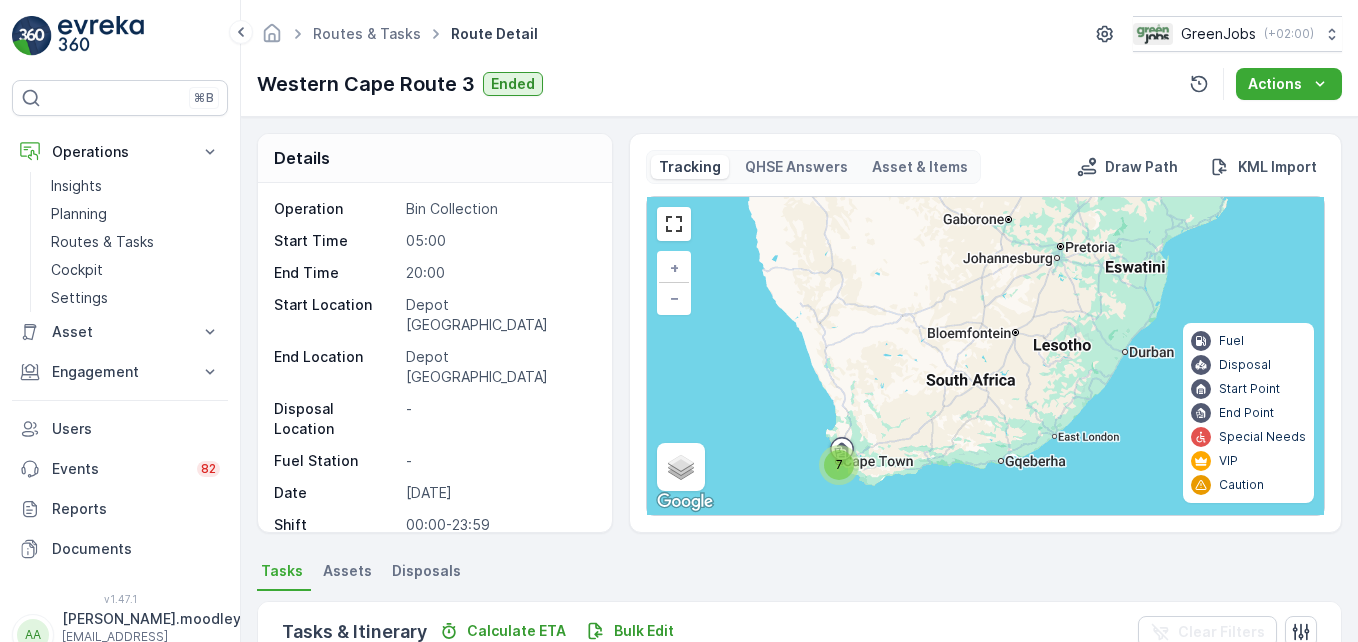 scroll, scrollTop: 0, scrollLeft: 0, axis: both 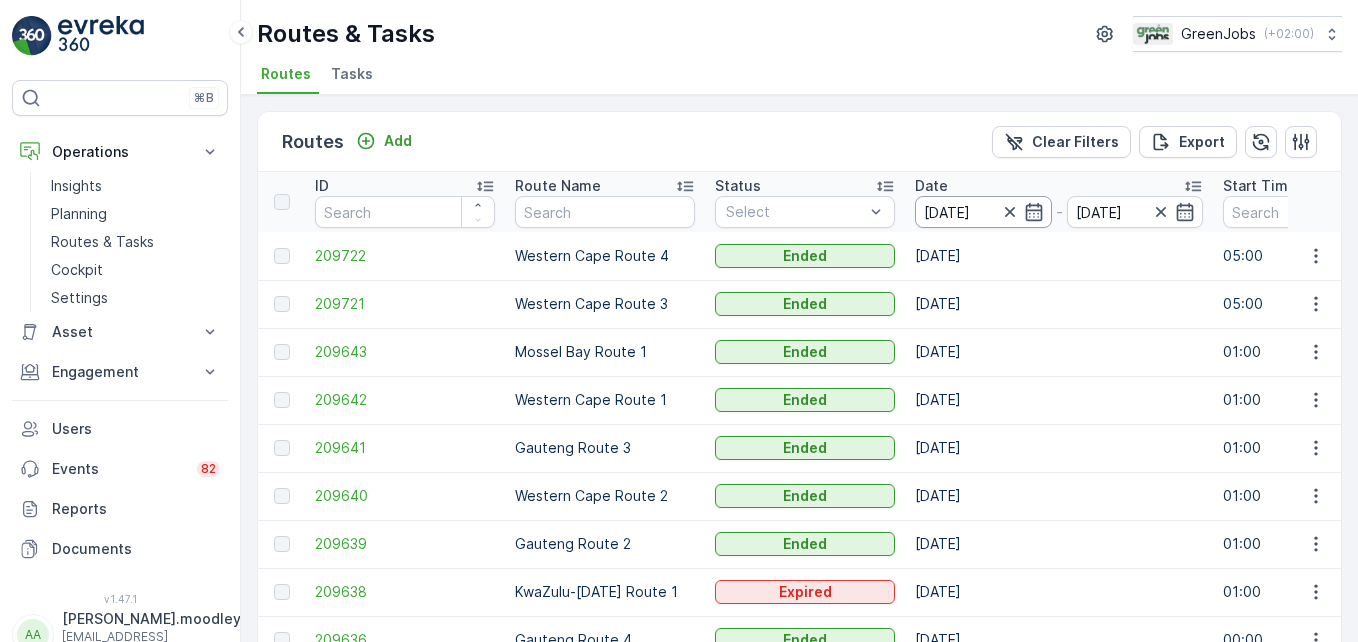 click on "[DATE]" at bounding box center [983, 212] 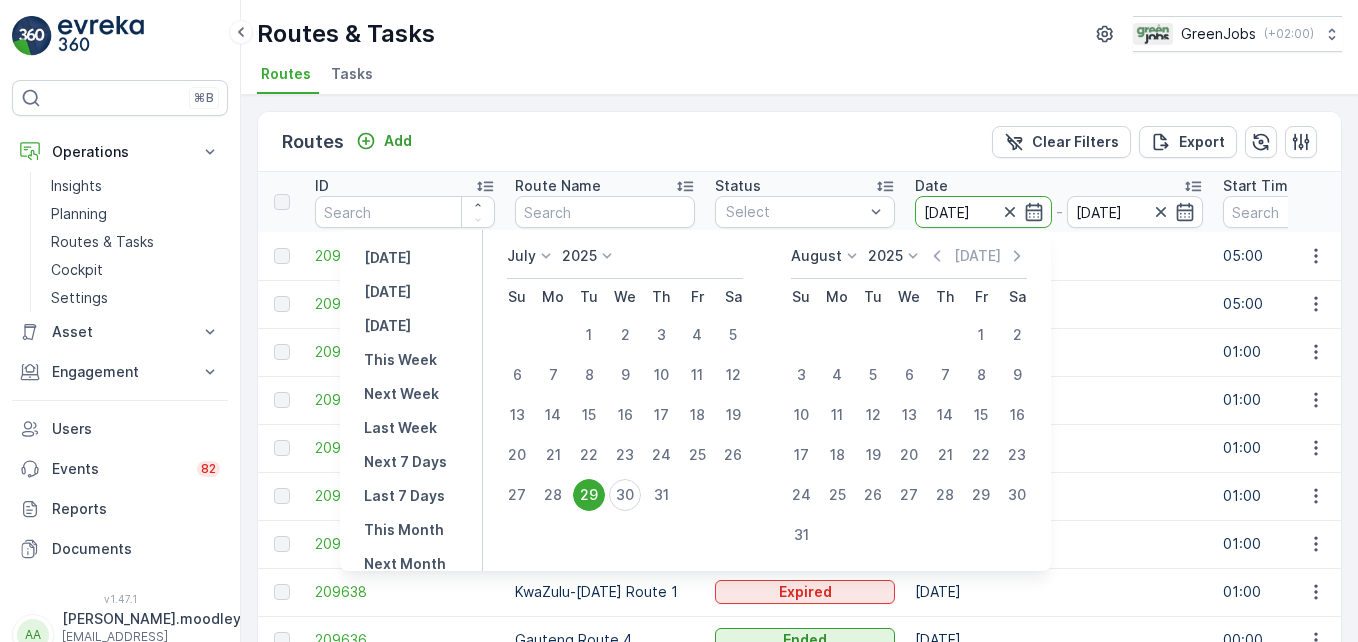 click on "29" at bounding box center (589, 495) 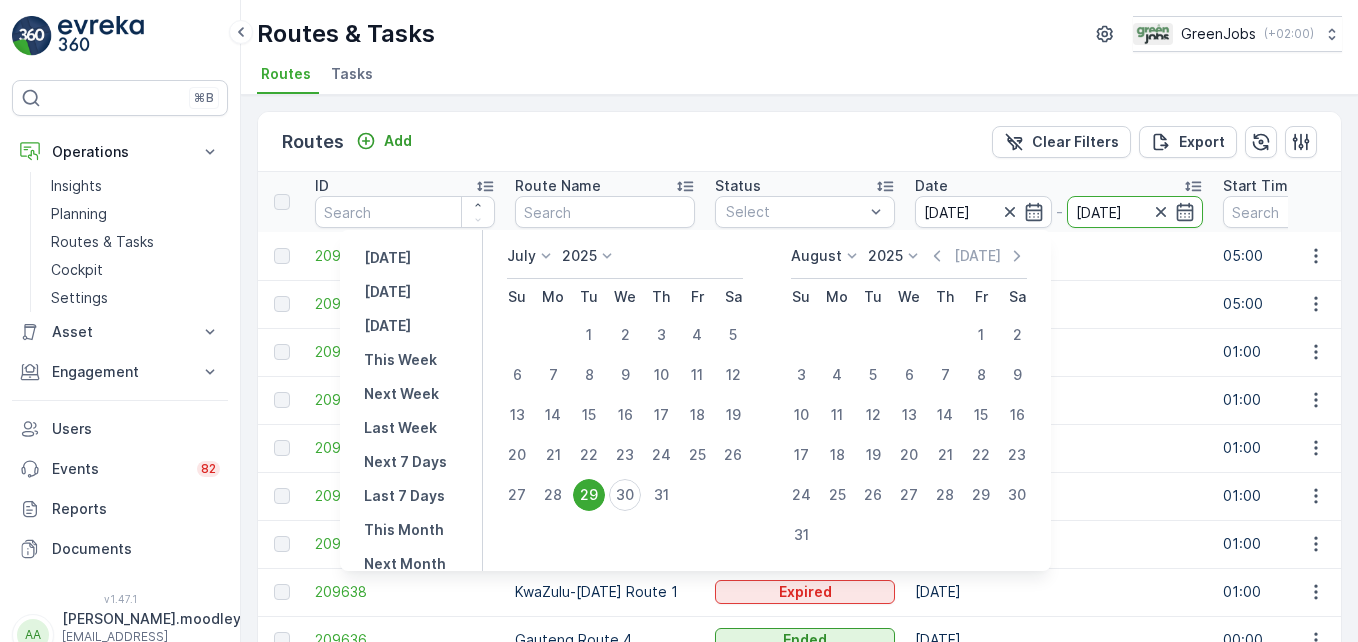 click on "29" at bounding box center (589, 495) 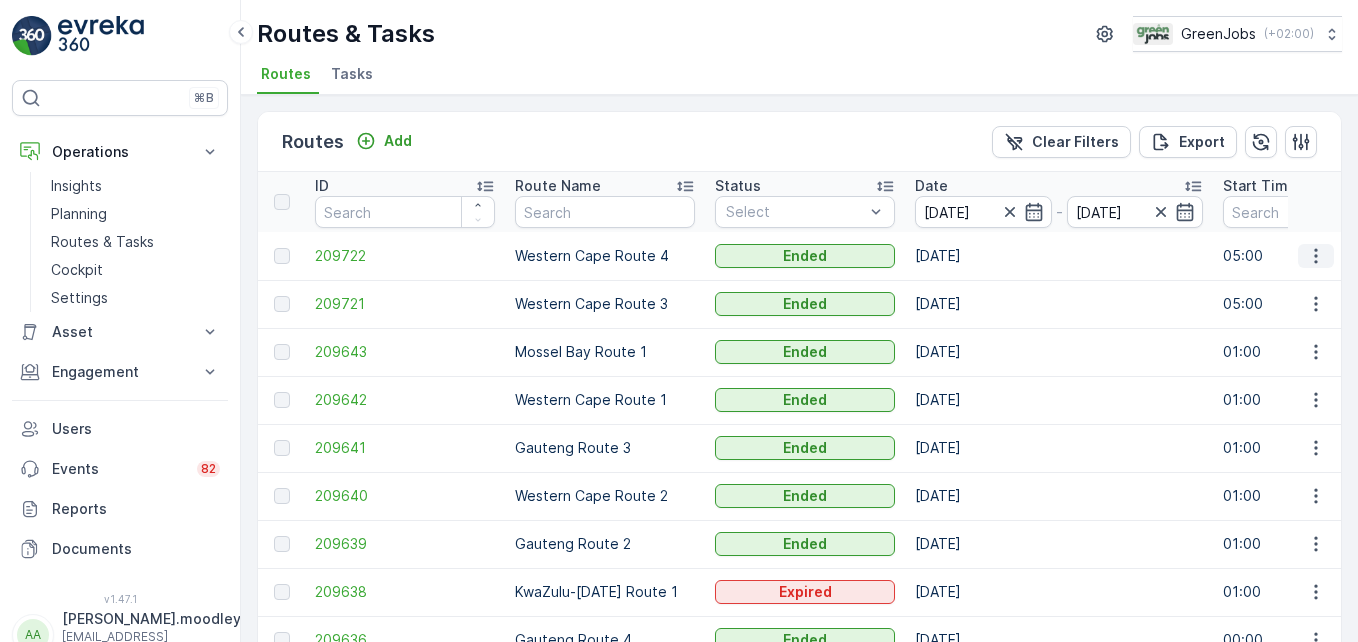 click 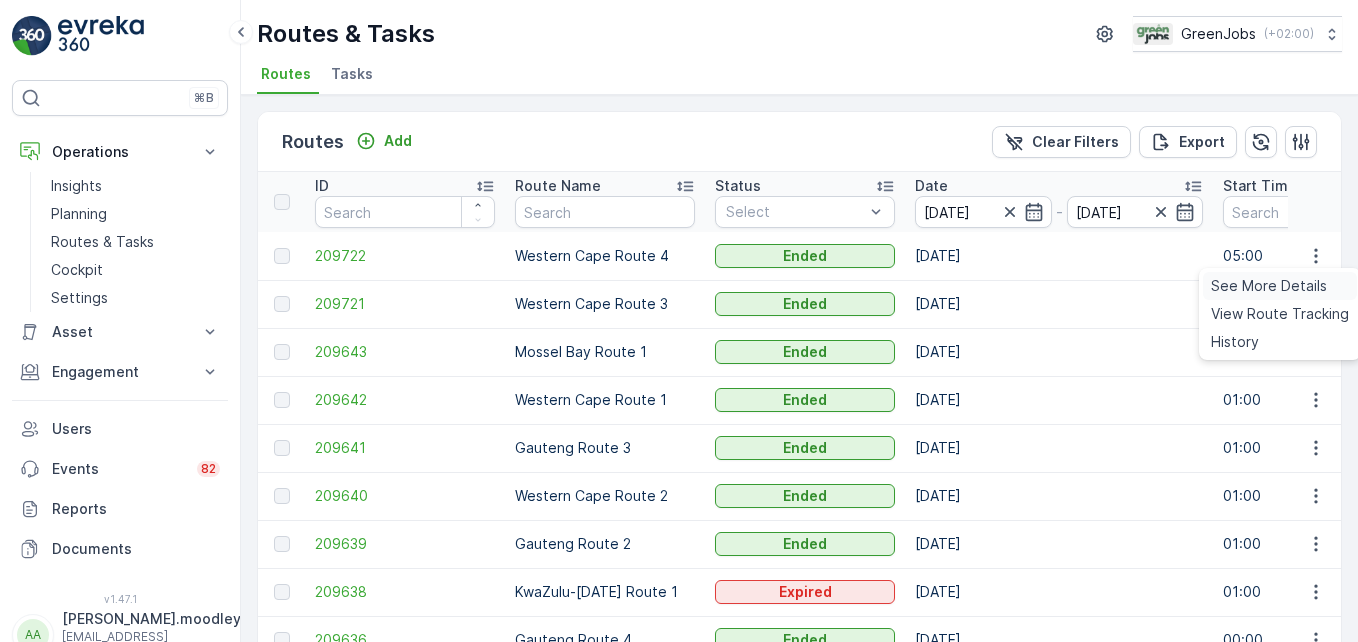 click on "See More Details" at bounding box center (1269, 286) 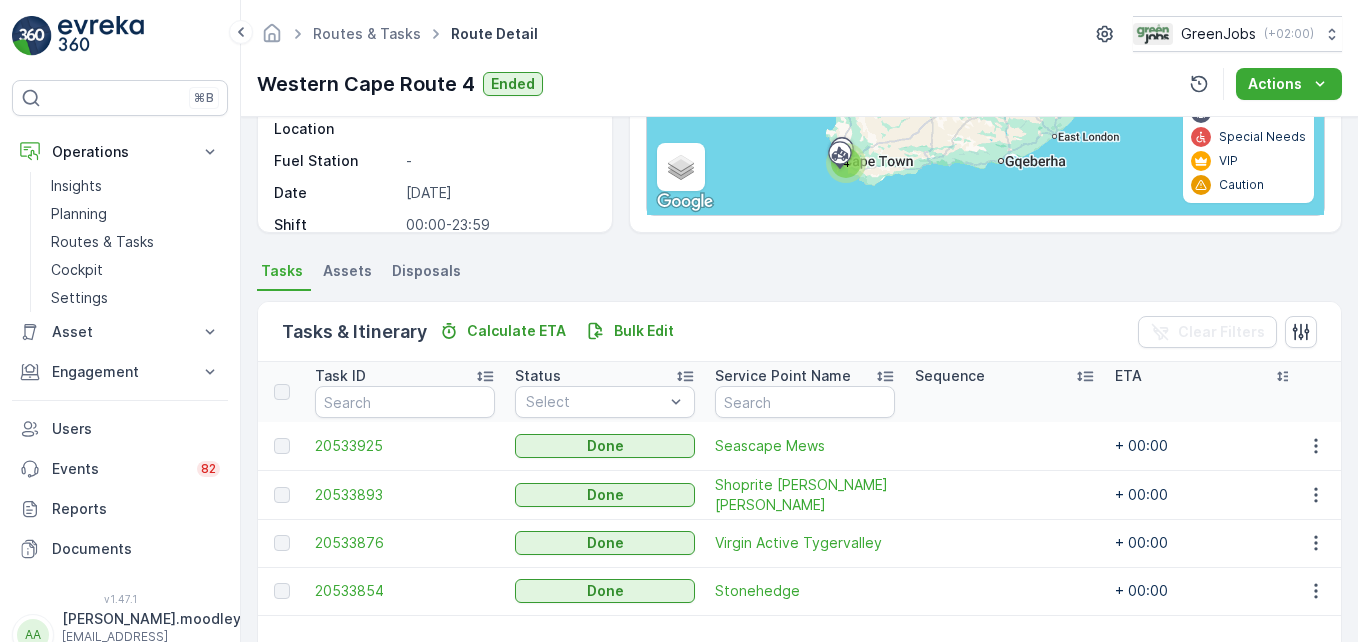 scroll, scrollTop: 390, scrollLeft: 0, axis: vertical 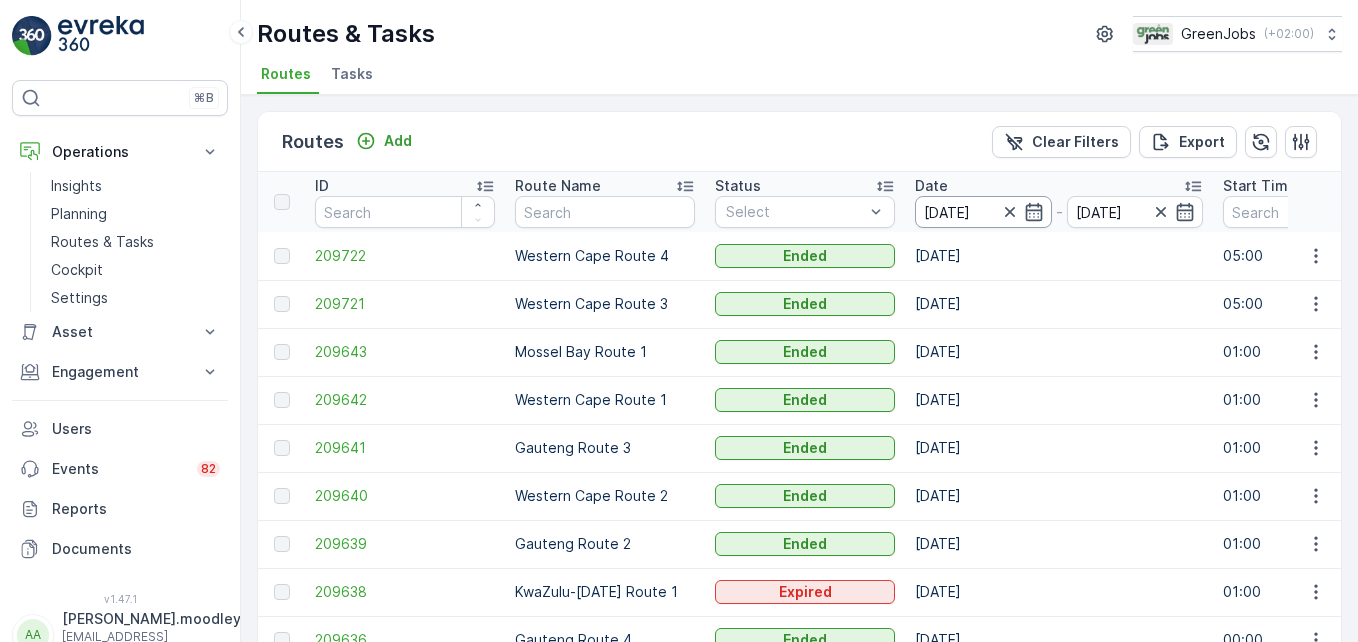 click on "[DATE]" at bounding box center [983, 212] 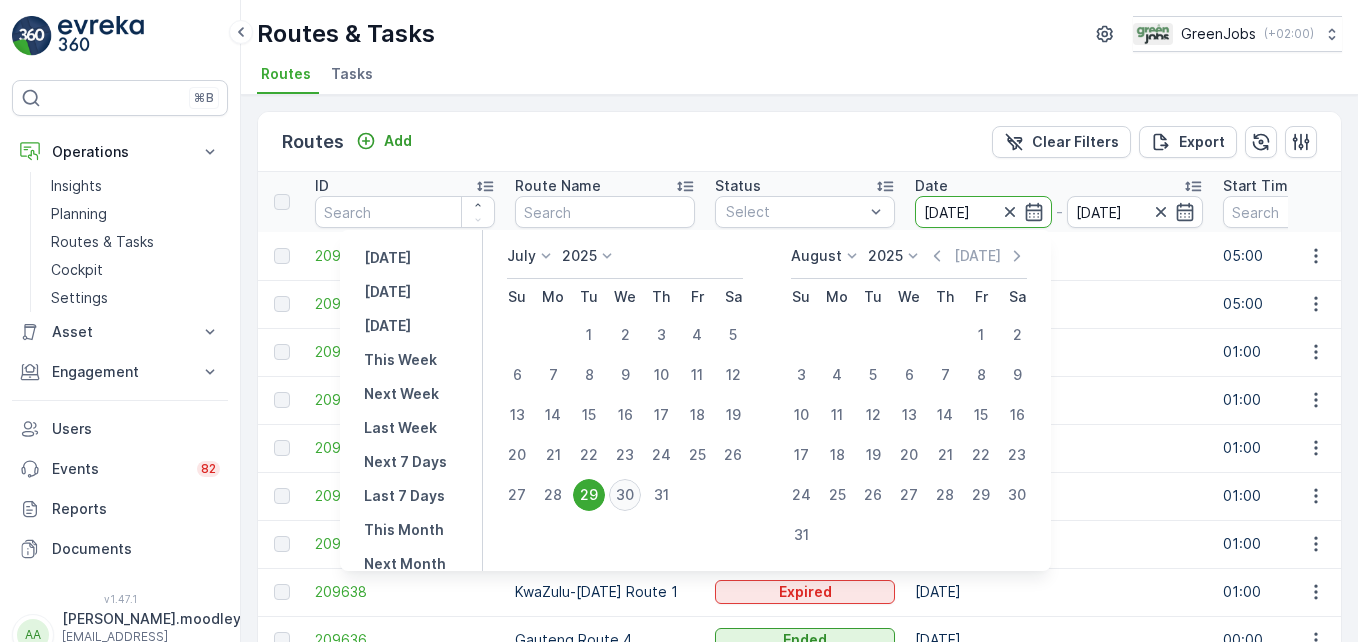 click on "30" at bounding box center (625, 495) 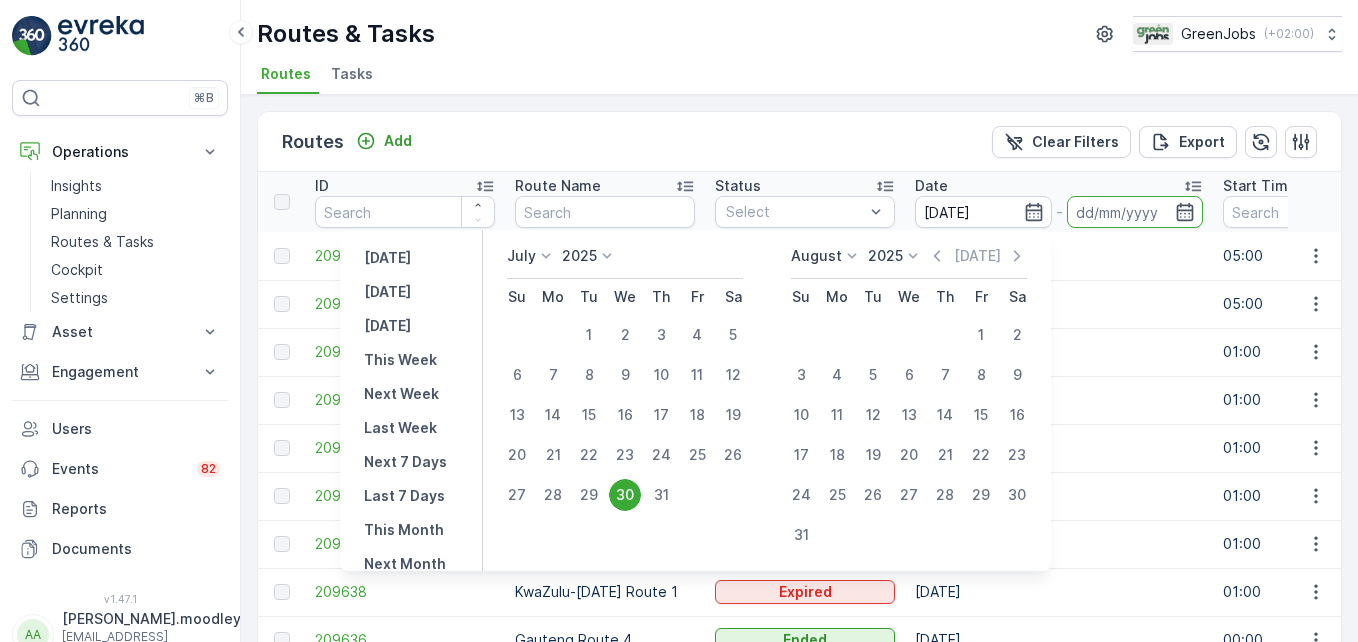 click on "30" at bounding box center (625, 495) 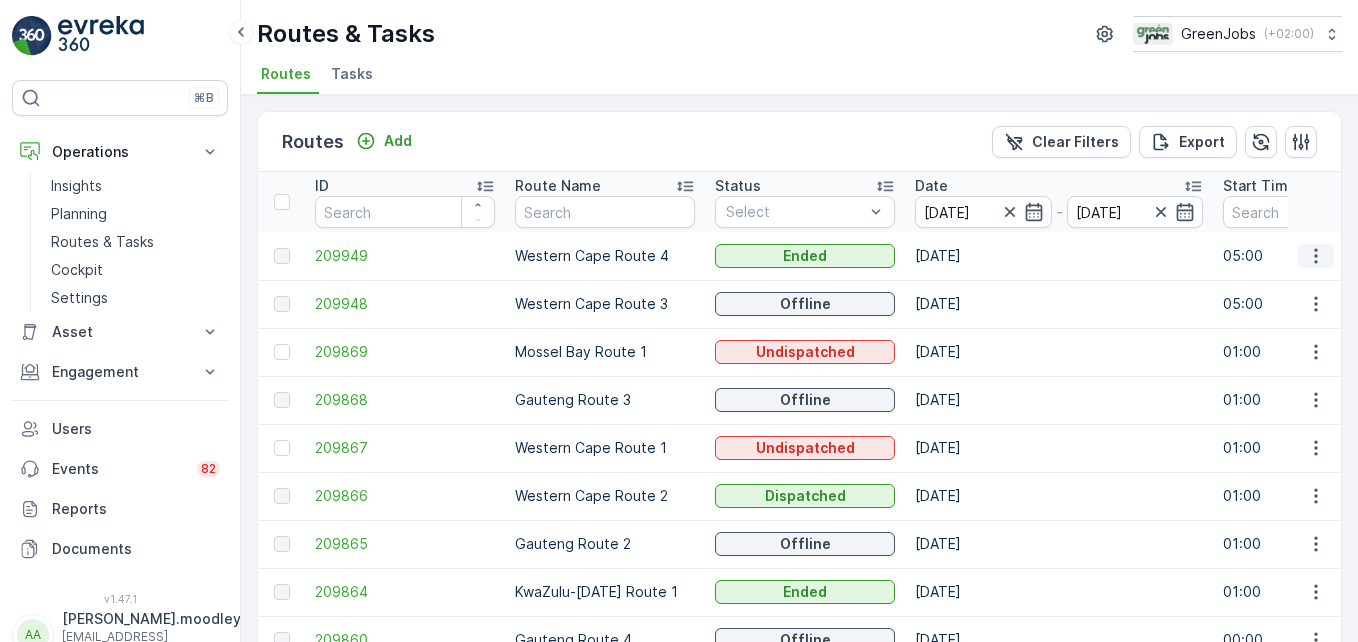 click 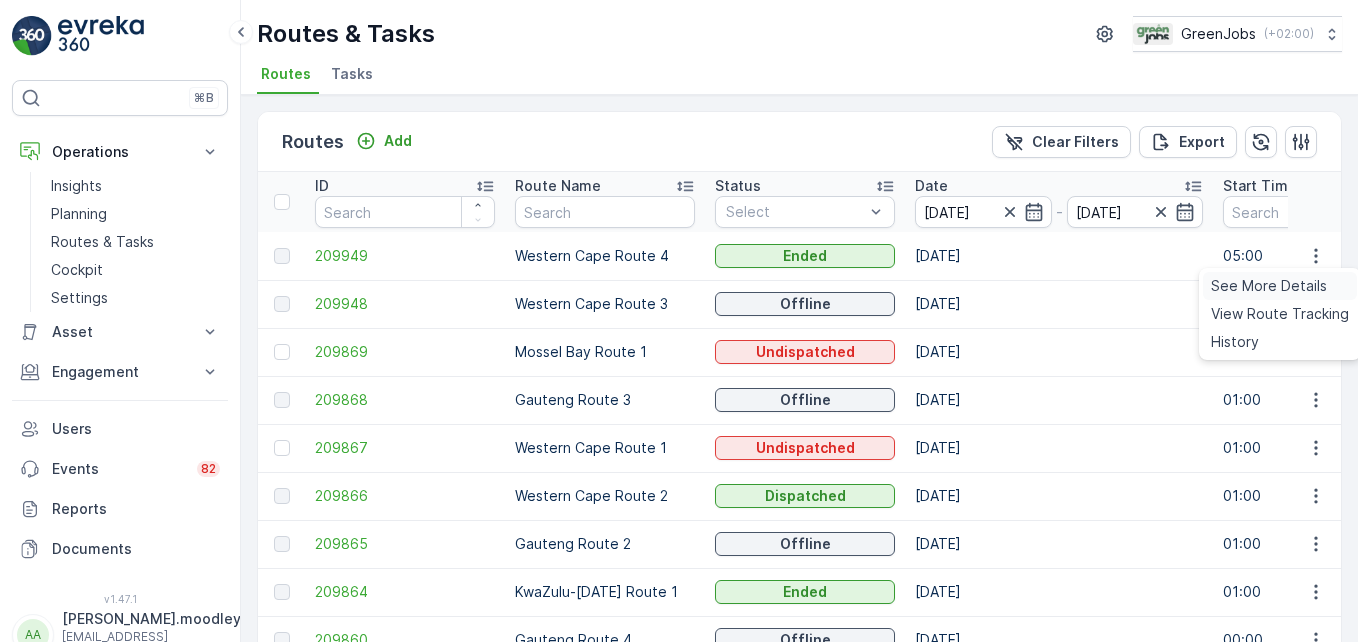 click on "See More Details" at bounding box center [1269, 286] 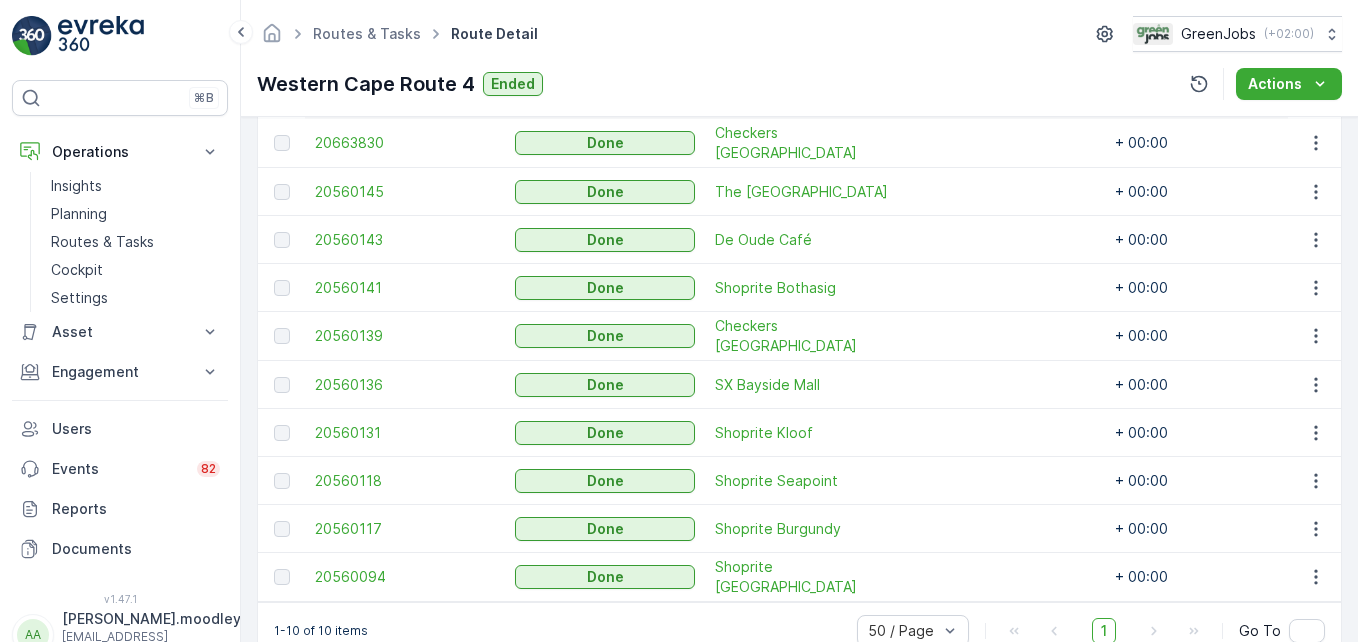 scroll, scrollTop: 555, scrollLeft: 0, axis: vertical 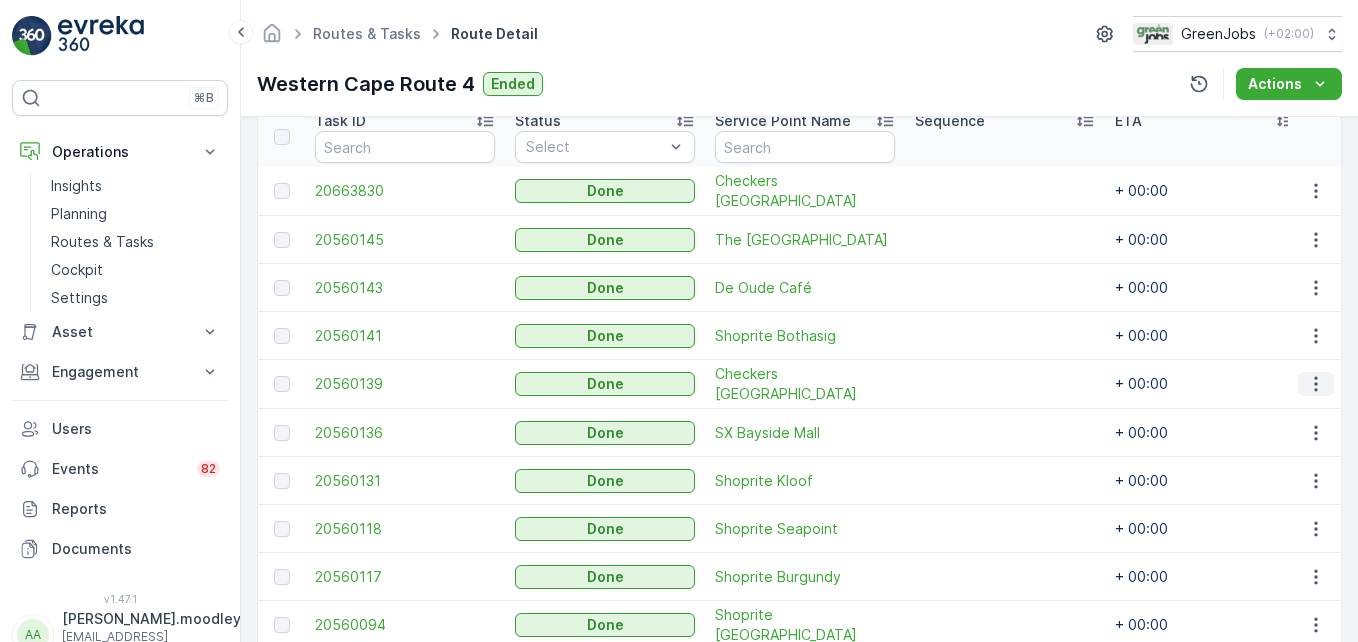 click at bounding box center [1316, 384] 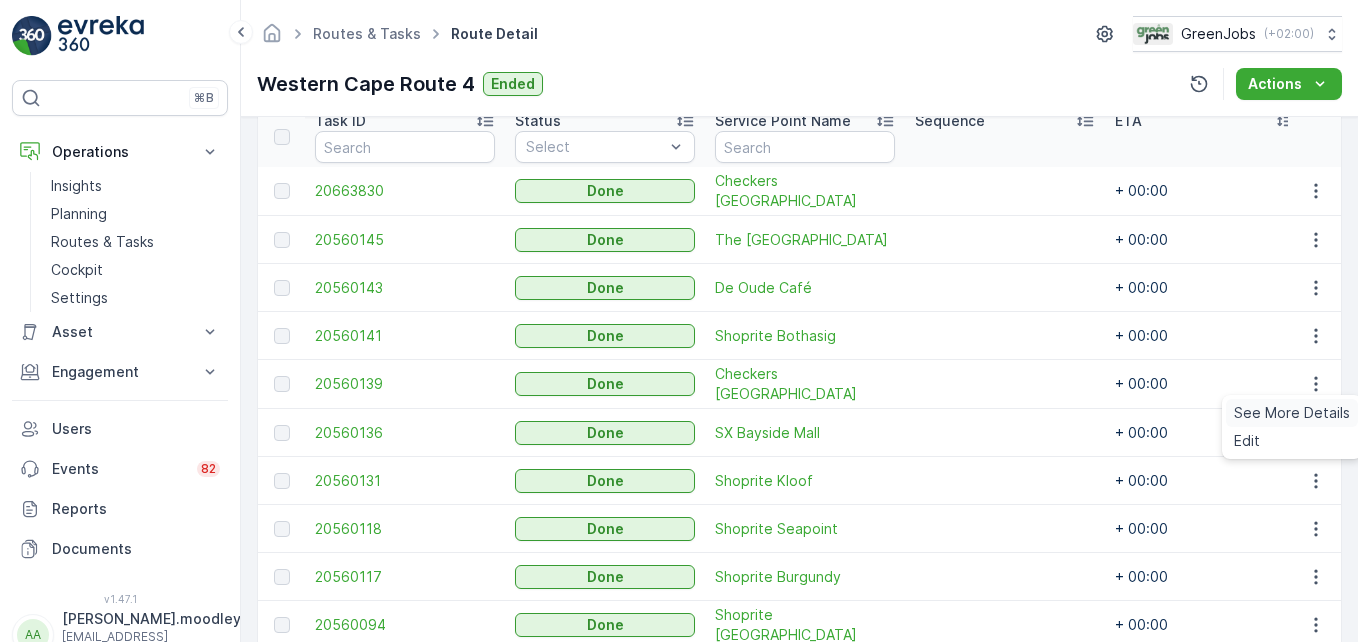 click on "See More Details" at bounding box center [1292, 413] 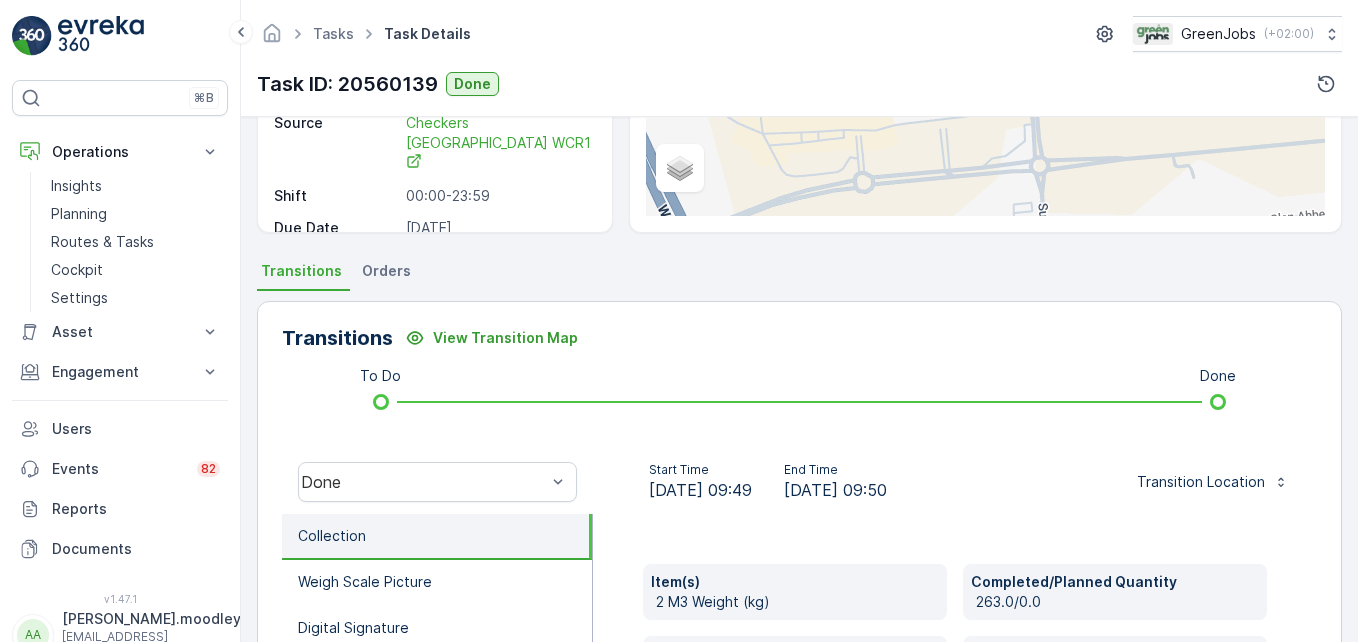 scroll, scrollTop: 619, scrollLeft: 0, axis: vertical 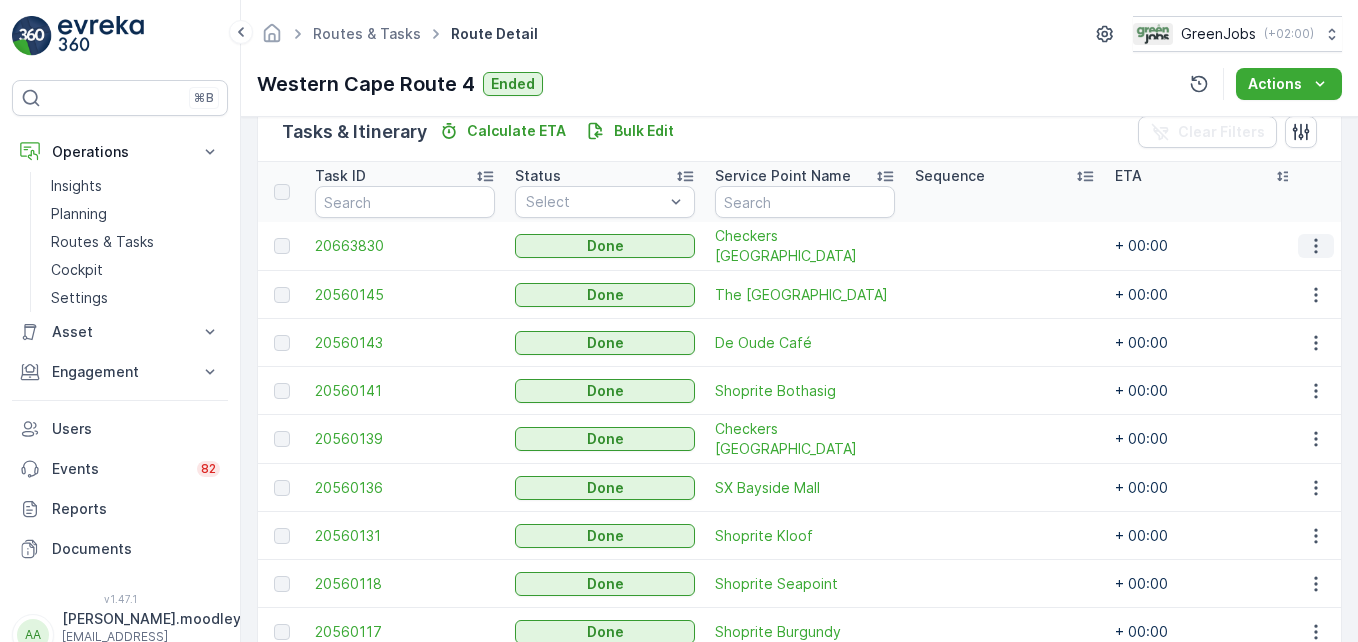click 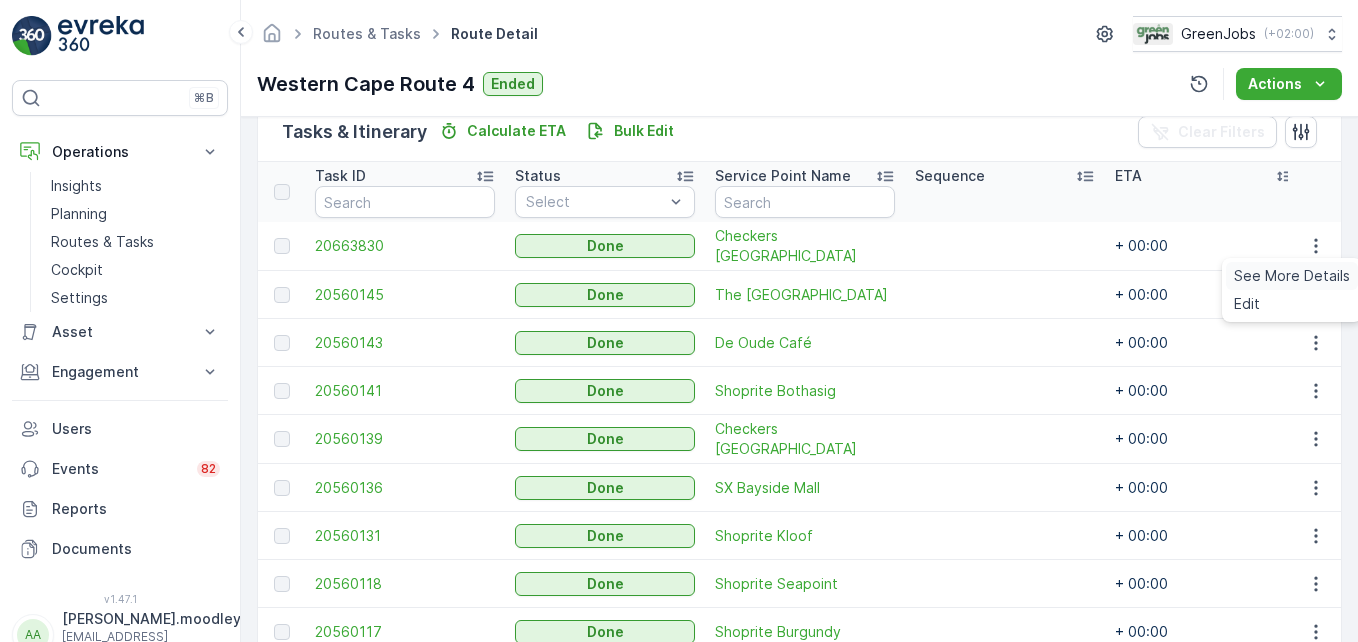 click on "See More Details" at bounding box center [1292, 276] 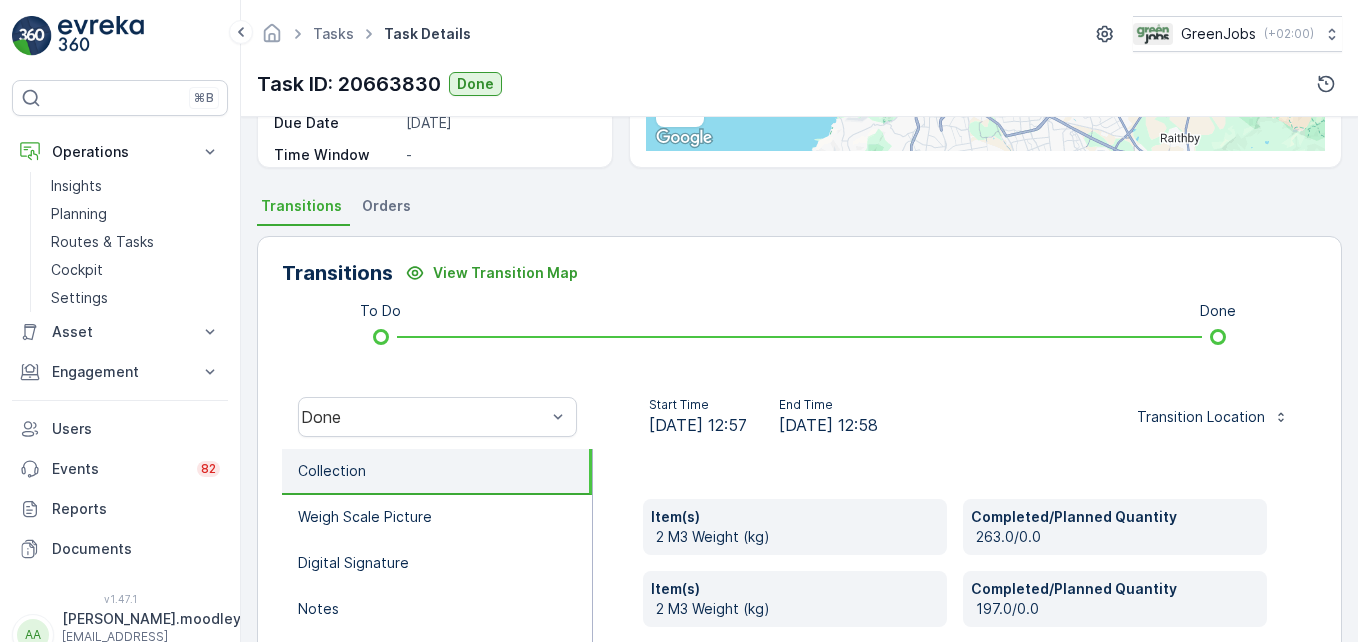 scroll, scrollTop: 400, scrollLeft: 0, axis: vertical 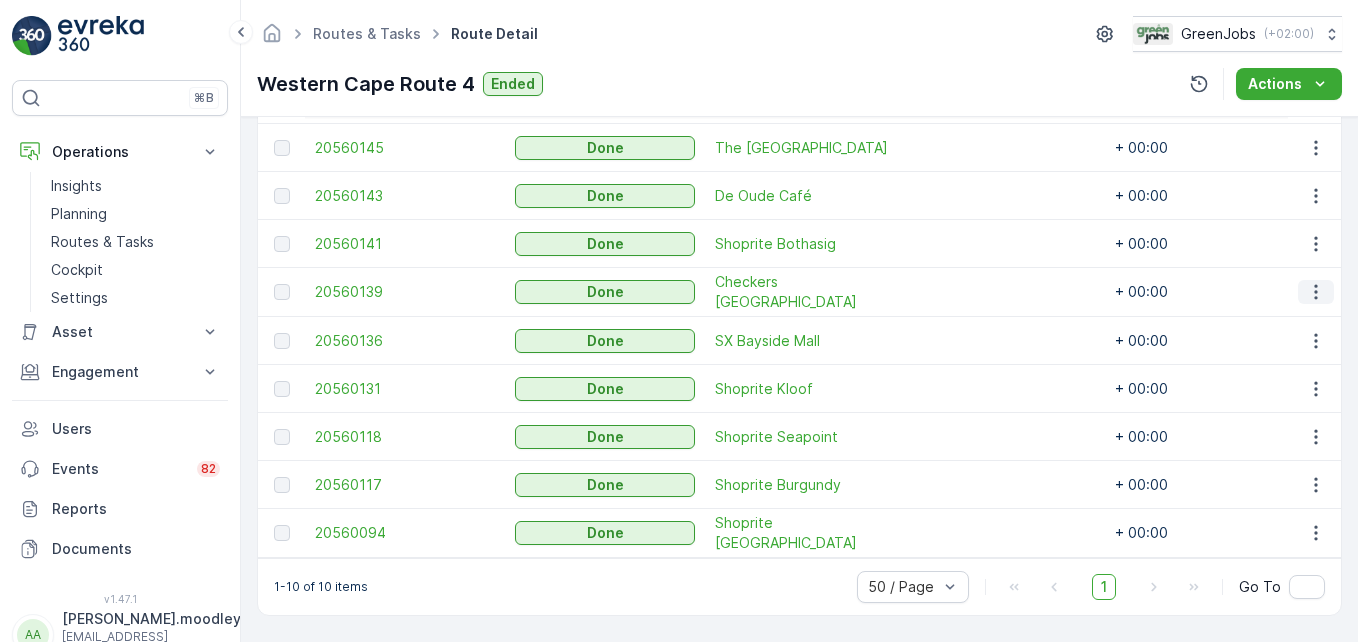 click 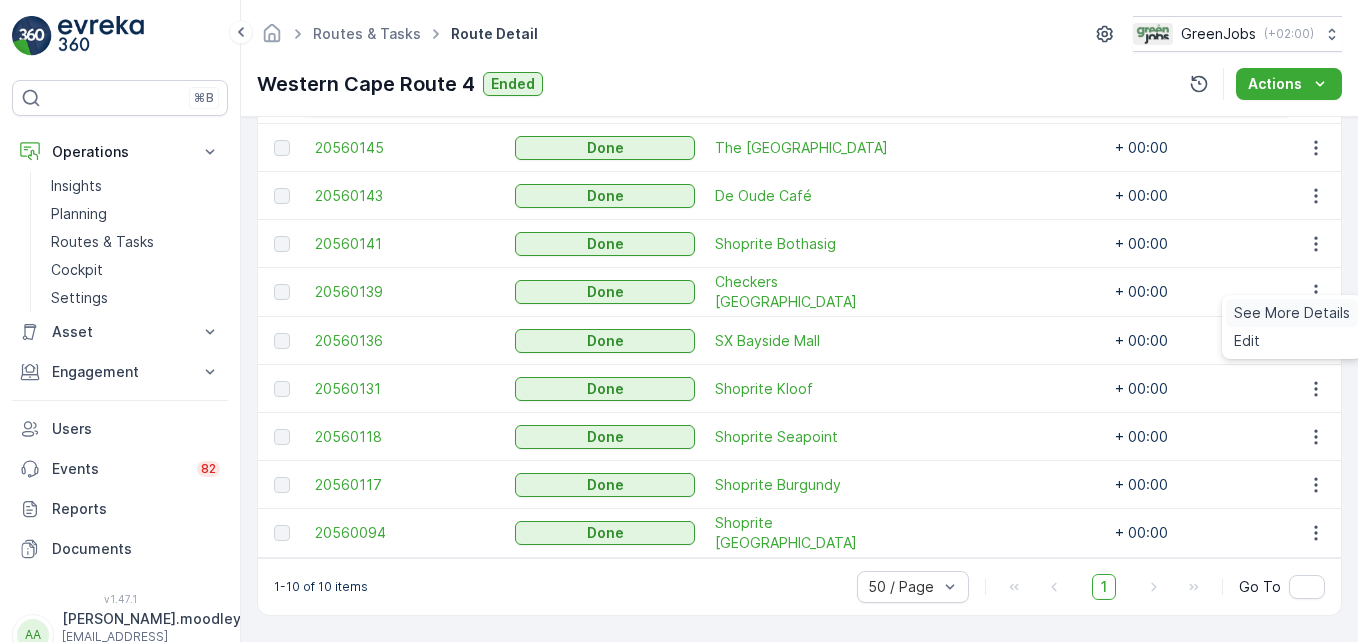 click on "See More Details" at bounding box center (1292, 313) 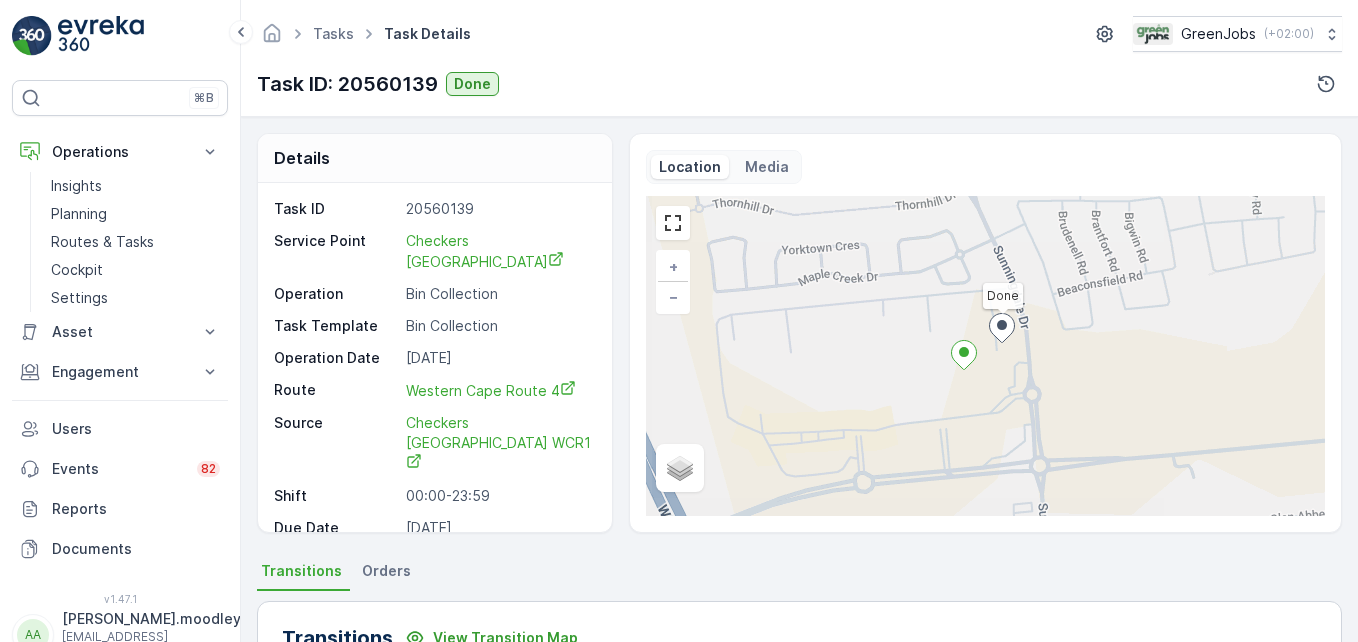 scroll, scrollTop: 619, scrollLeft: 0, axis: vertical 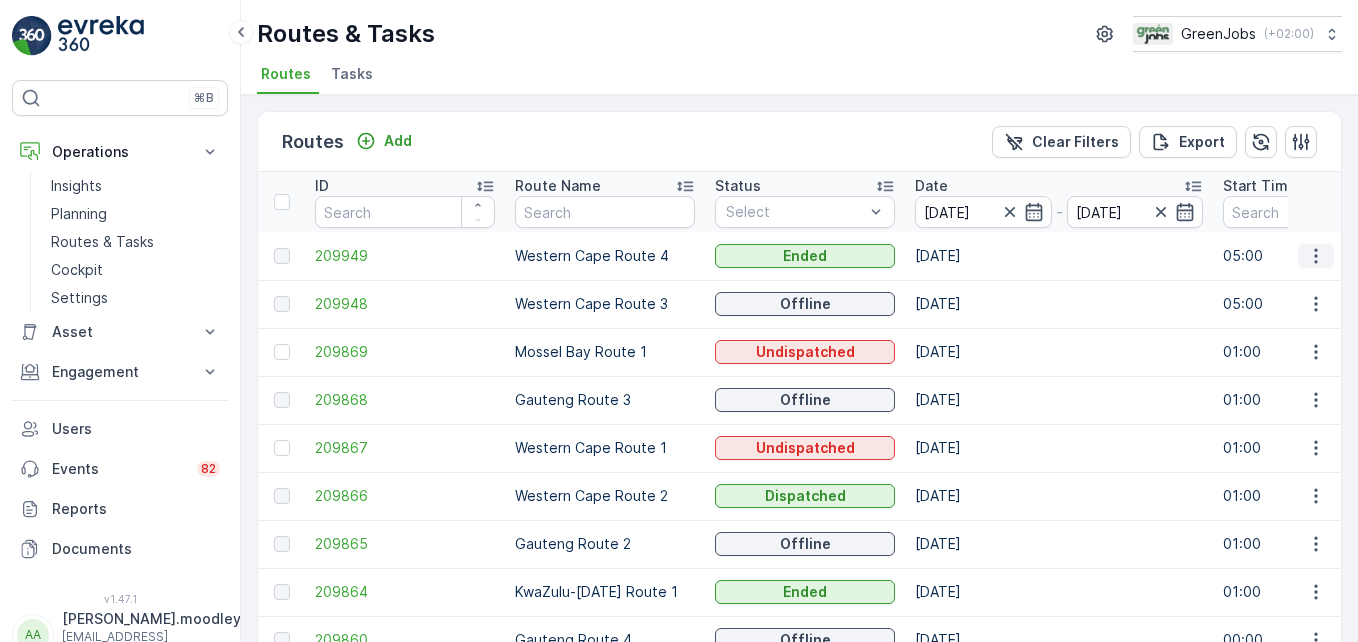 click 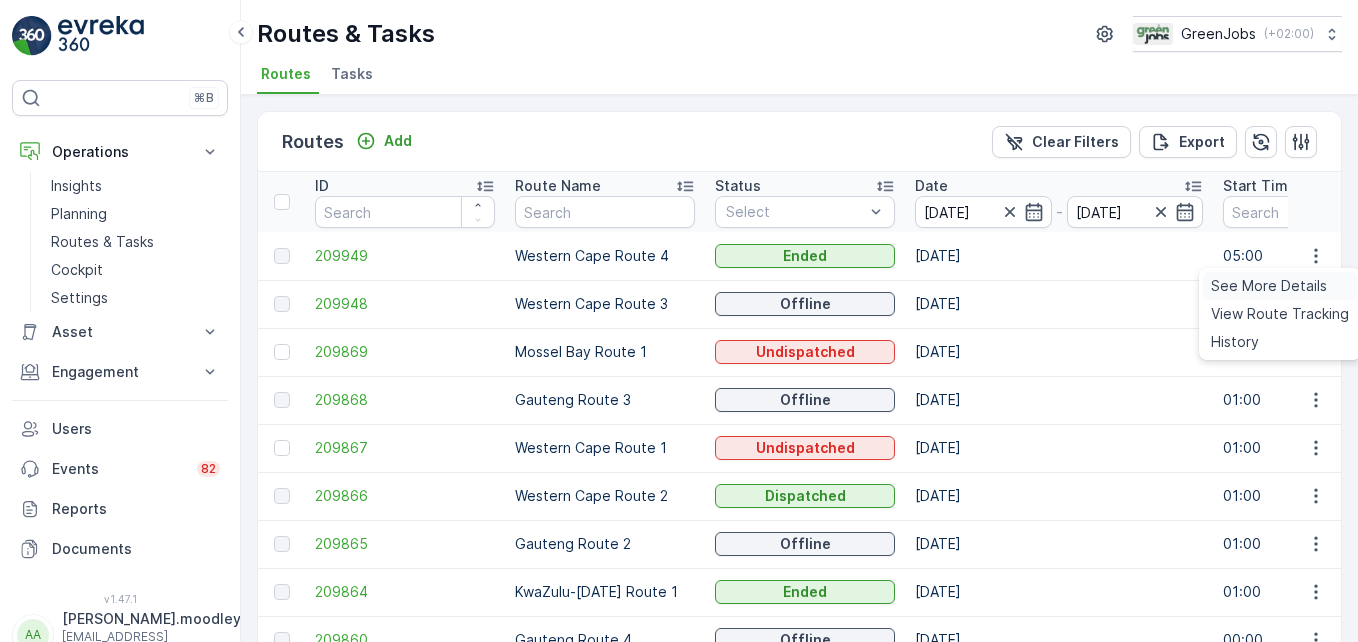 click on "See More Details" at bounding box center (1269, 286) 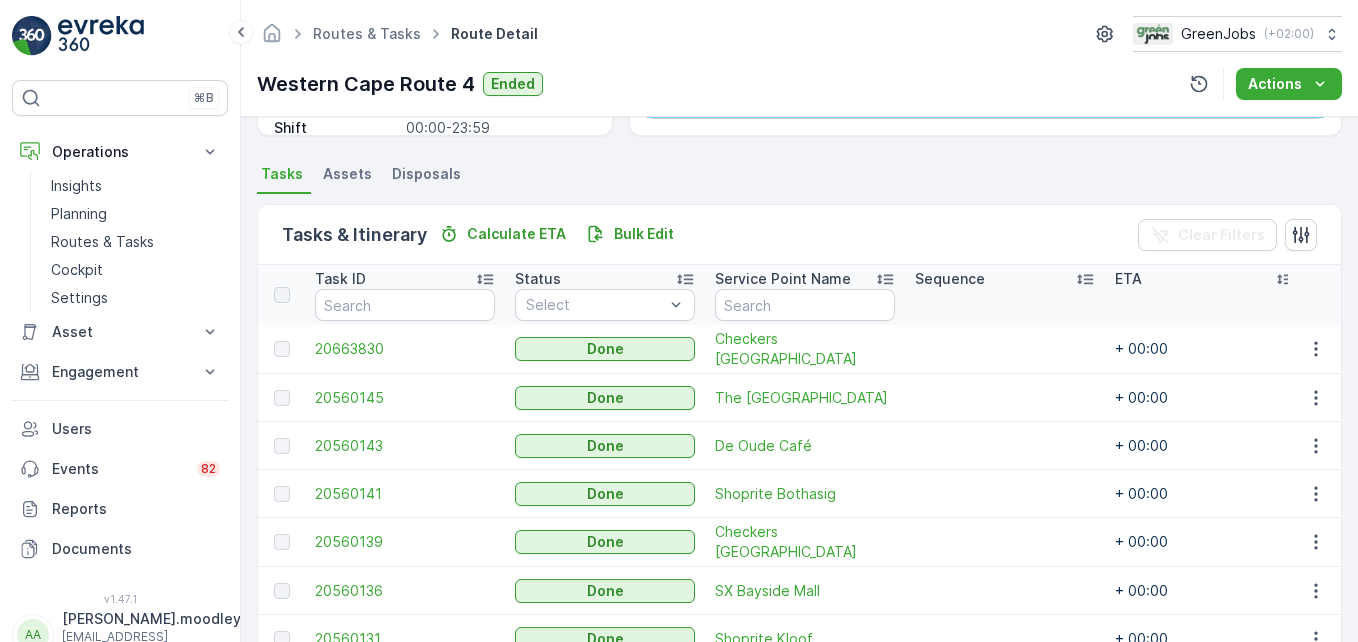 scroll, scrollTop: 255, scrollLeft: 0, axis: vertical 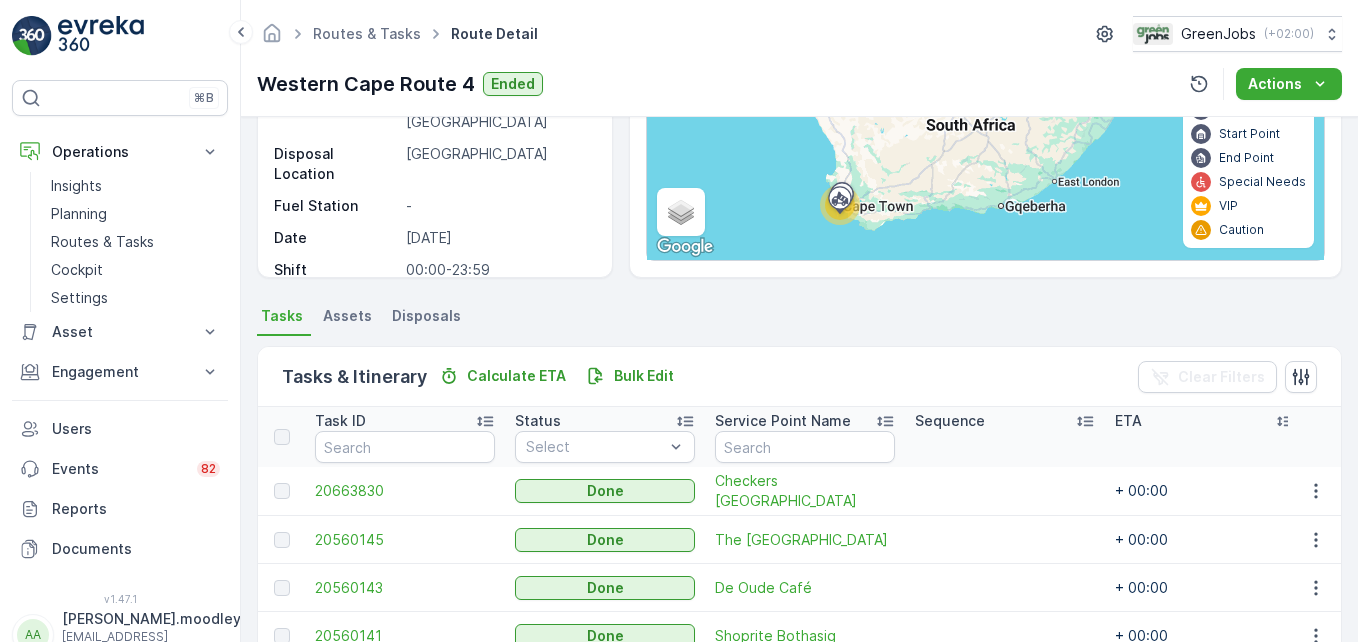 drag, startPoint x: 1303, startPoint y: 494, endPoint x: 1082, endPoint y: 554, distance: 229 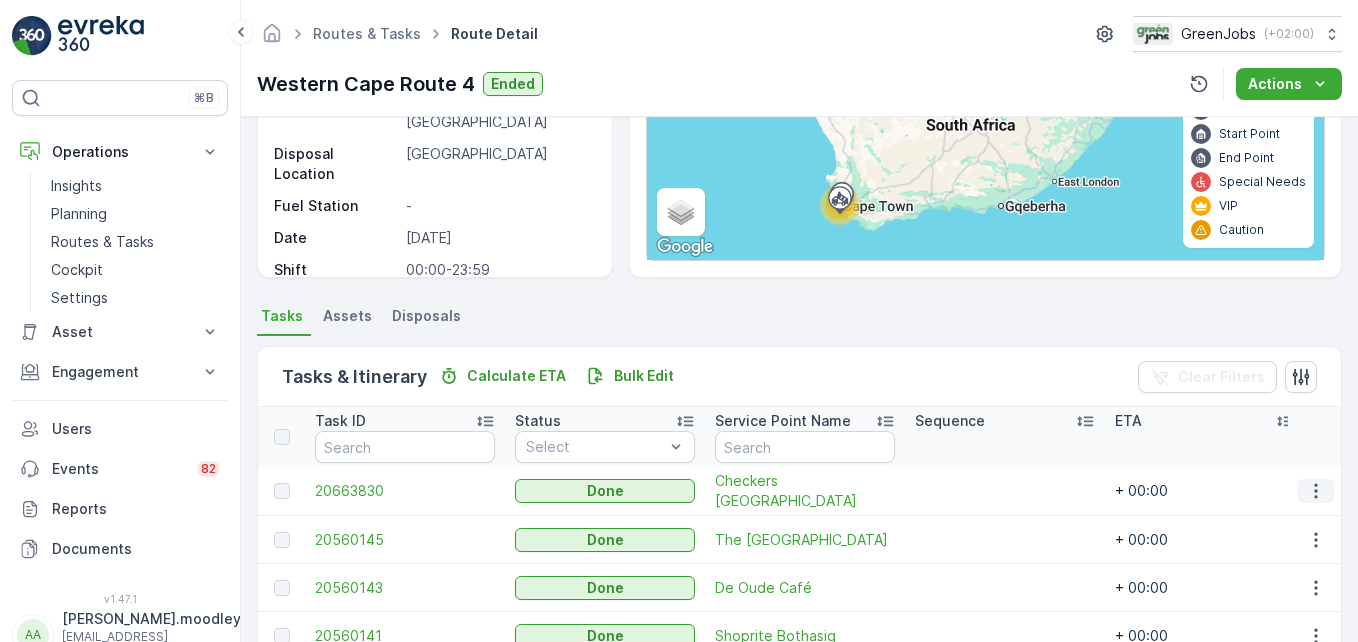 click 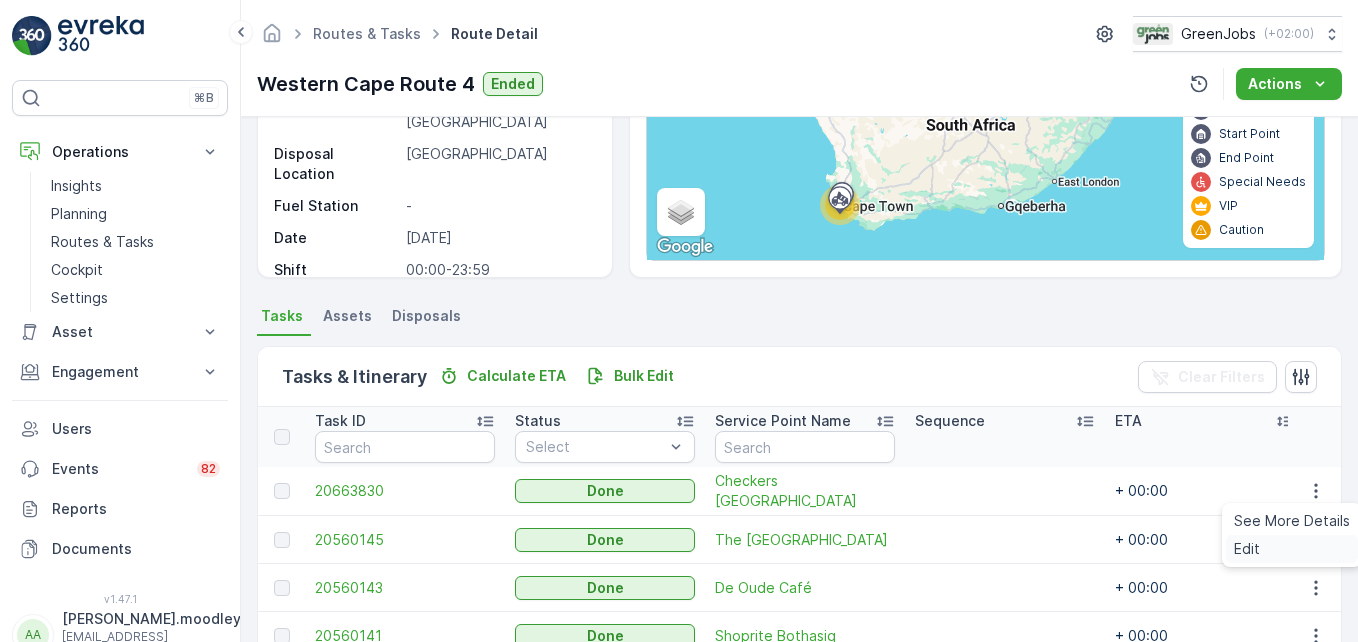 click on "Edit" at bounding box center [1247, 549] 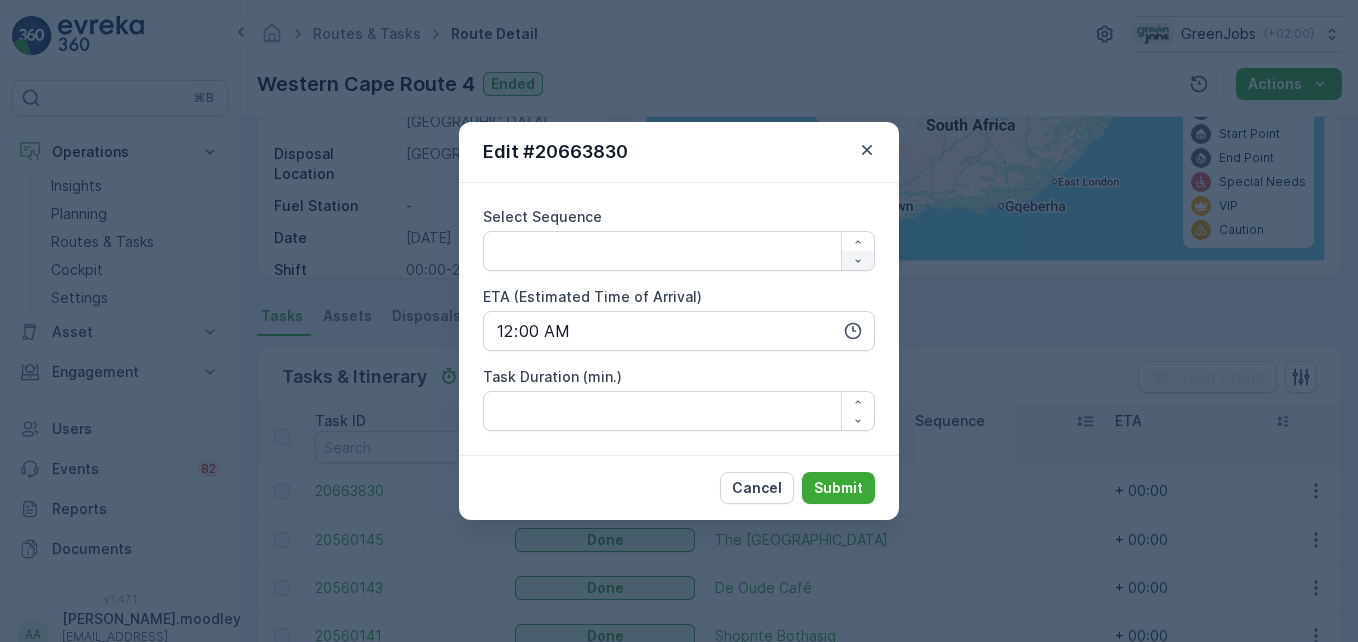 click 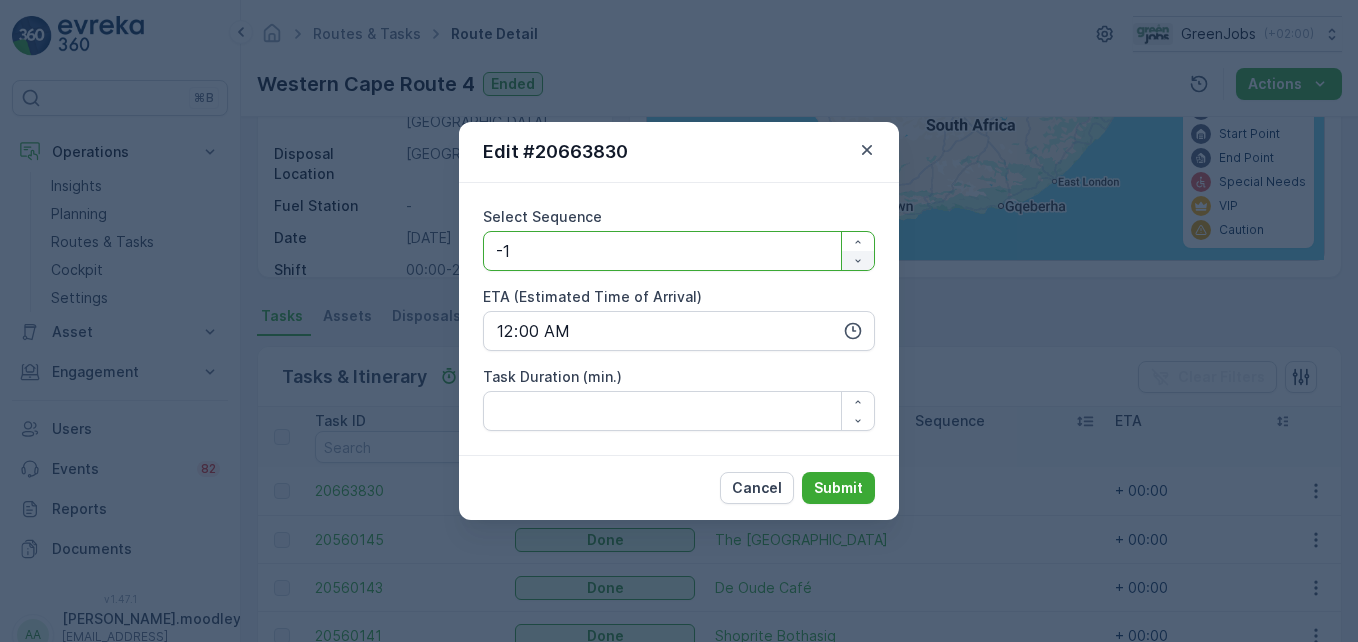 click 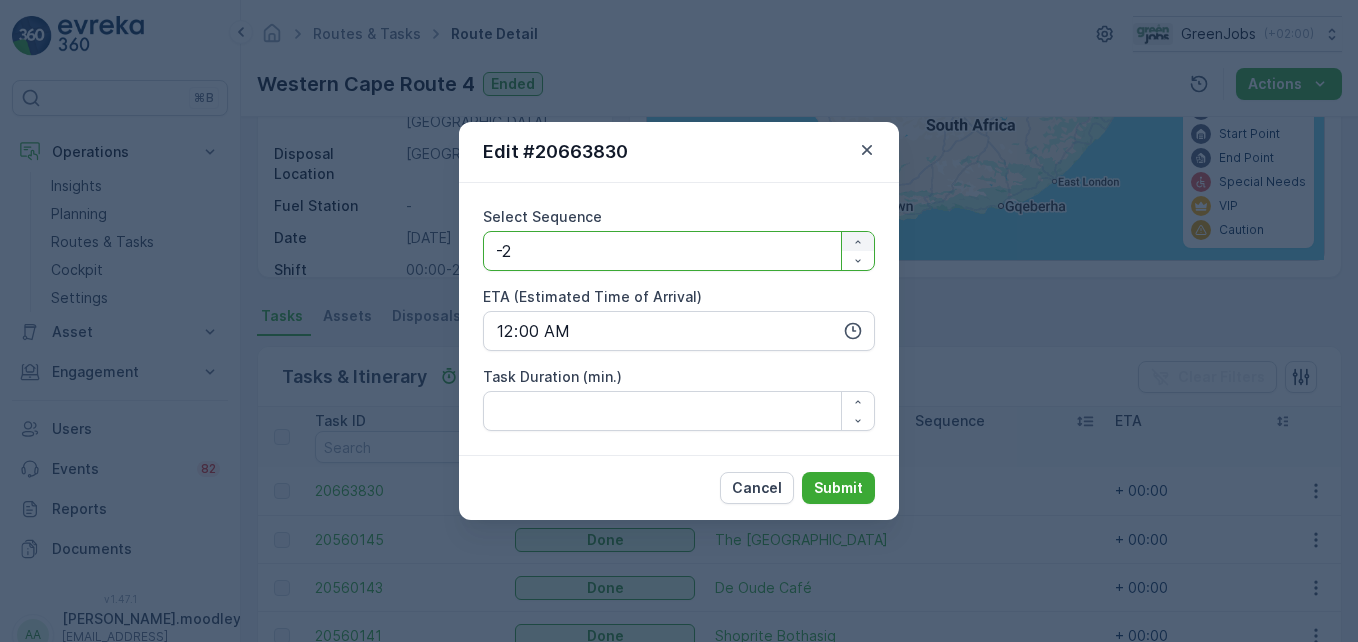 click 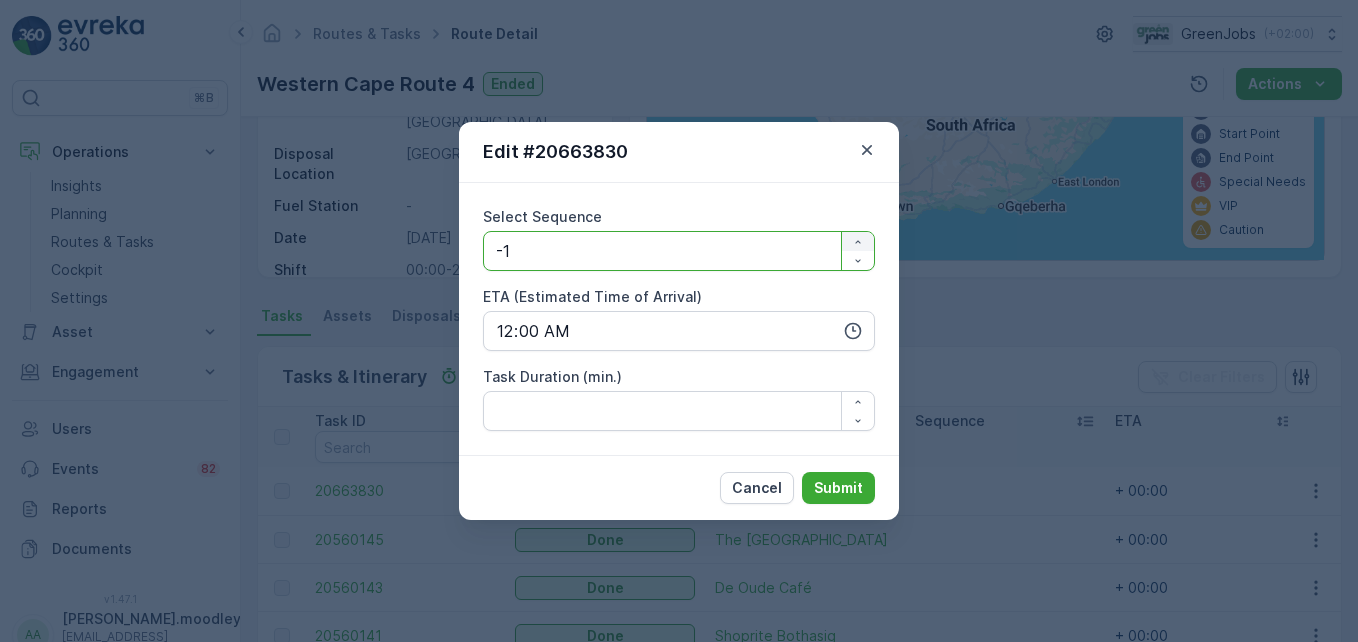 click 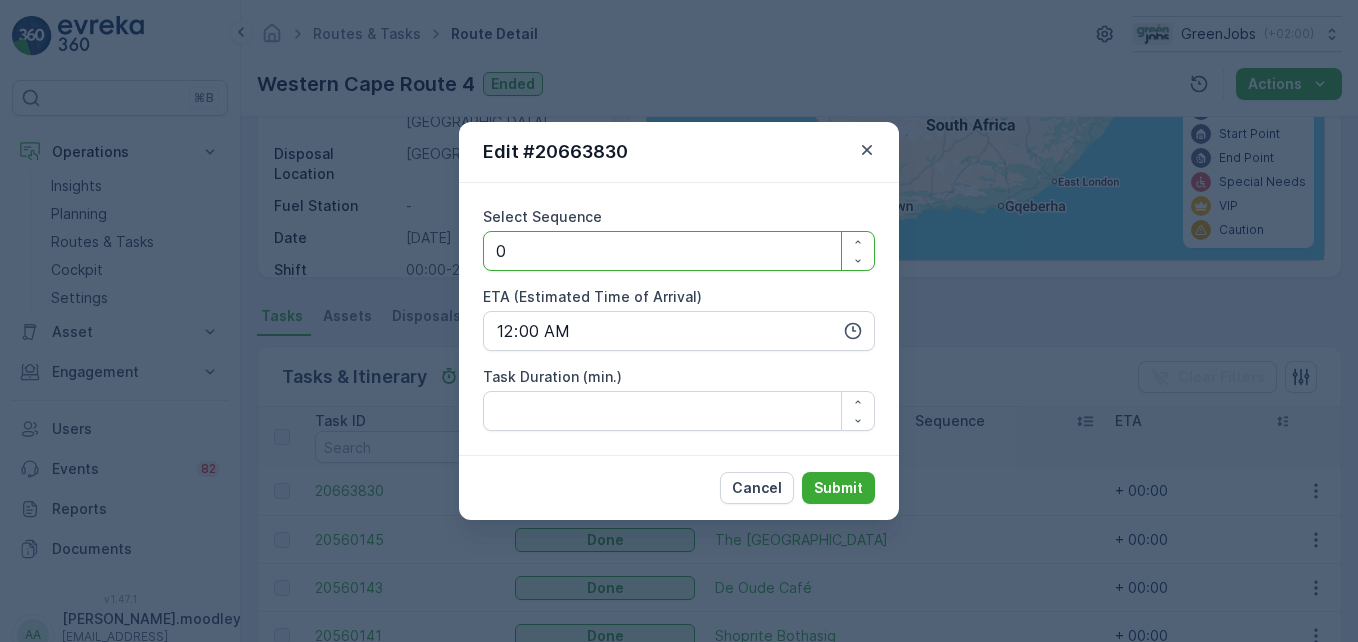 click on "Edit #20663830 Select Sequence 0 ETA (Estimated Time of Arrival) 00:00 Task Duration (min.) Cancel Submit" at bounding box center (679, 321) 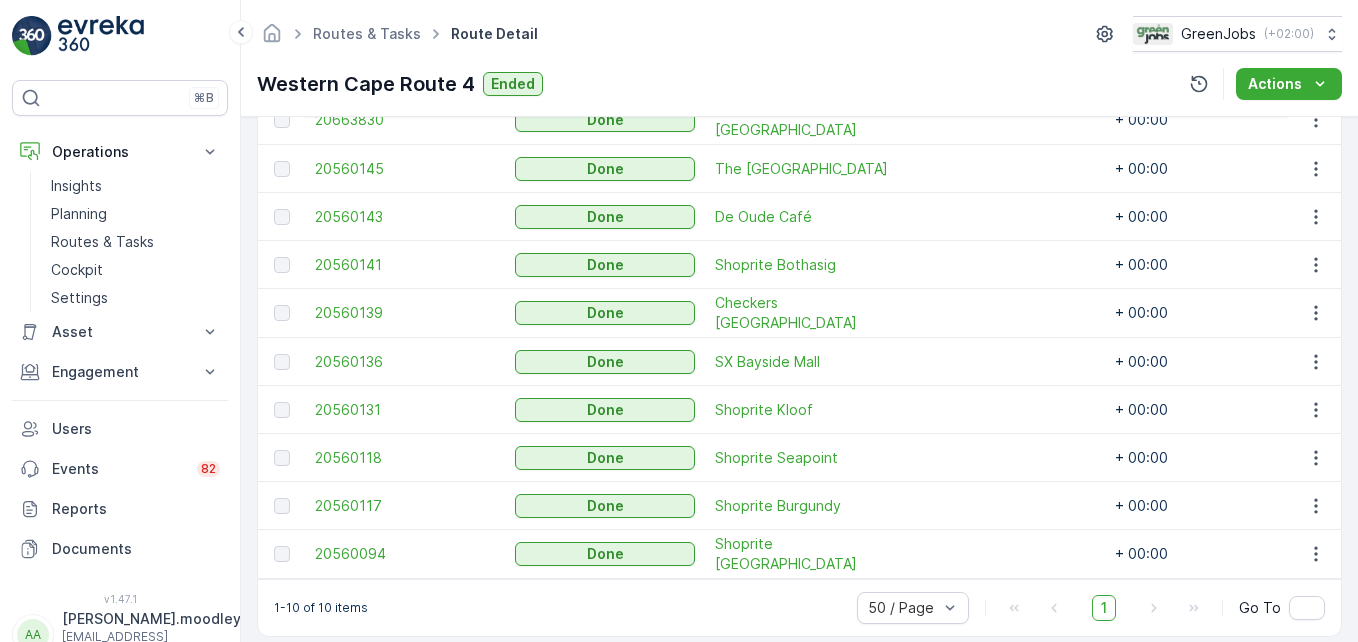 scroll, scrollTop: 655, scrollLeft: 0, axis: vertical 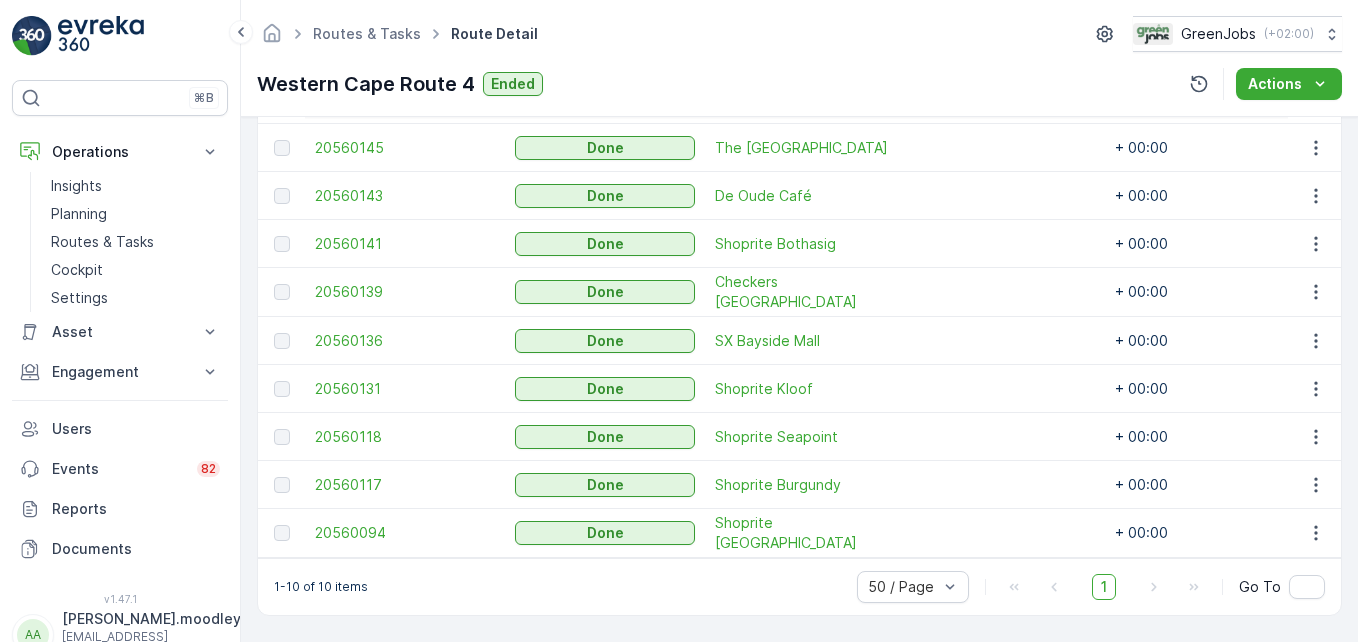 click on "Shoprite Bothasig" at bounding box center [805, 244] 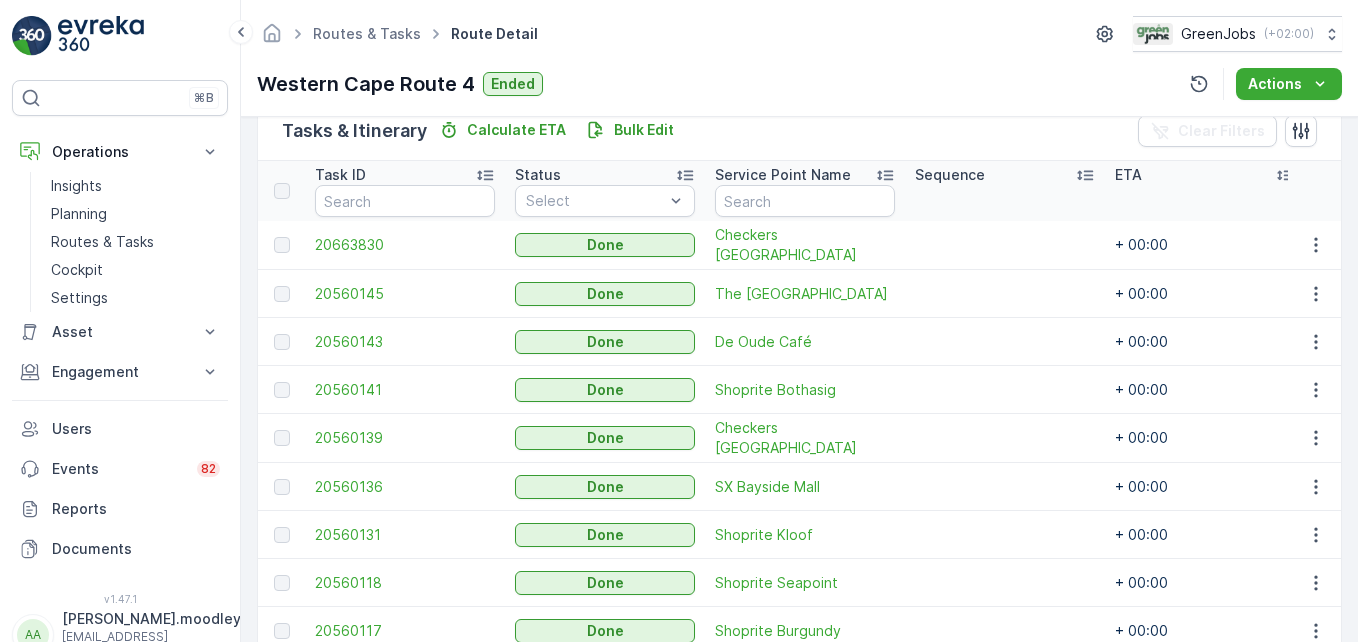 scroll, scrollTop: 455, scrollLeft: 0, axis: vertical 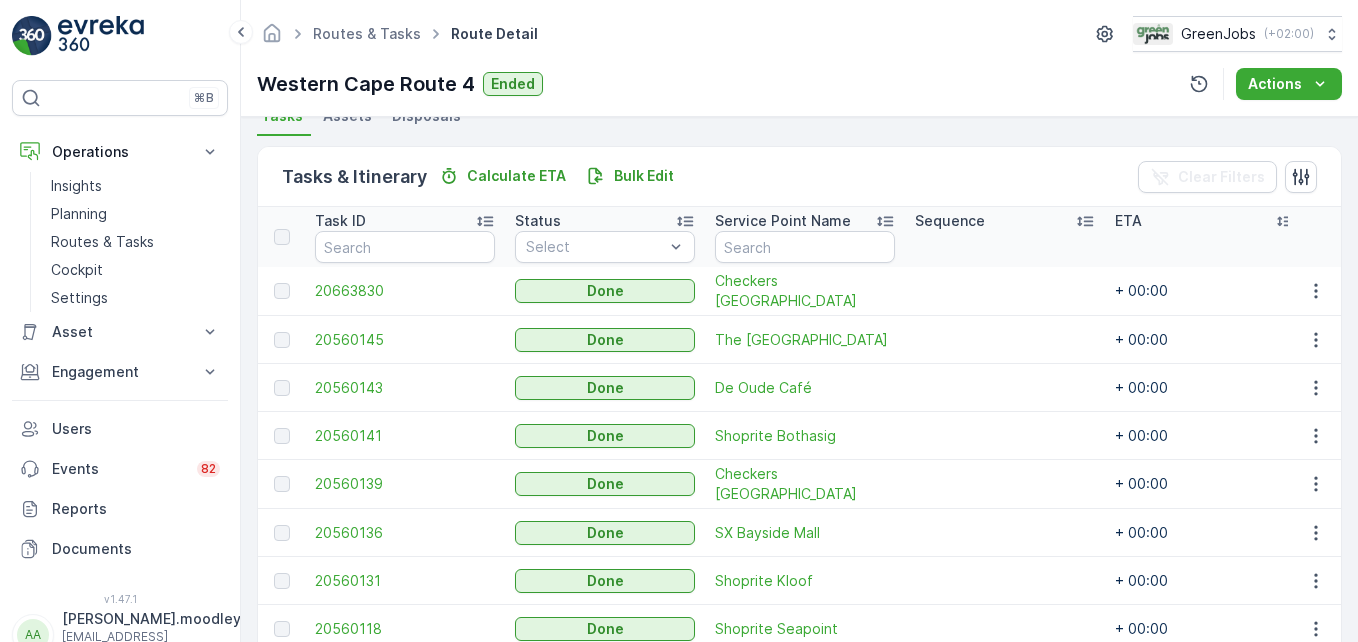 drag, startPoint x: 1316, startPoint y: 295, endPoint x: 908, endPoint y: 362, distance: 413.46463 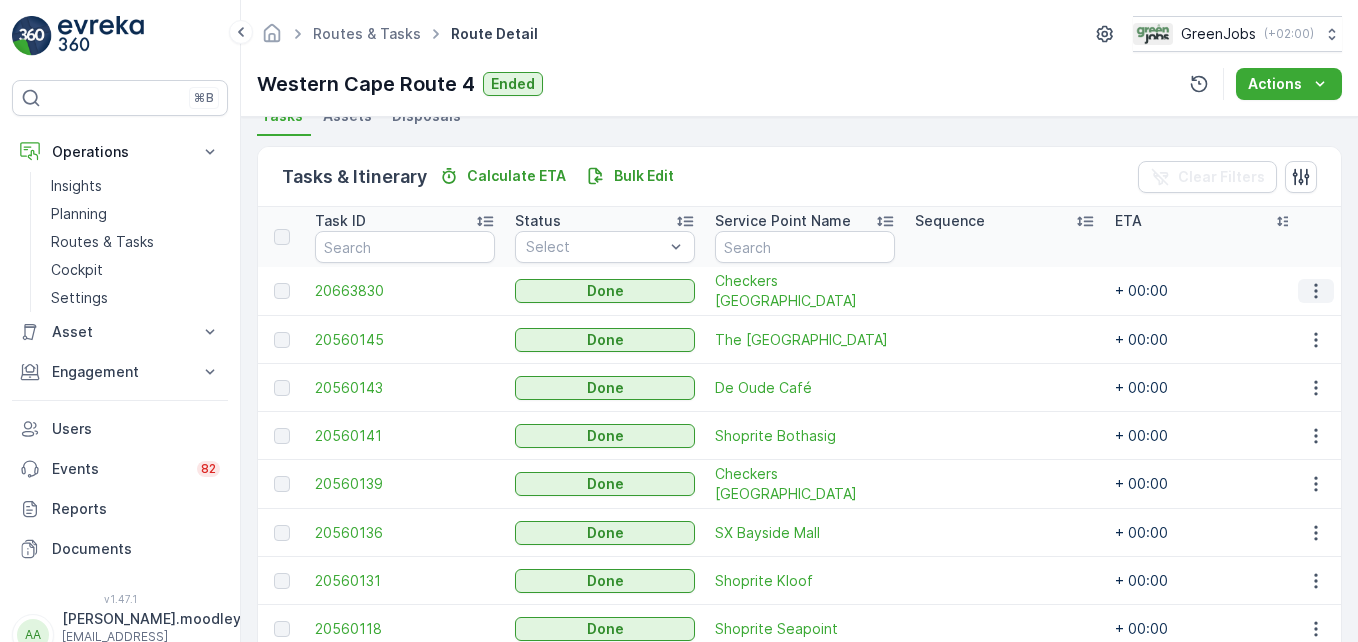 click 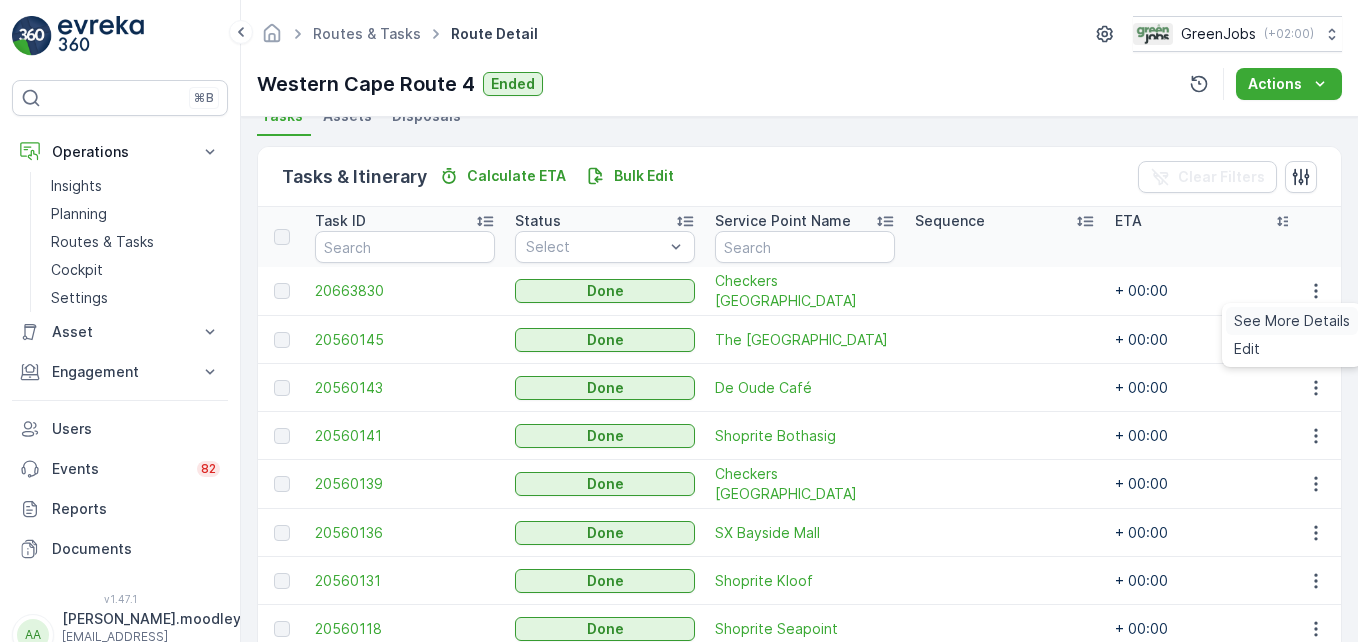 click on "See More Details" at bounding box center (1292, 321) 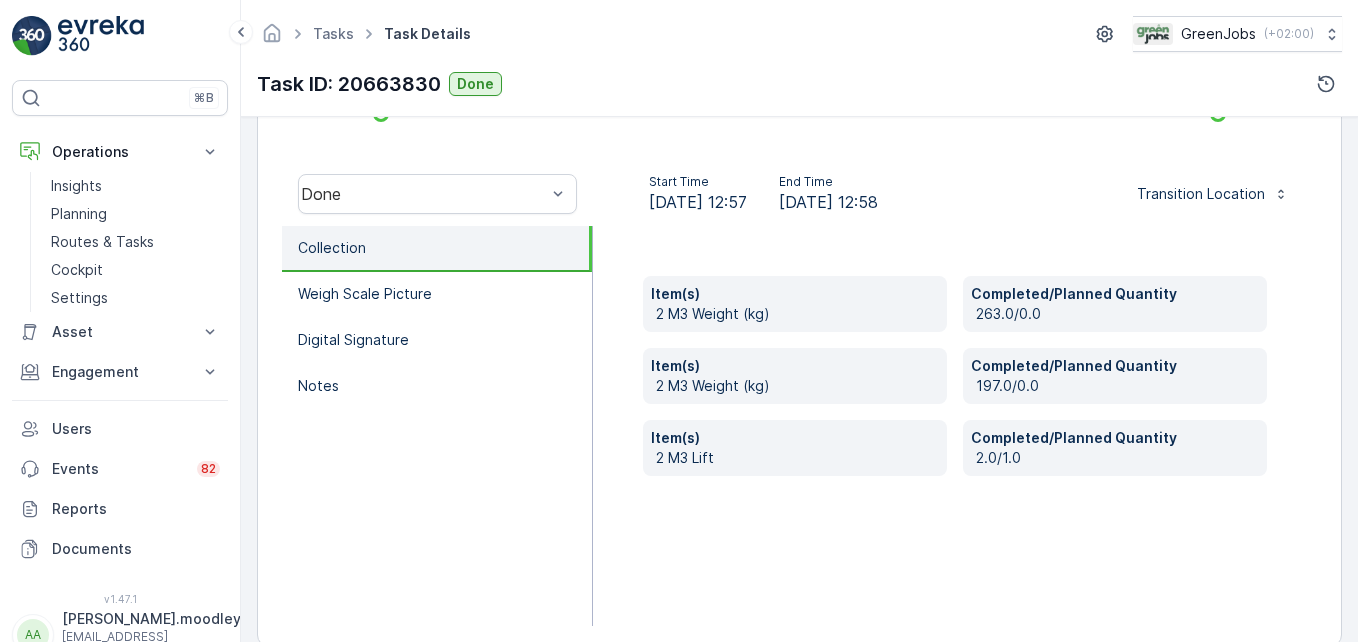 scroll, scrollTop: 619, scrollLeft: 0, axis: vertical 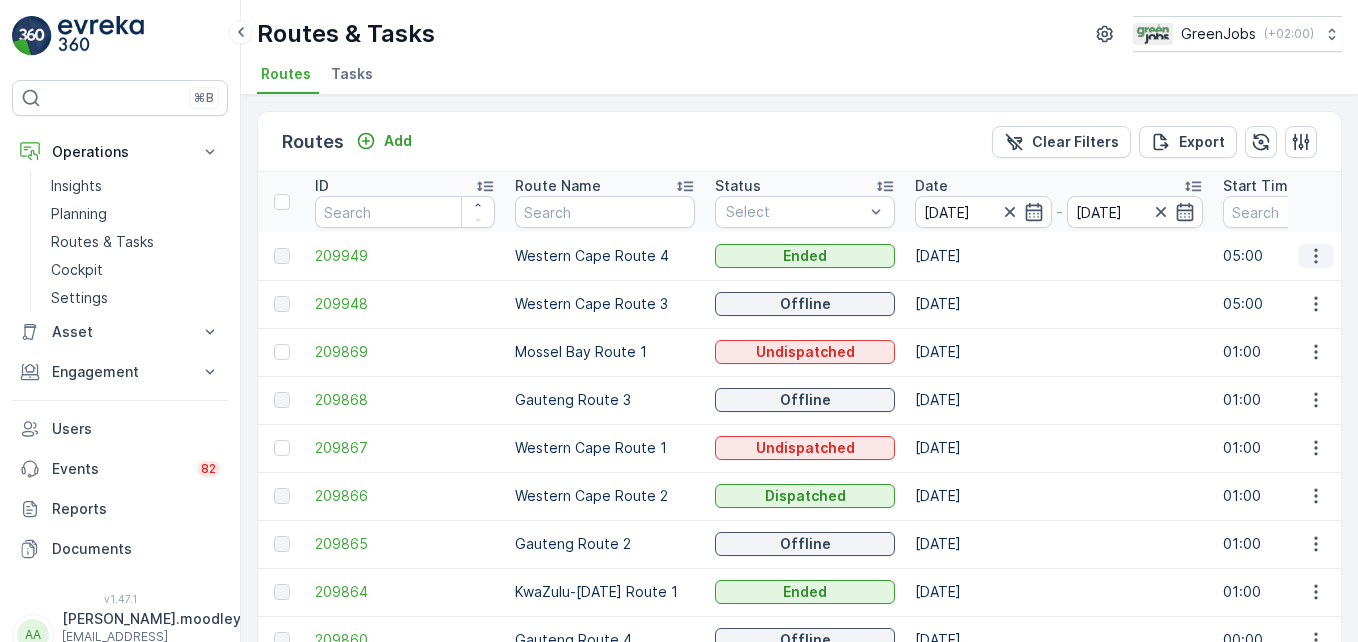 click 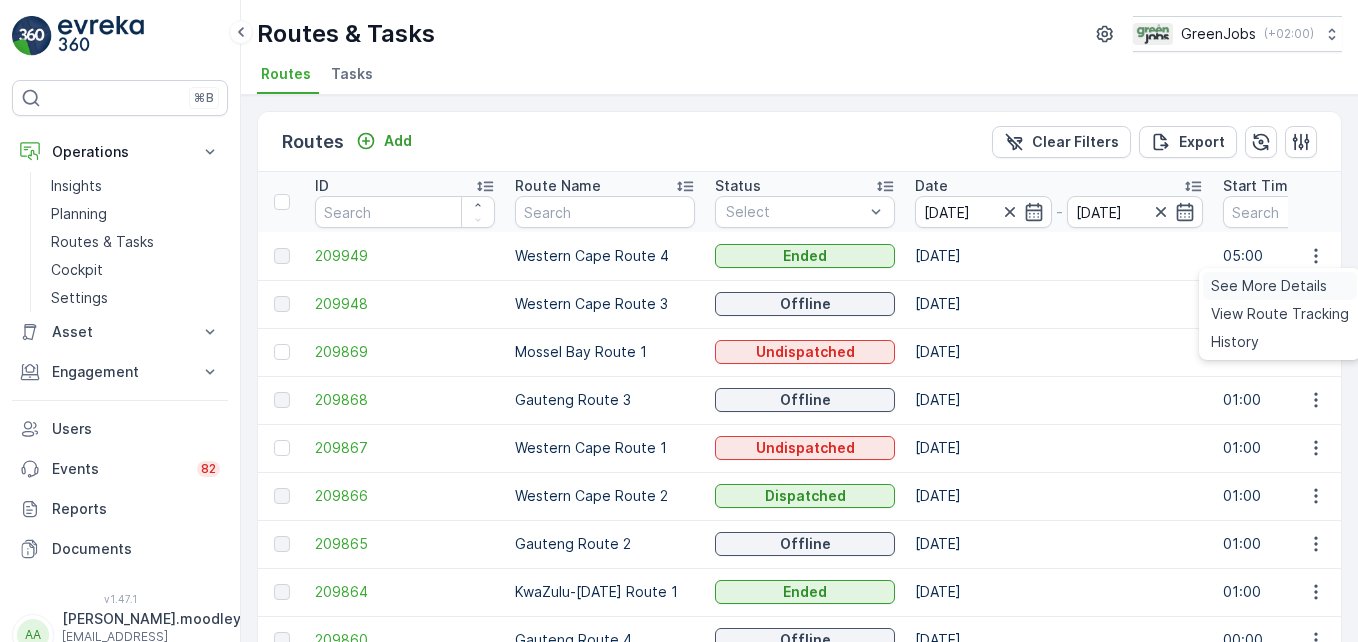 click on "See More Details" at bounding box center [1269, 286] 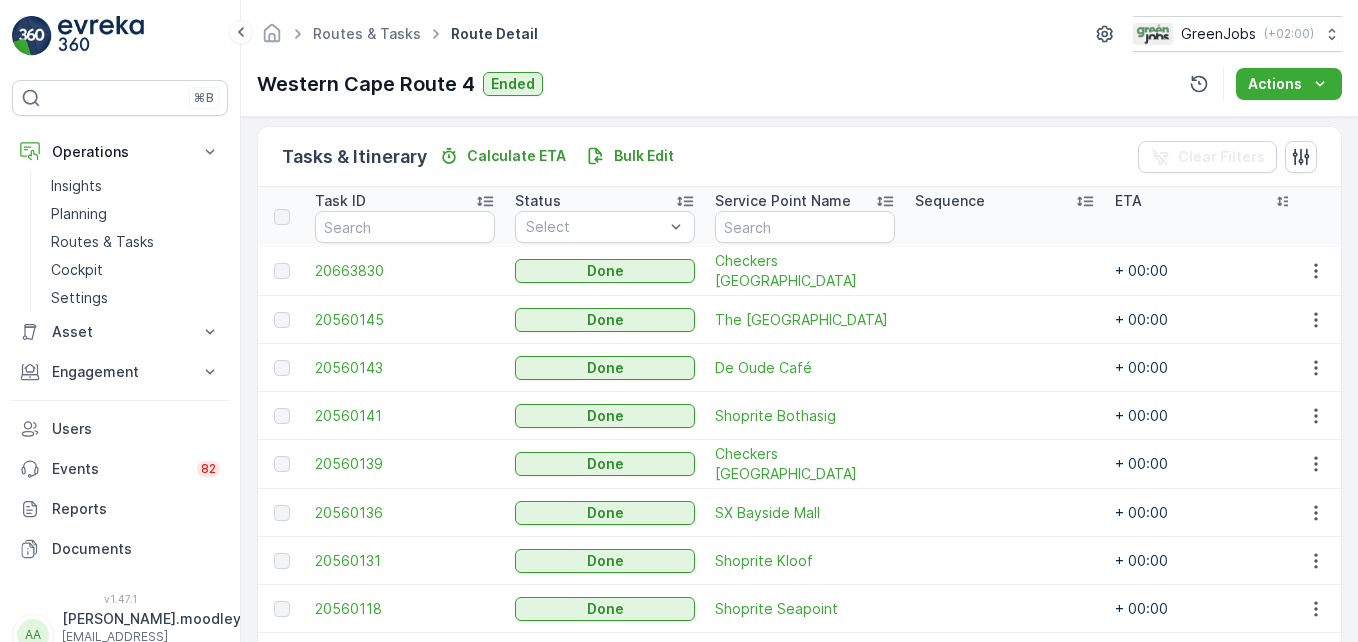 scroll, scrollTop: 155, scrollLeft: 0, axis: vertical 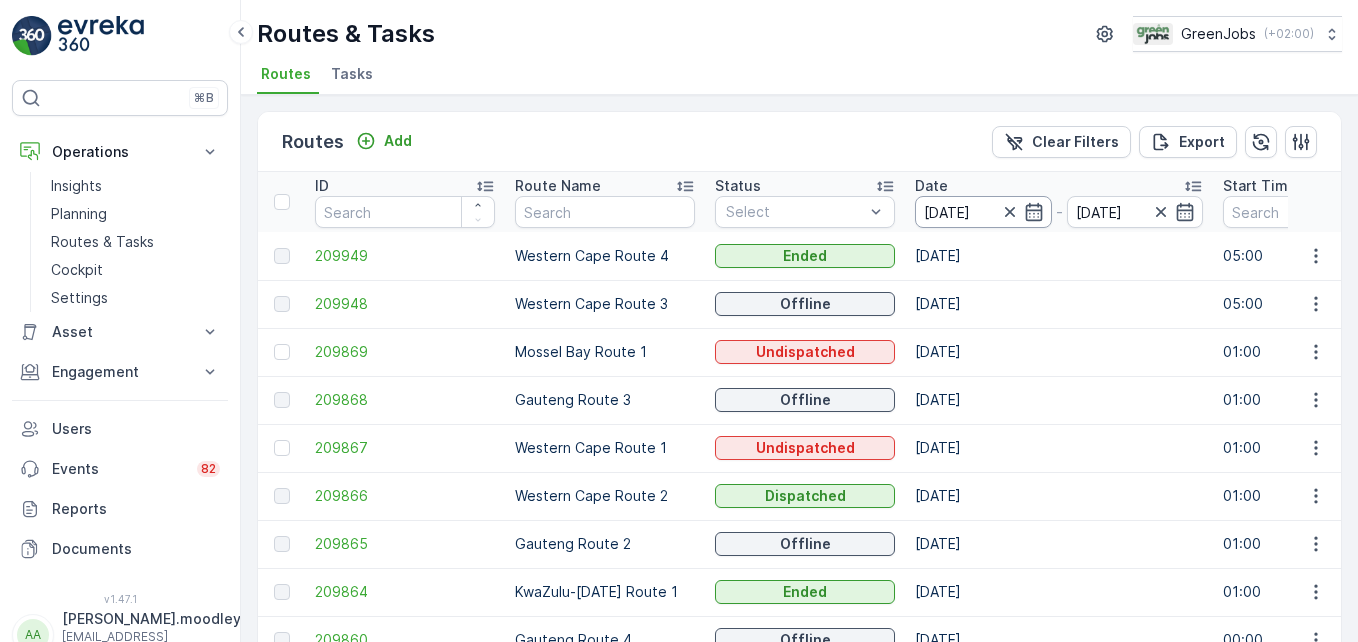 click on "[DATE]" at bounding box center [983, 212] 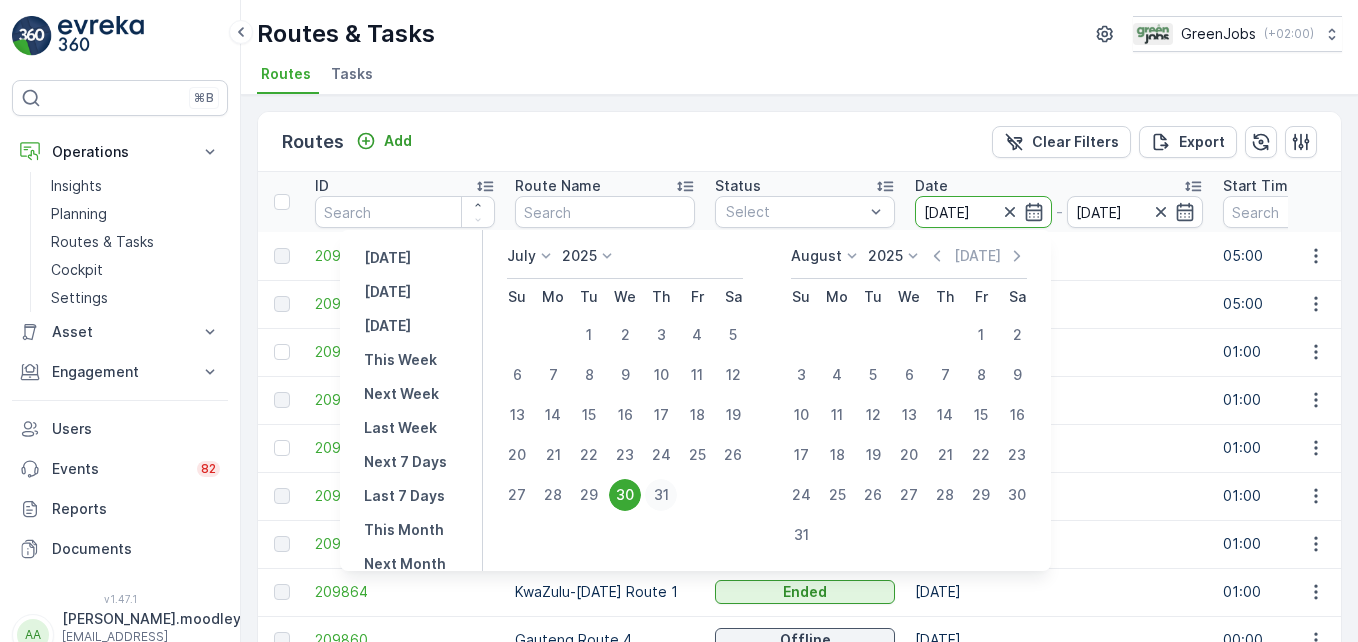click on "31" at bounding box center [661, 495] 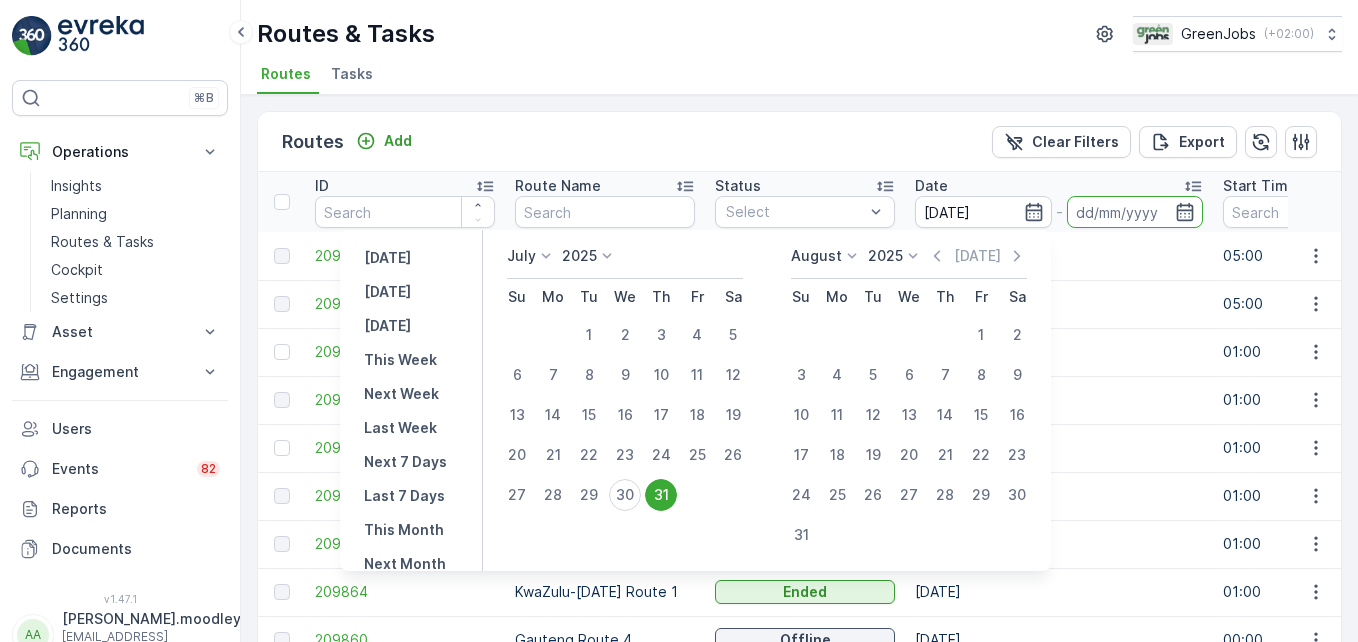 click on "31" at bounding box center (661, 495) 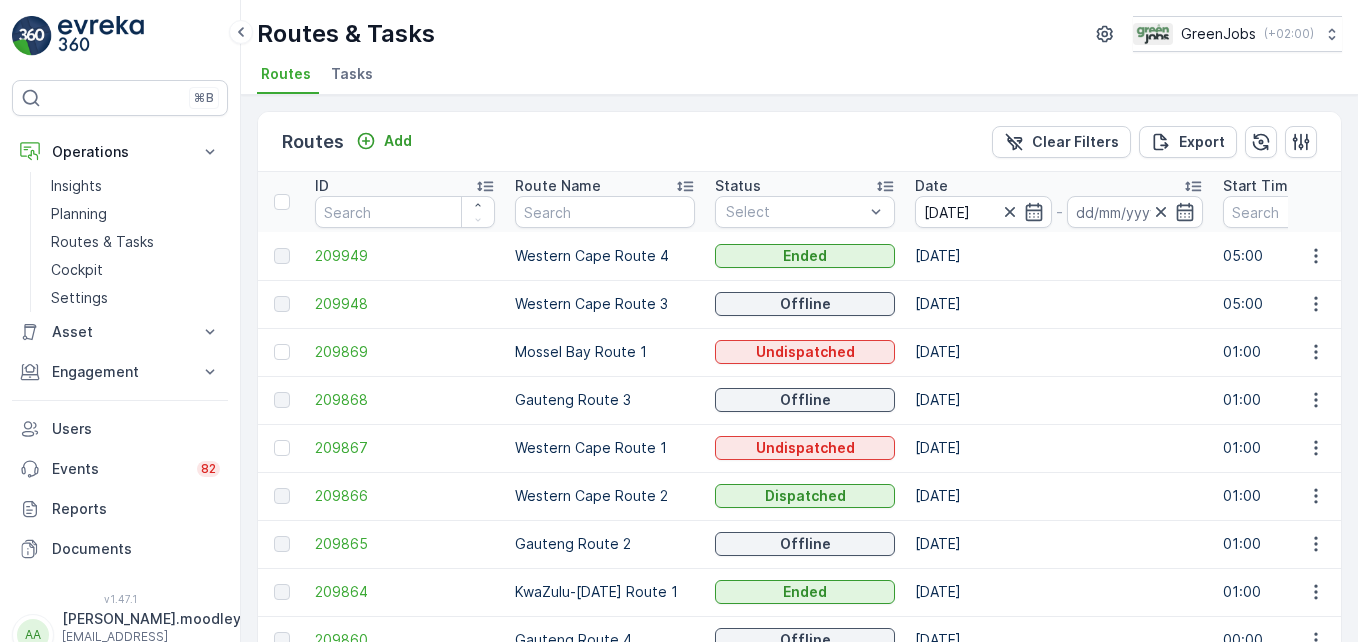 type on "[DATE]" 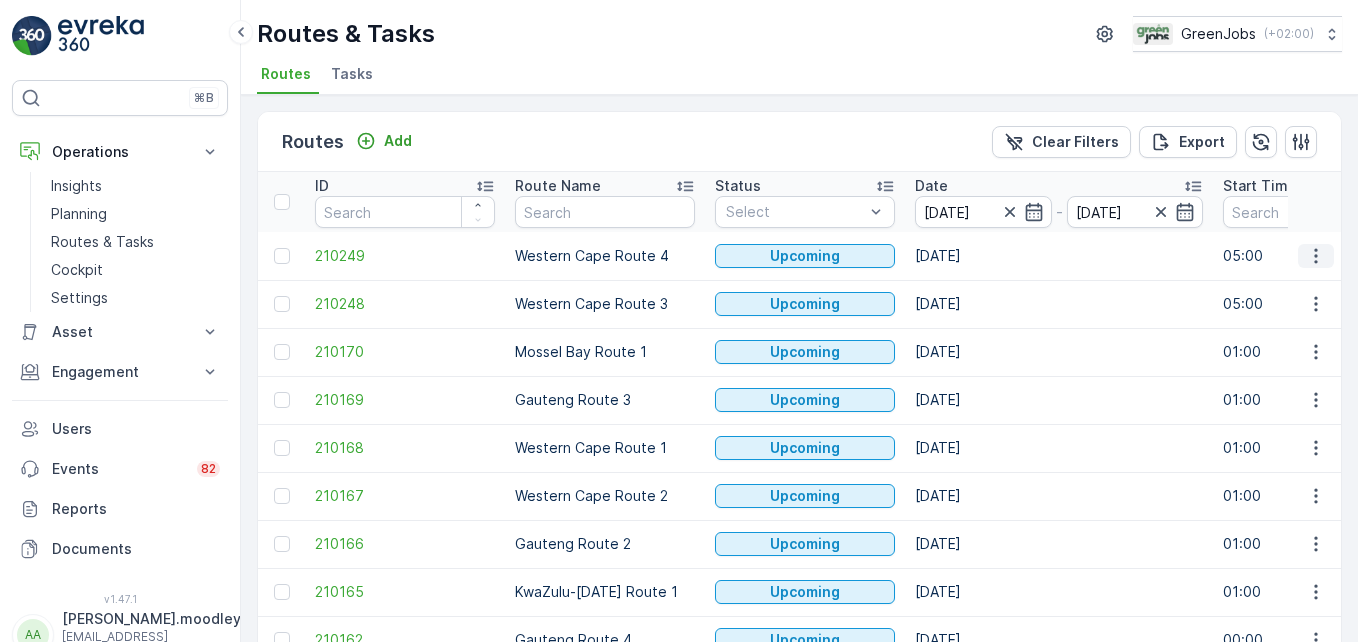 click 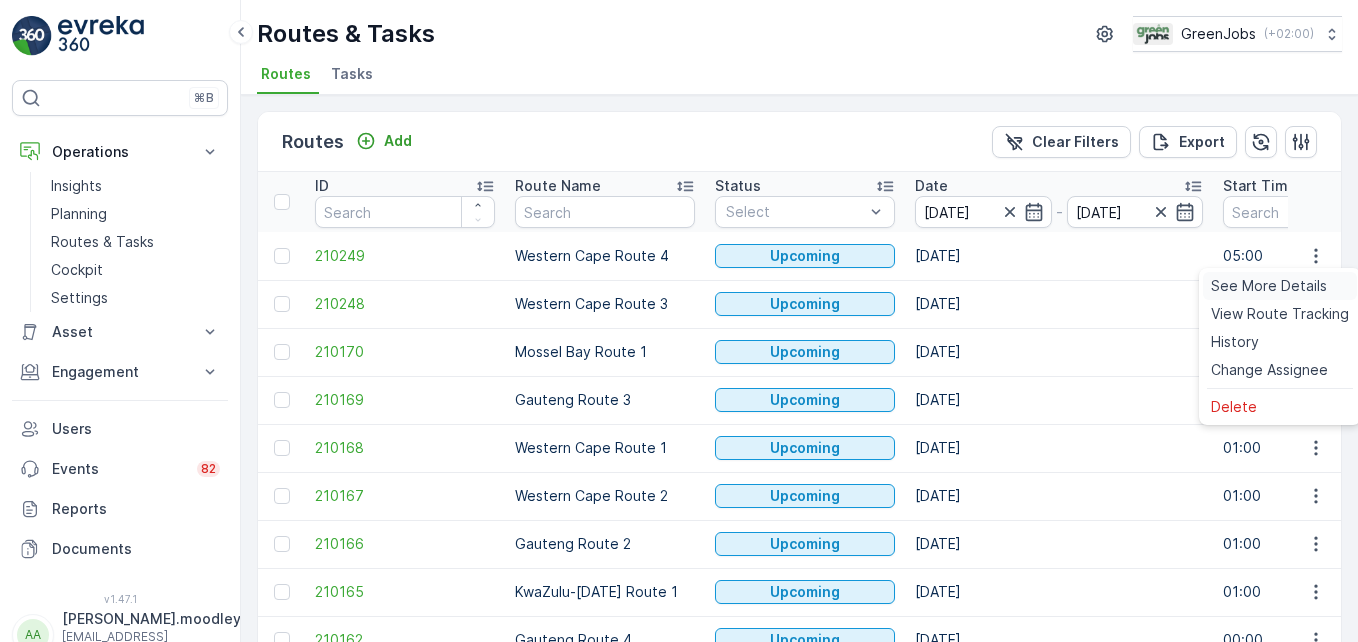 click on "See More Details" at bounding box center (1269, 286) 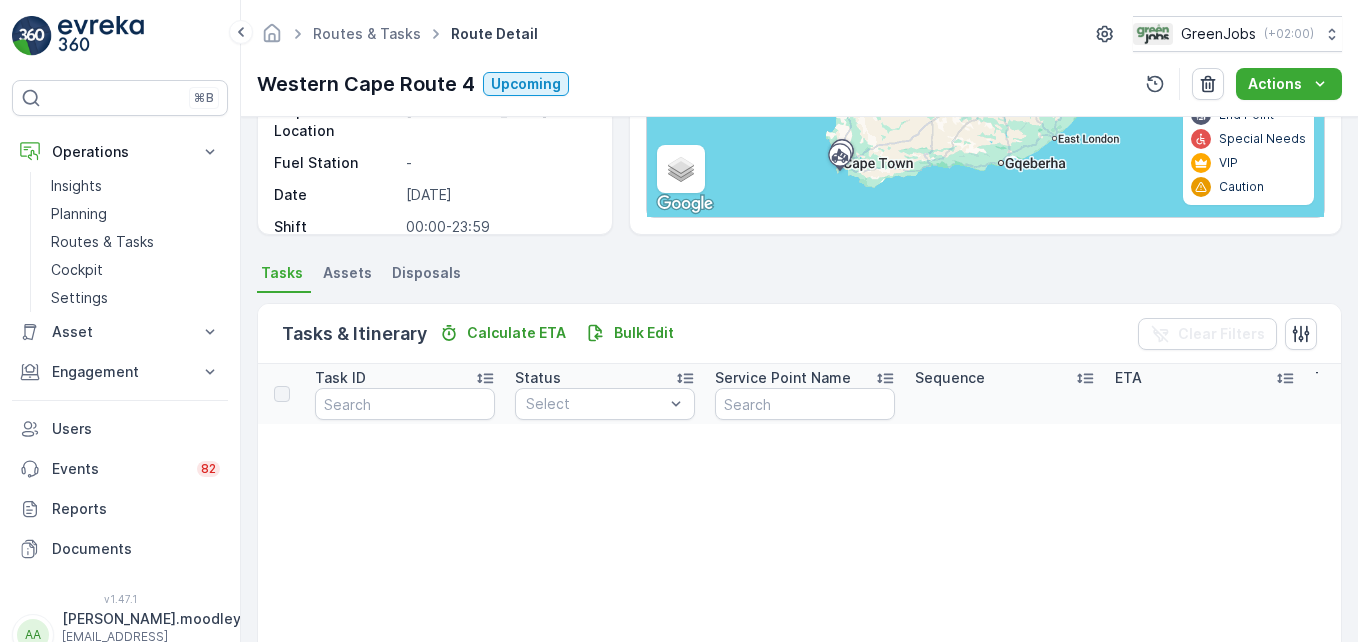 scroll, scrollTop: 300, scrollLeft: 0, axis: vertical 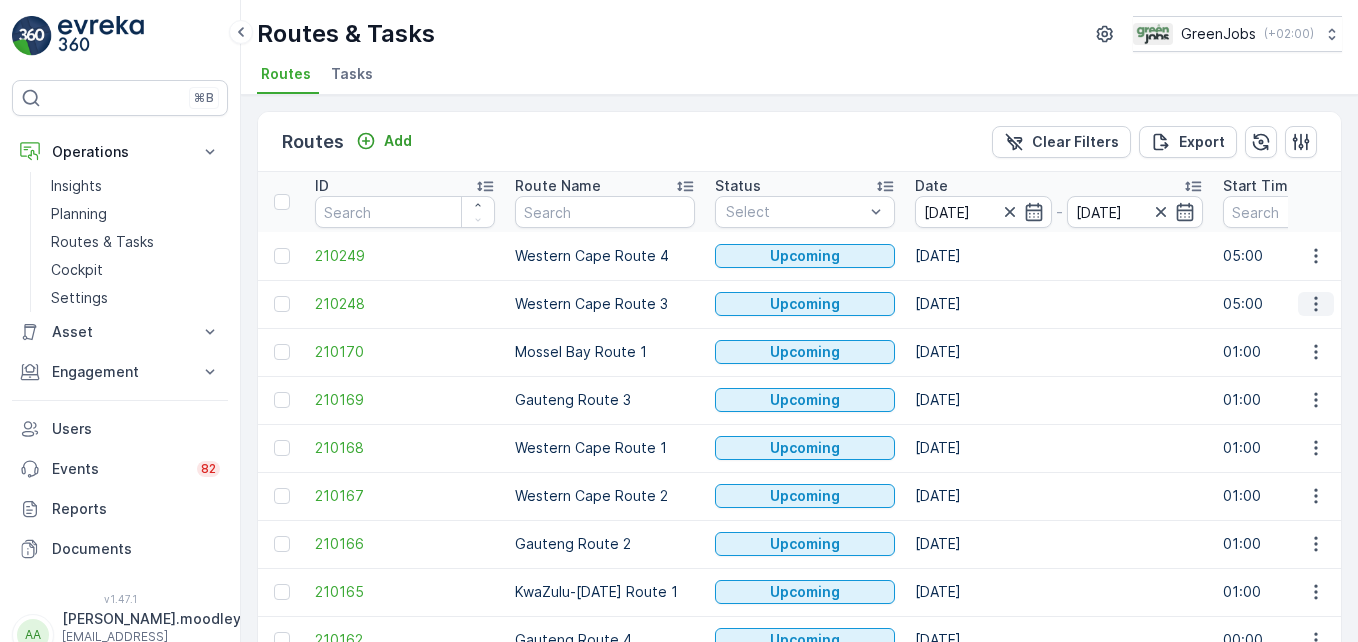 click 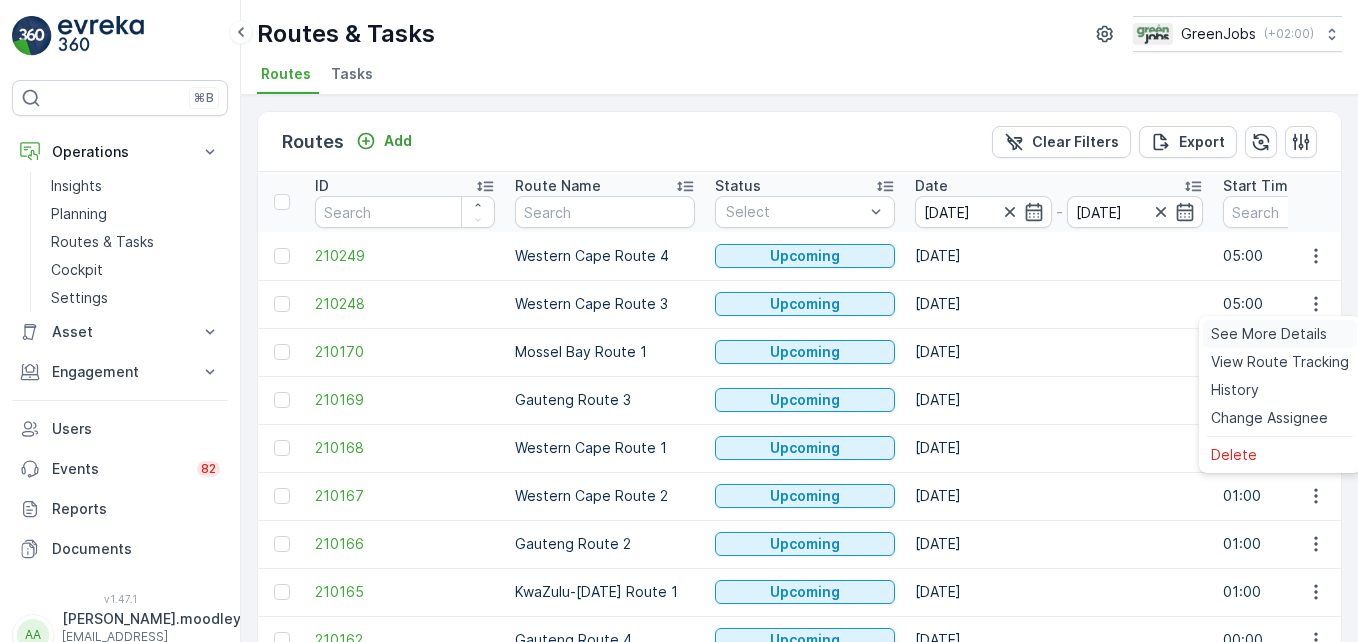 click on "See More Details" at bounding box center (1269, 334) 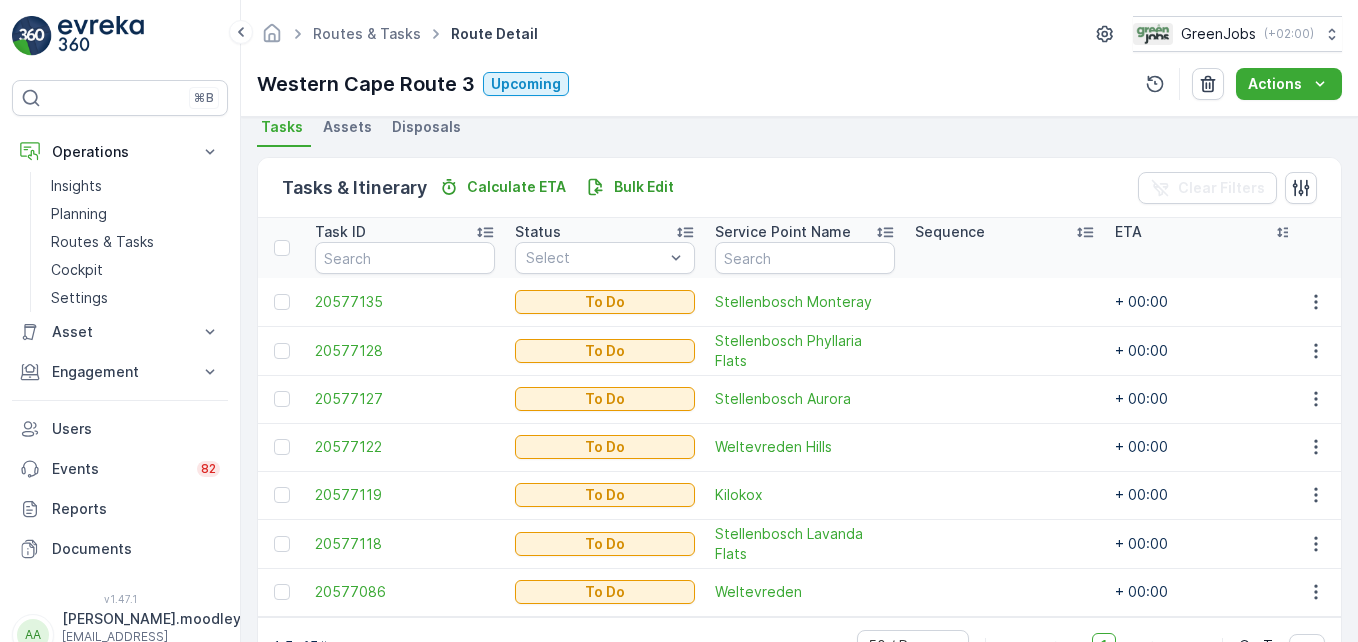scroll, scrollTop: 513, scrollLeft: 0, axis: vertical 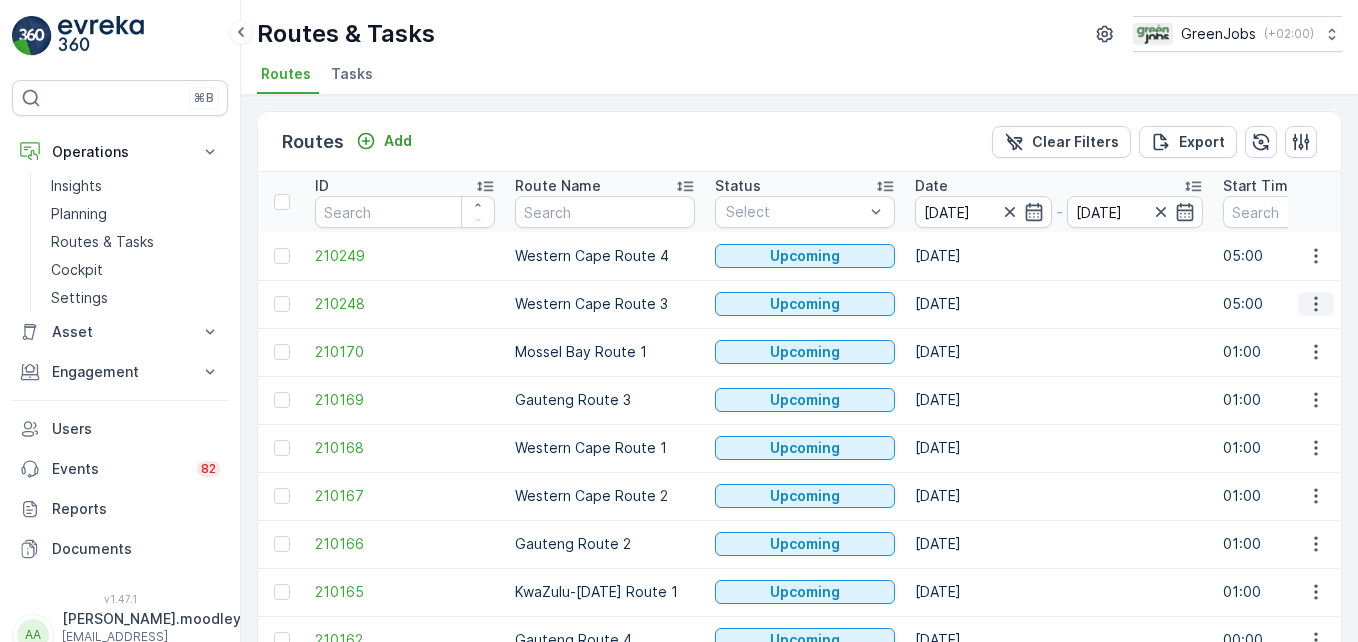 click 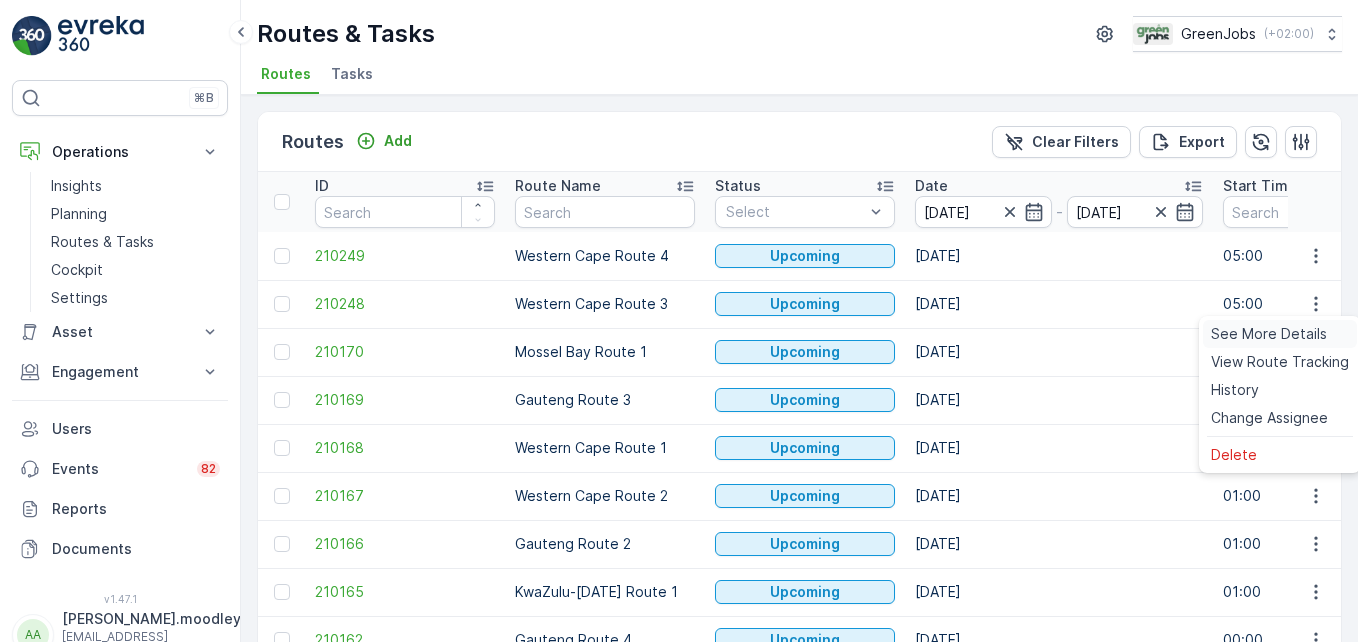 click on "See More Details" at bounding box center [1269, 334] 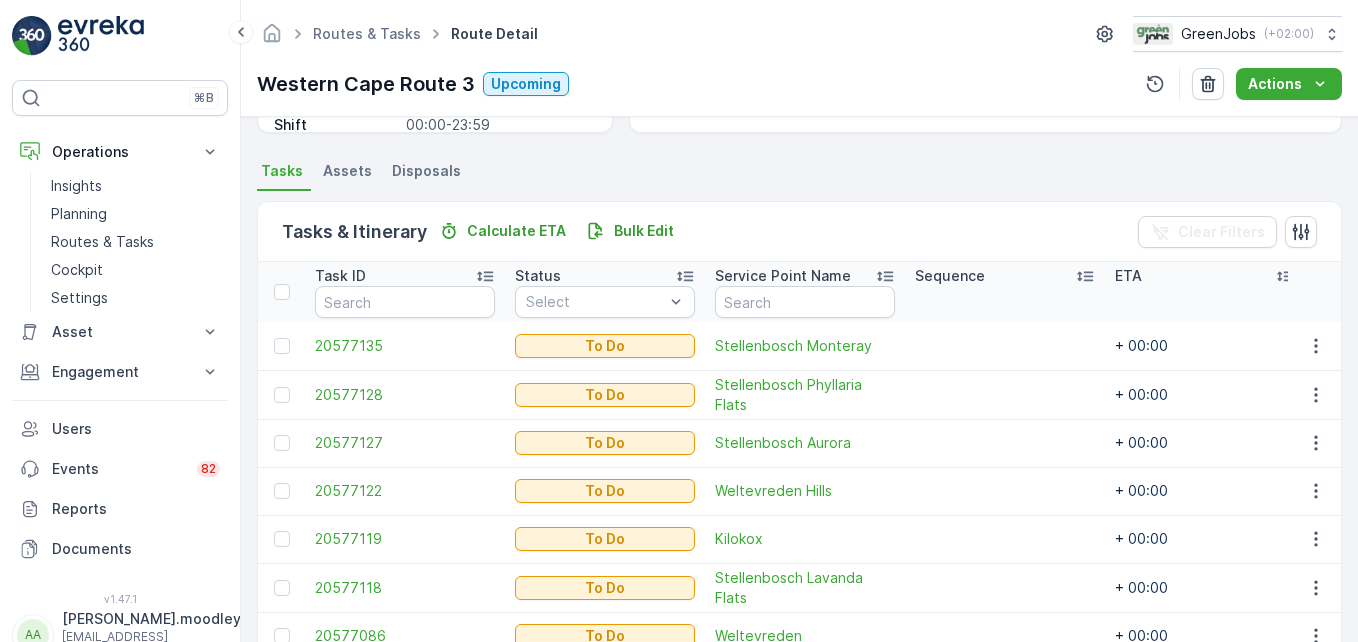 scroll, scrollTop: 513, scrollLeft: 0, axis: vertical 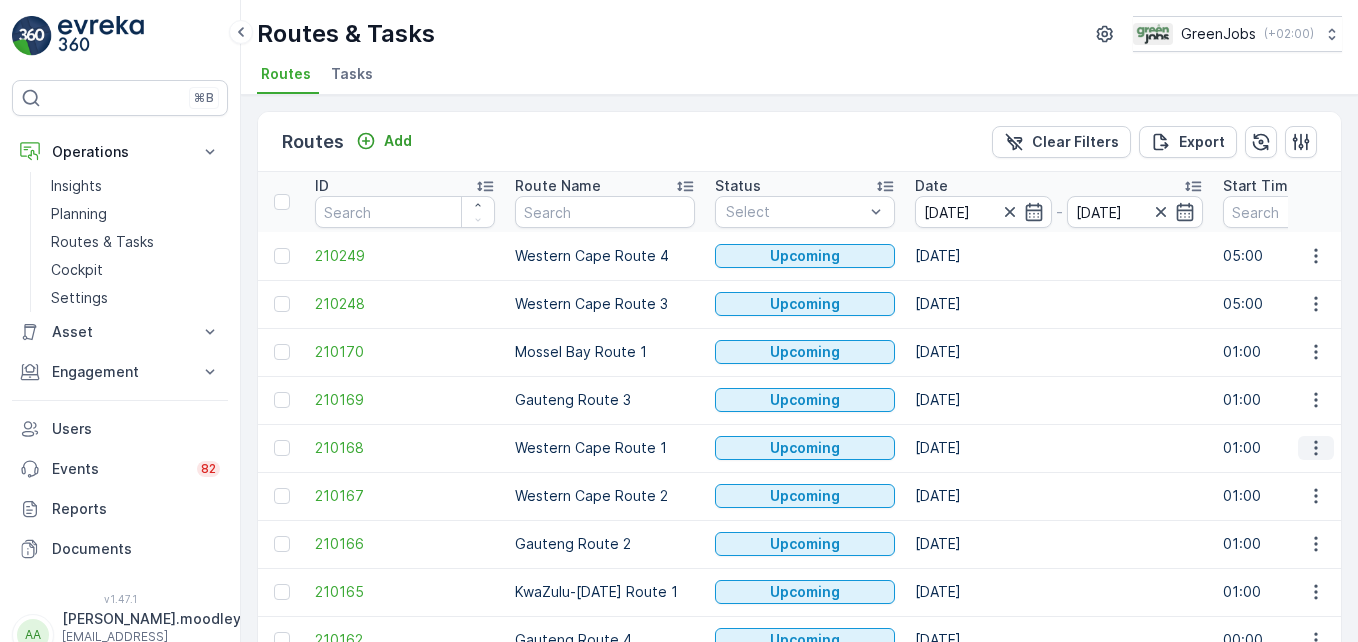 click 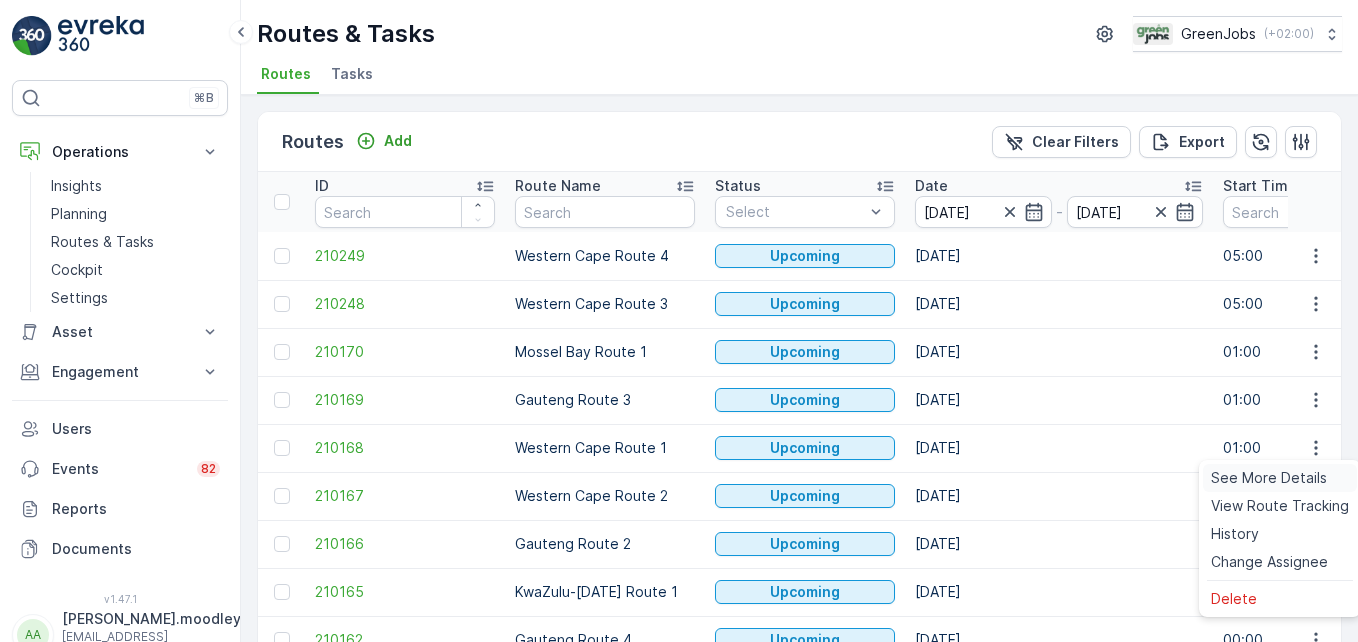 click on "See More Details" at bounding box center (1269, 478) 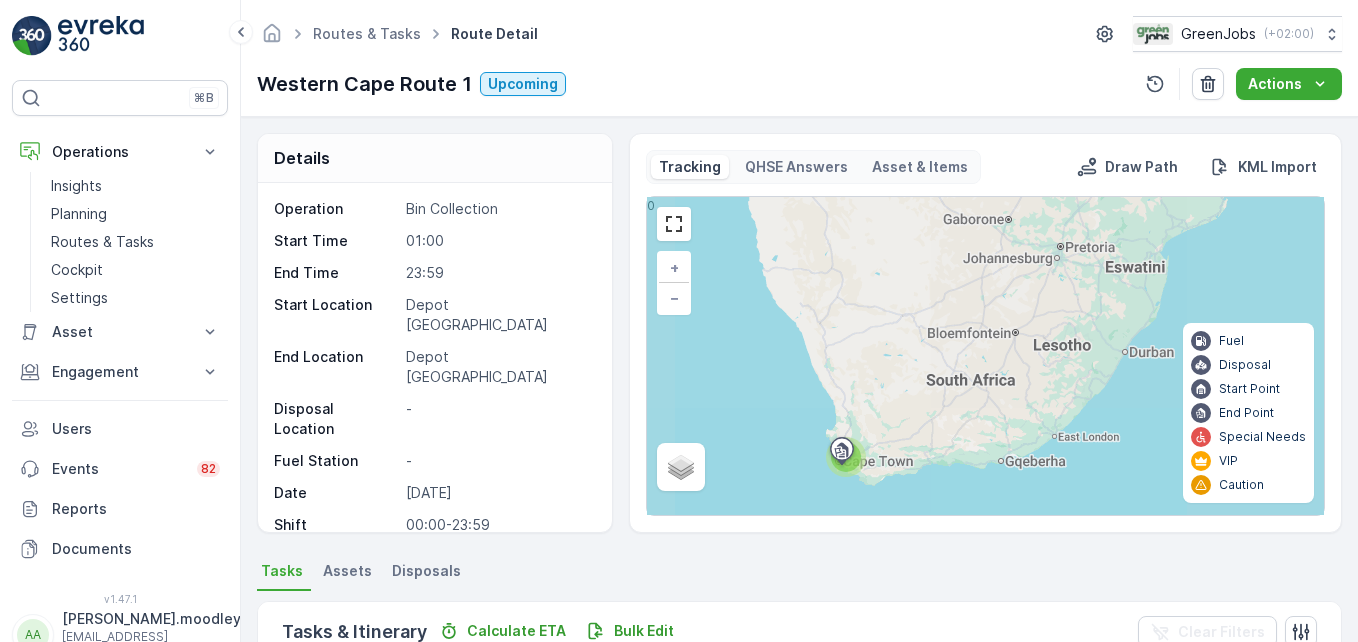 scroll, scrollTop: 512, scrollLeft: 0, axis: vertical 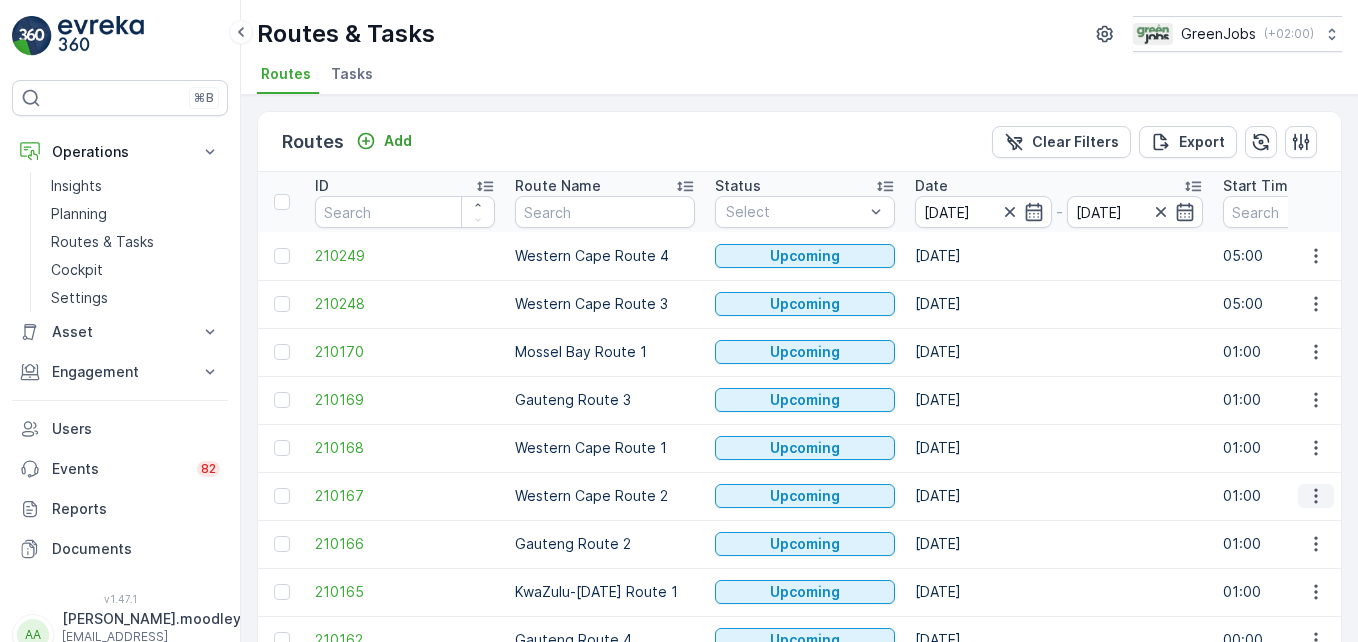 click 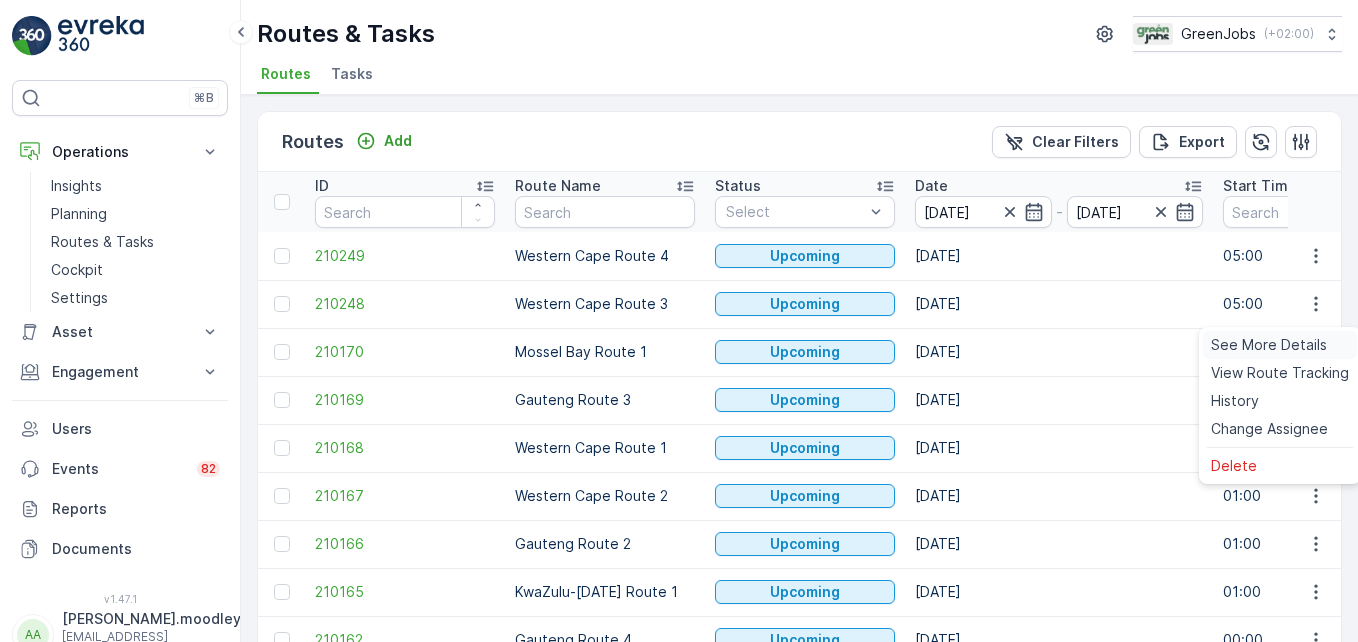click on "See More Details" at bounding box center [1269, 345] 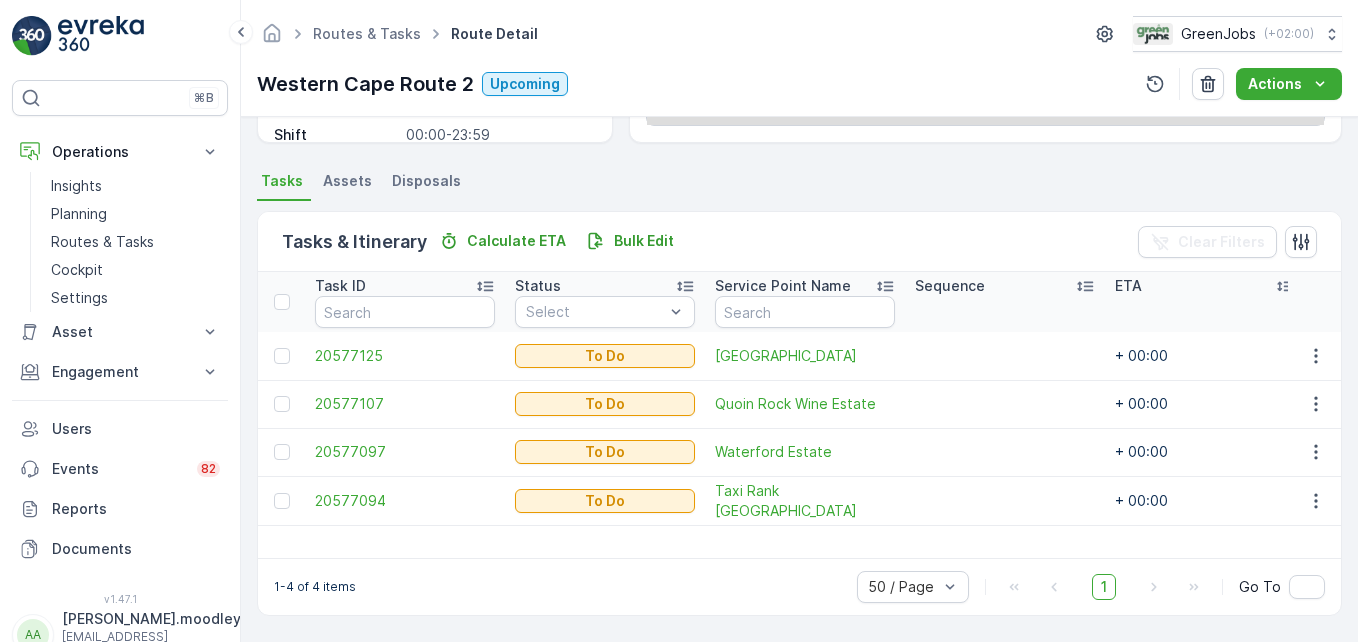 scroll, scrollTop: 390, scrollLeft: 0, axis: vertical 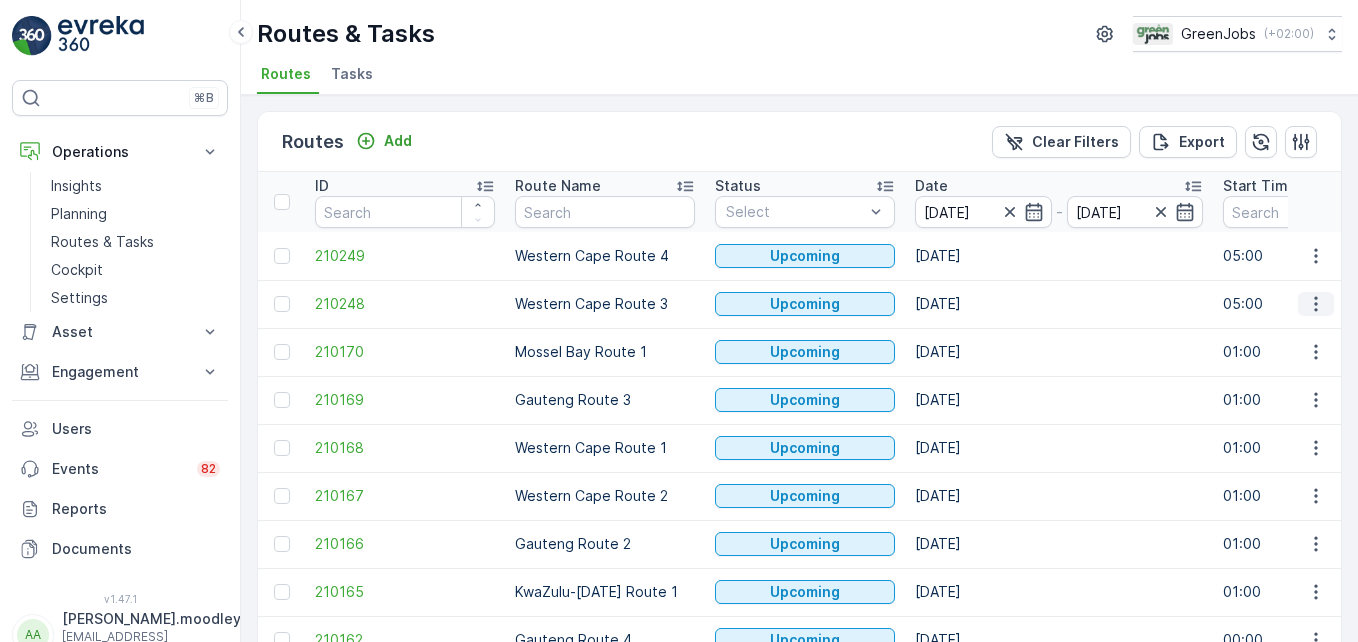 click 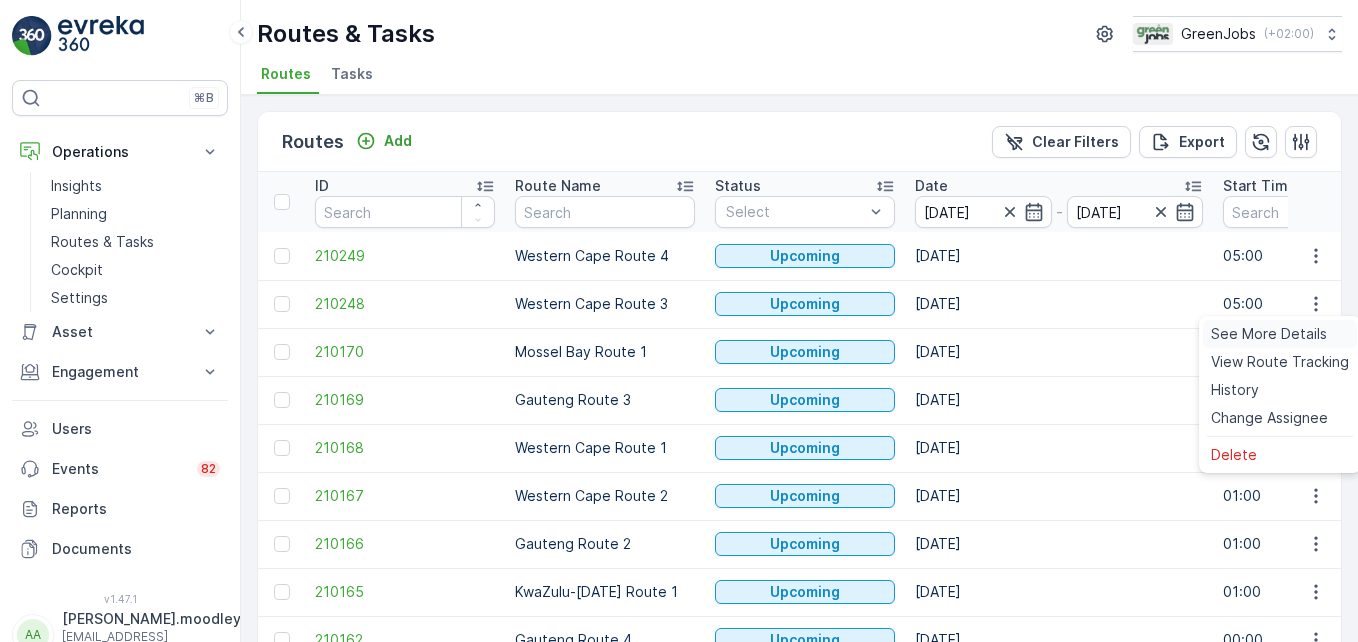 click on "See More Details" at bounding box center [1269, 334] 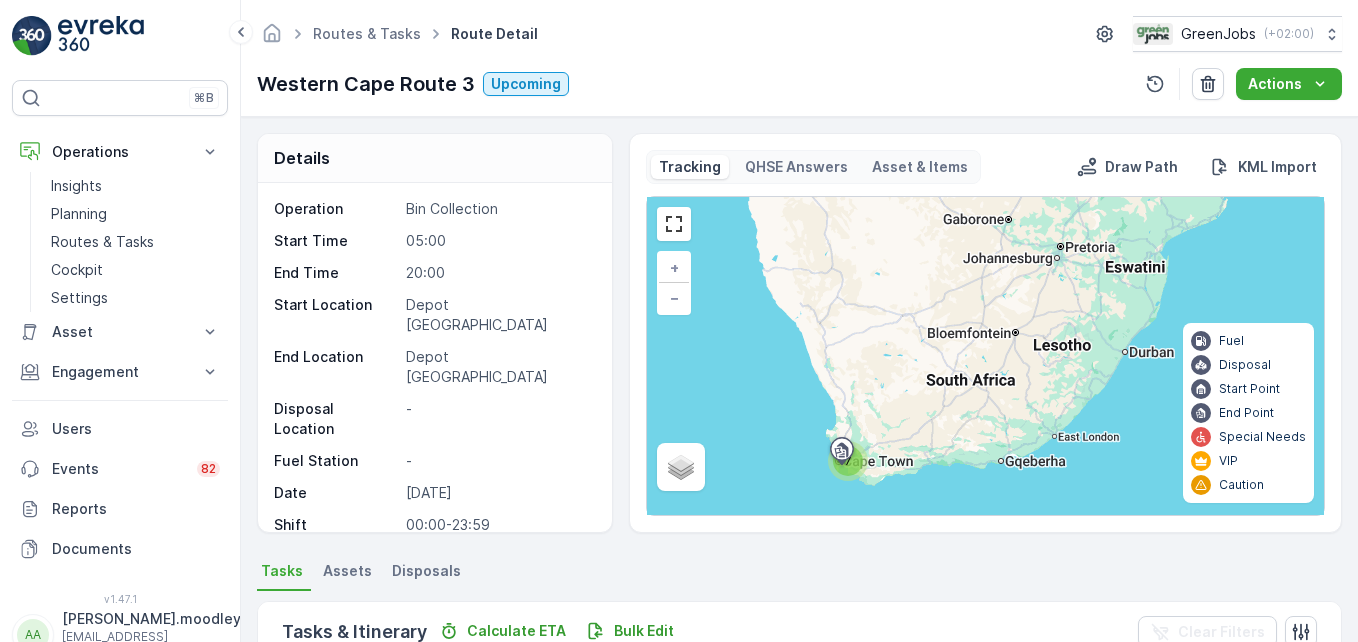 scroll, scrollTop: 513, scrollLeft: 0, axis: vertical 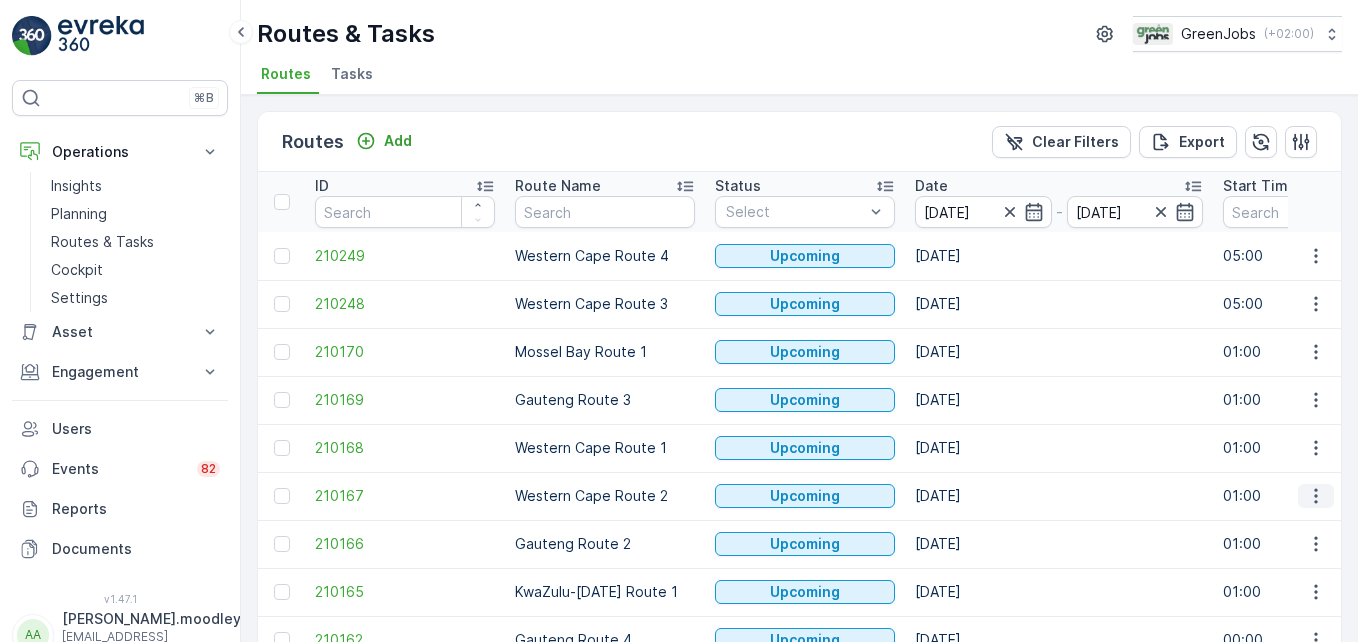 click 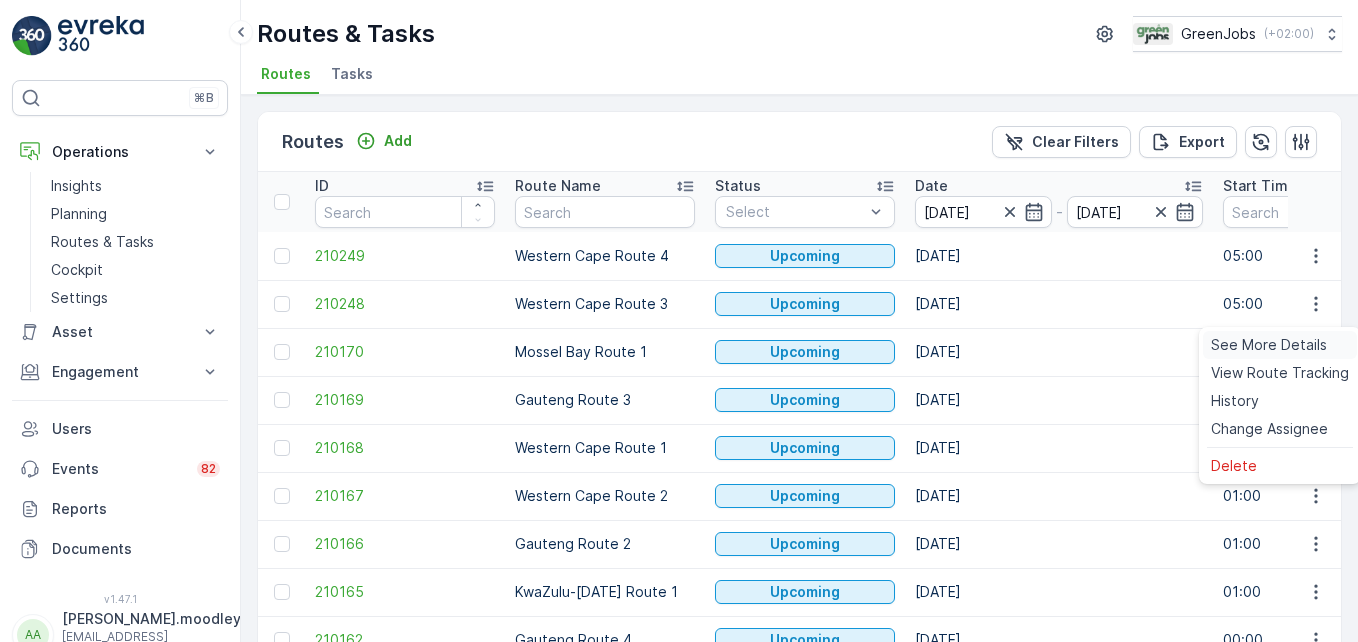 click on "See More Details" at bounding box center (1269, 345) 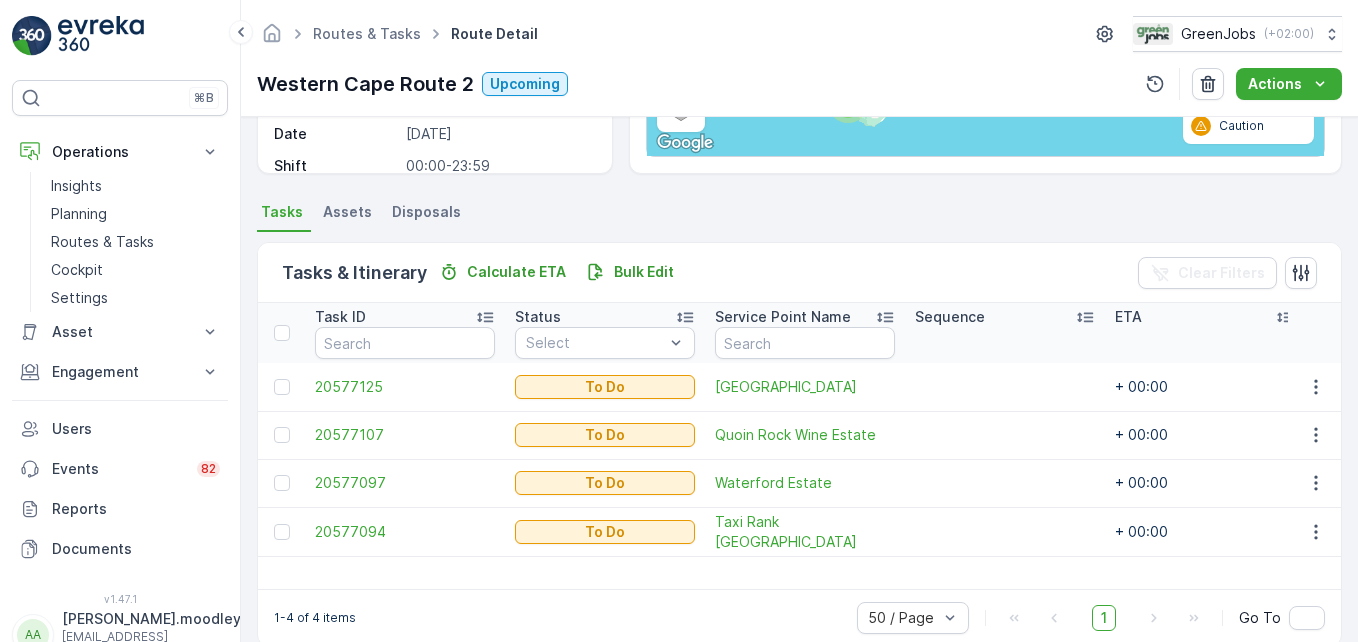 scroll, scrollTop: 390, scrollLeft: 0, axis: vertical 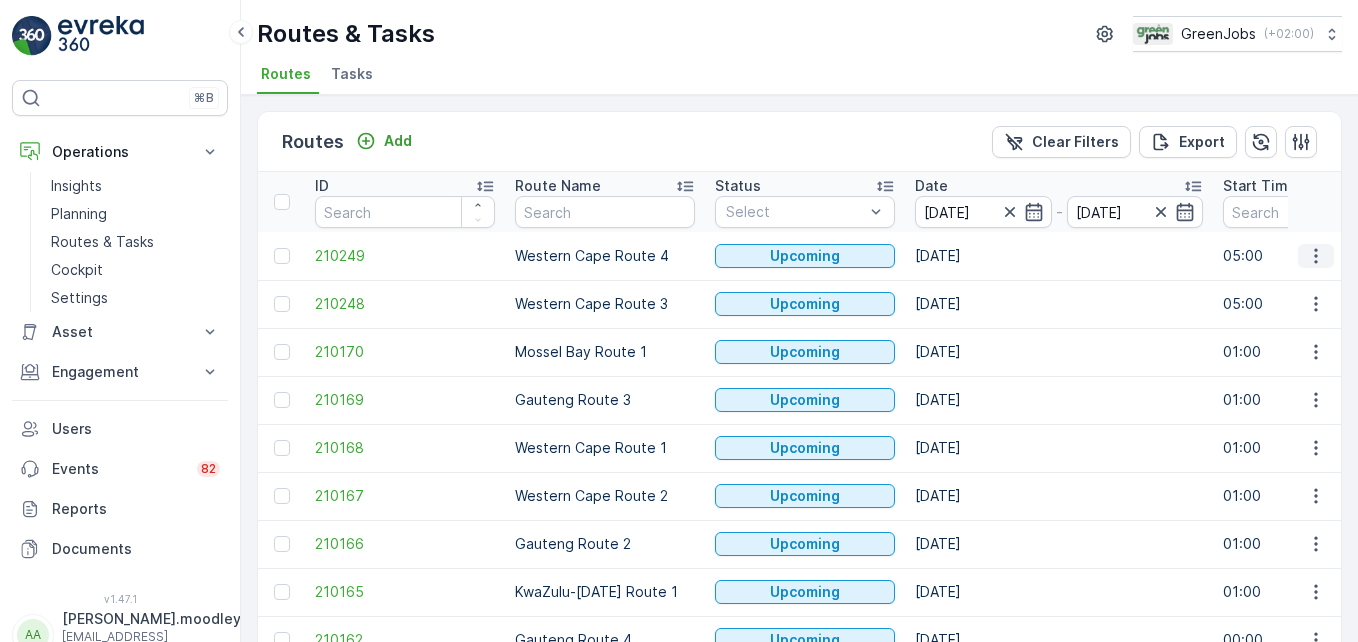 click 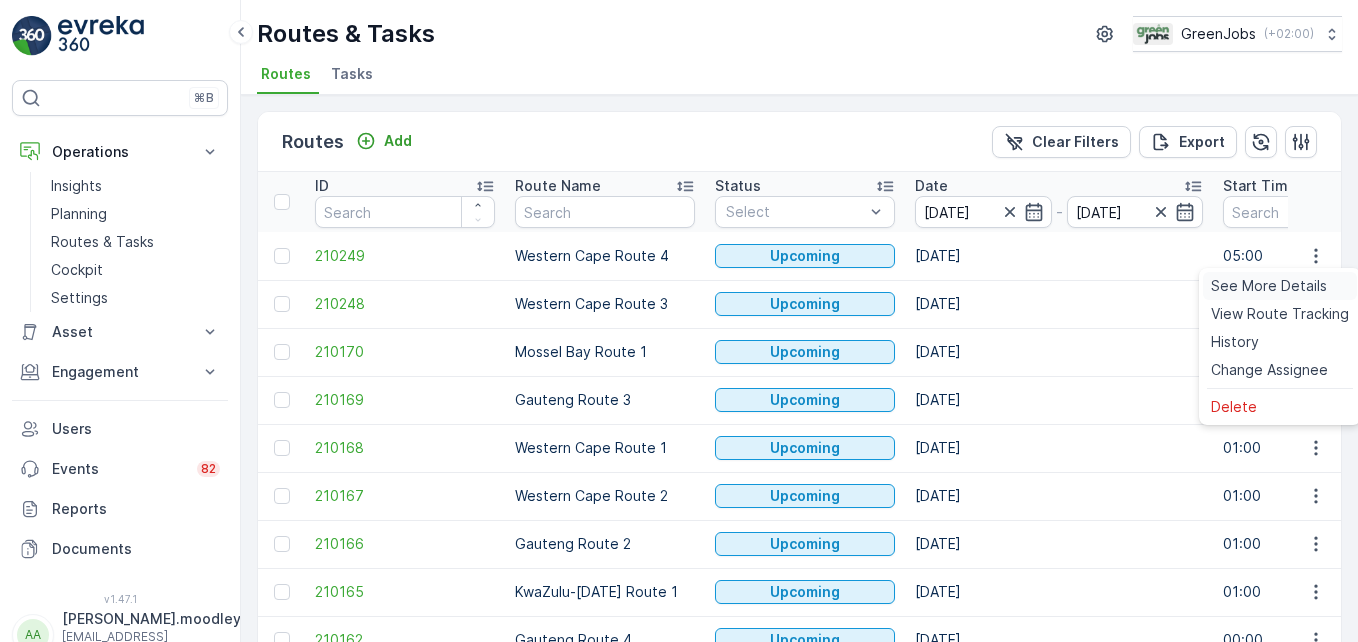 click on "See More Details" at bounding box center (1269, 286) 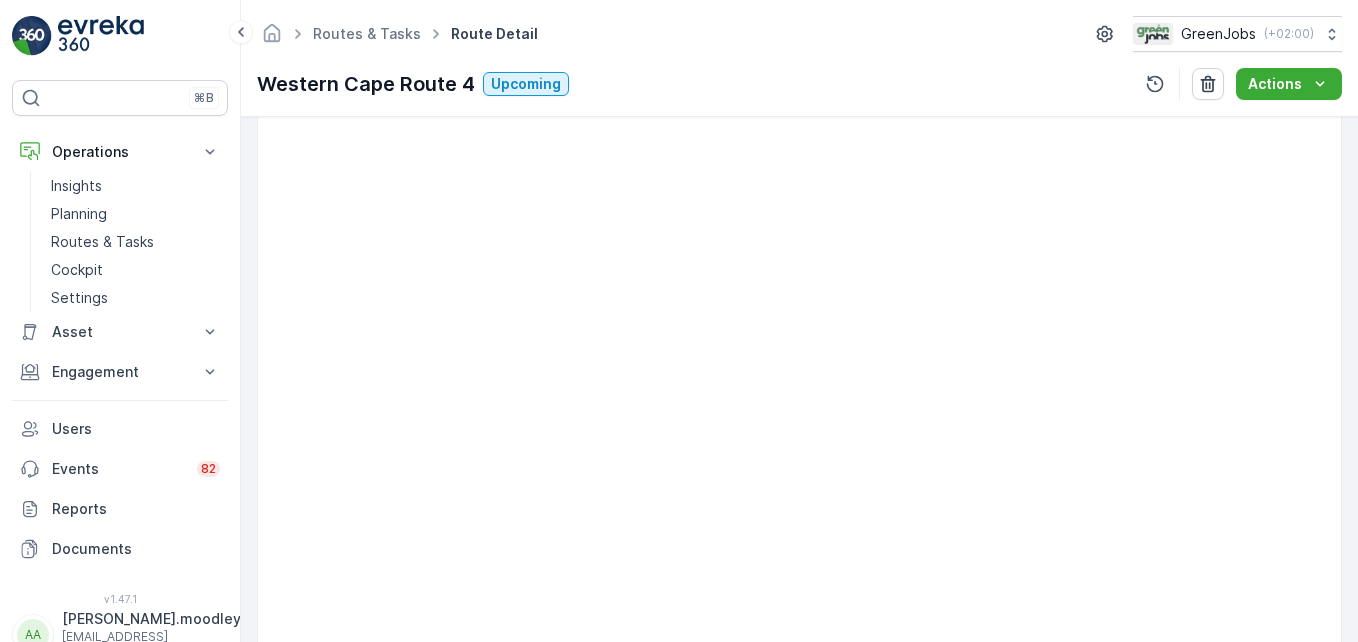 scroll, scrollTop: 700, scrollLeft: 0, axis: vertical 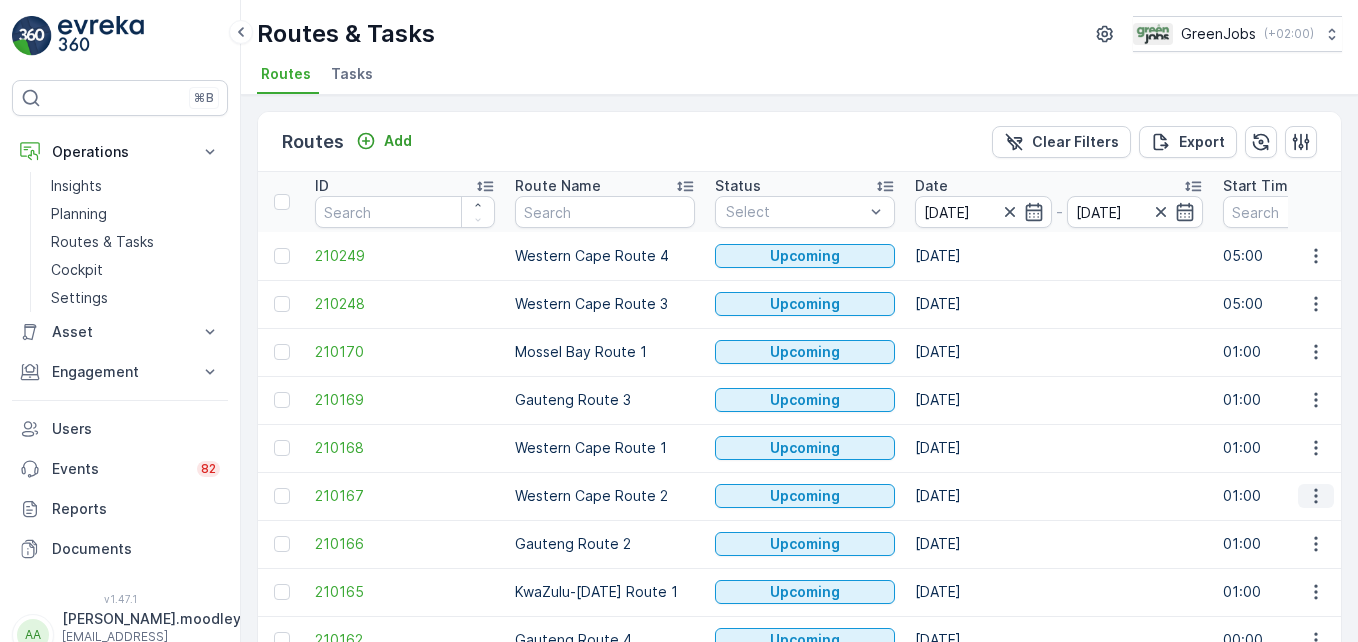 click 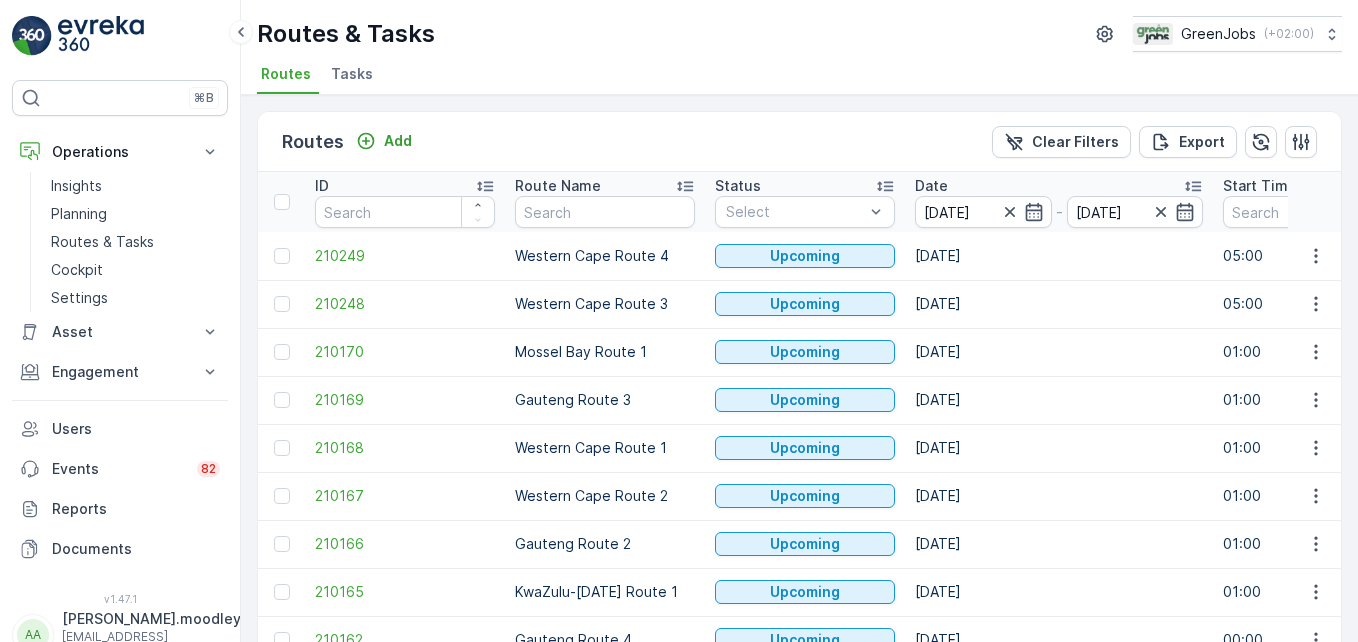 click on "[DATE]" at bounding box center (1059, 352) 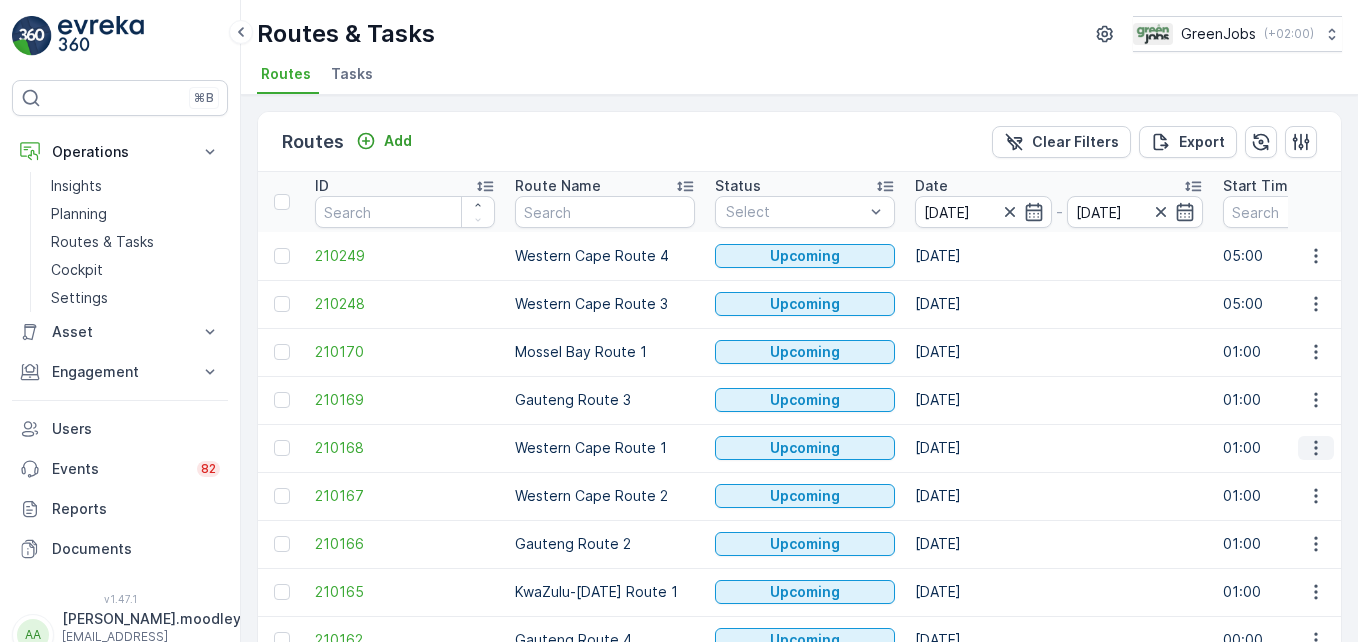 click 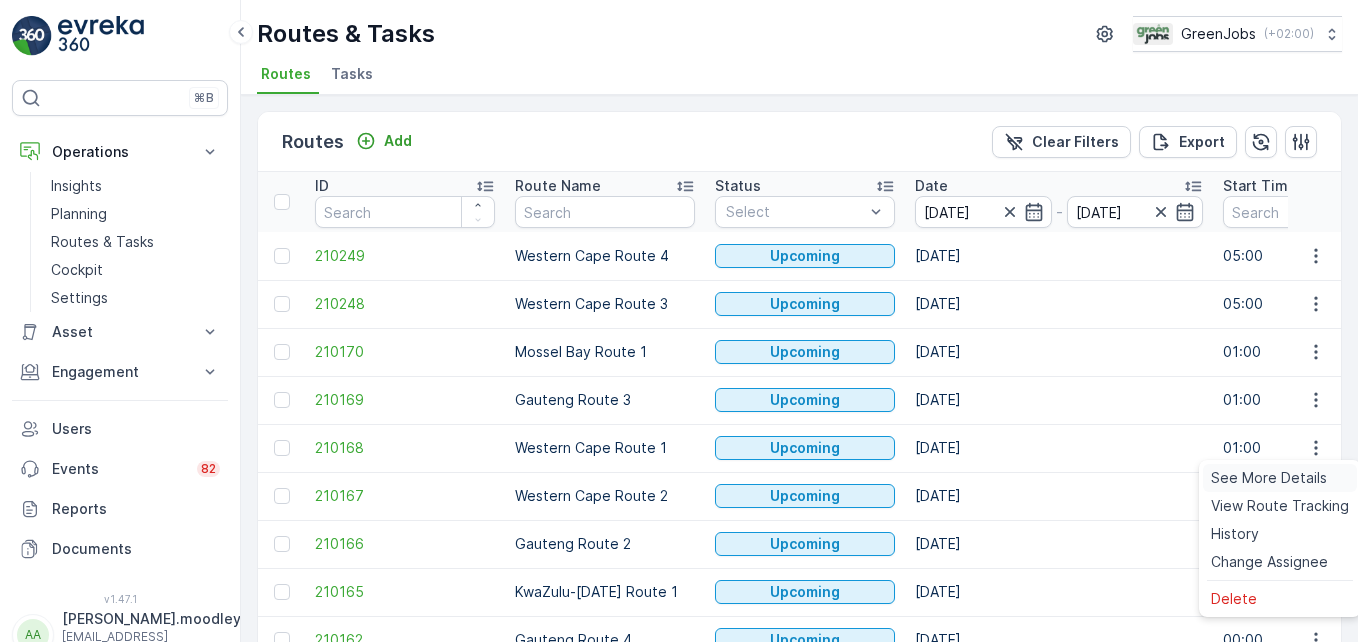 click on "See More Details" at bounding box center (1269, 478) 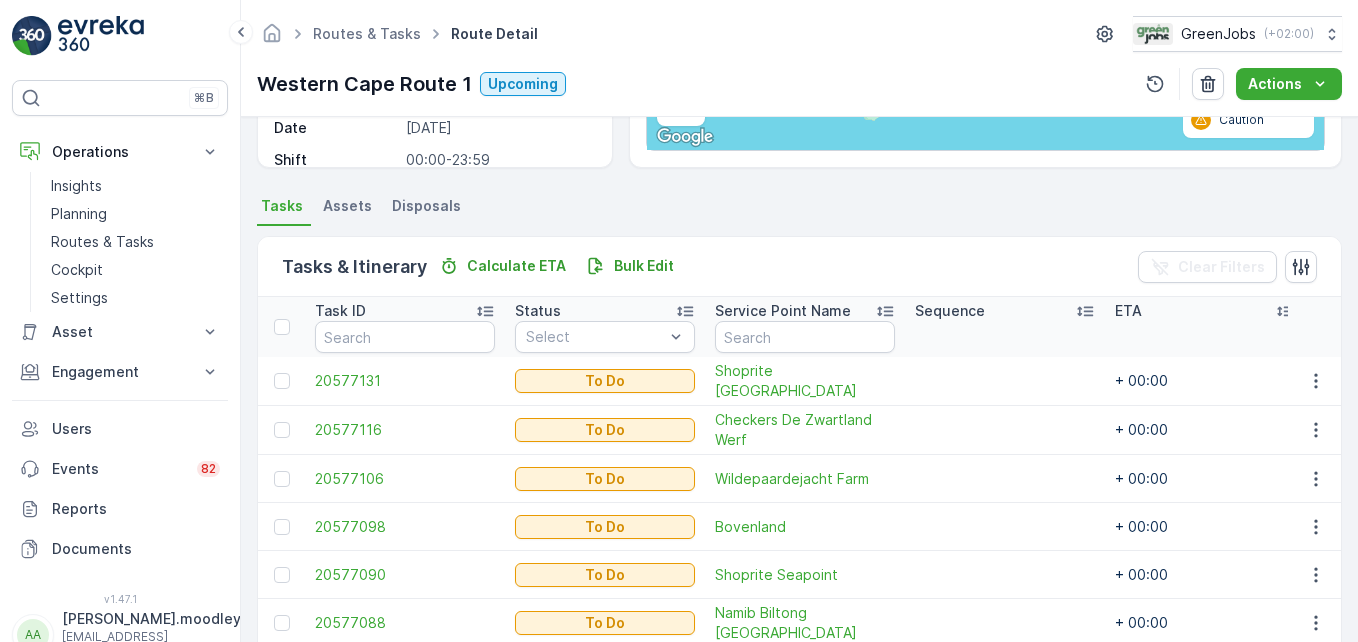 scroll, scrollTop: 400, scrollLeft: 0, axis: vertical 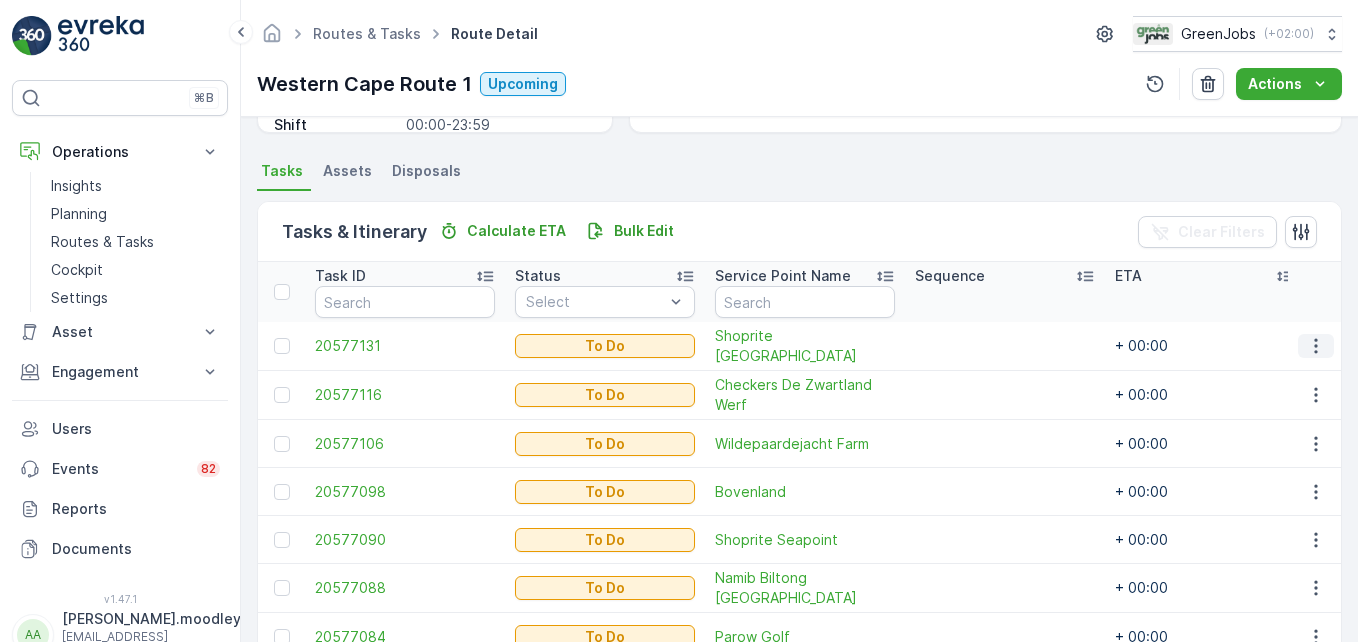 click 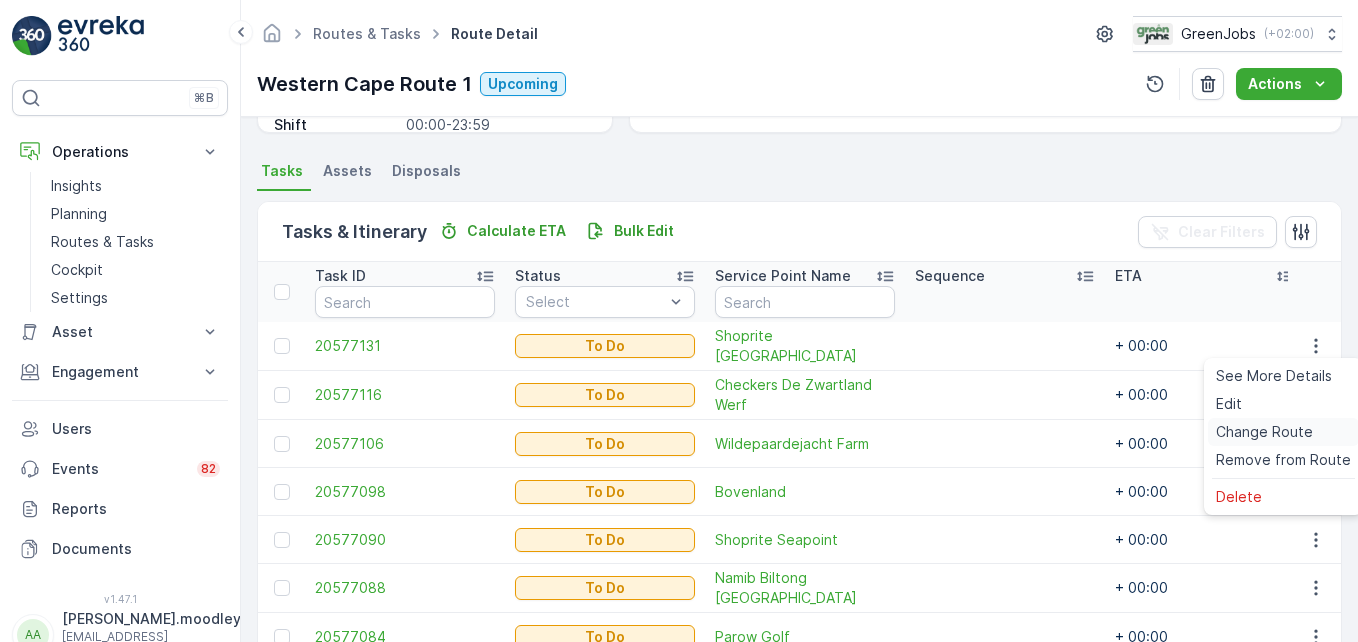 click on "Change Route" at bounding box center [1264, 432] 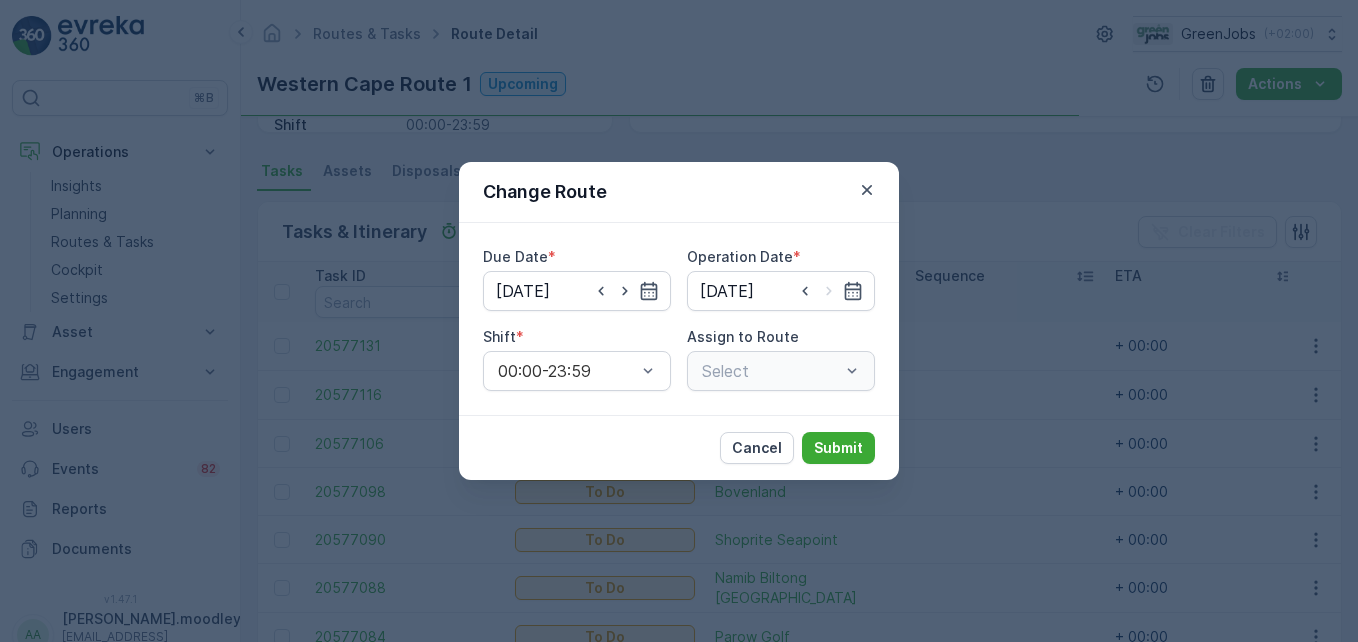 type on "[DATE]" 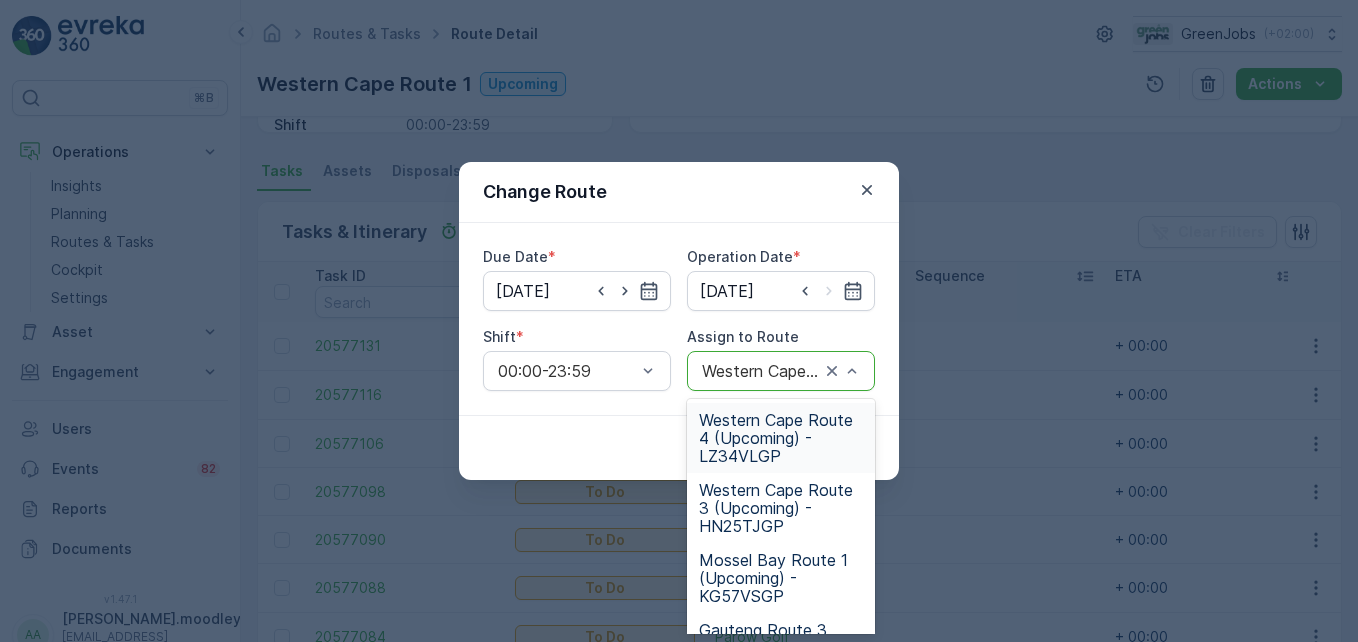 click on "Western Cape Route 4 (Upcoming) - LZ34VLGP" at bounding box center [781, 438] 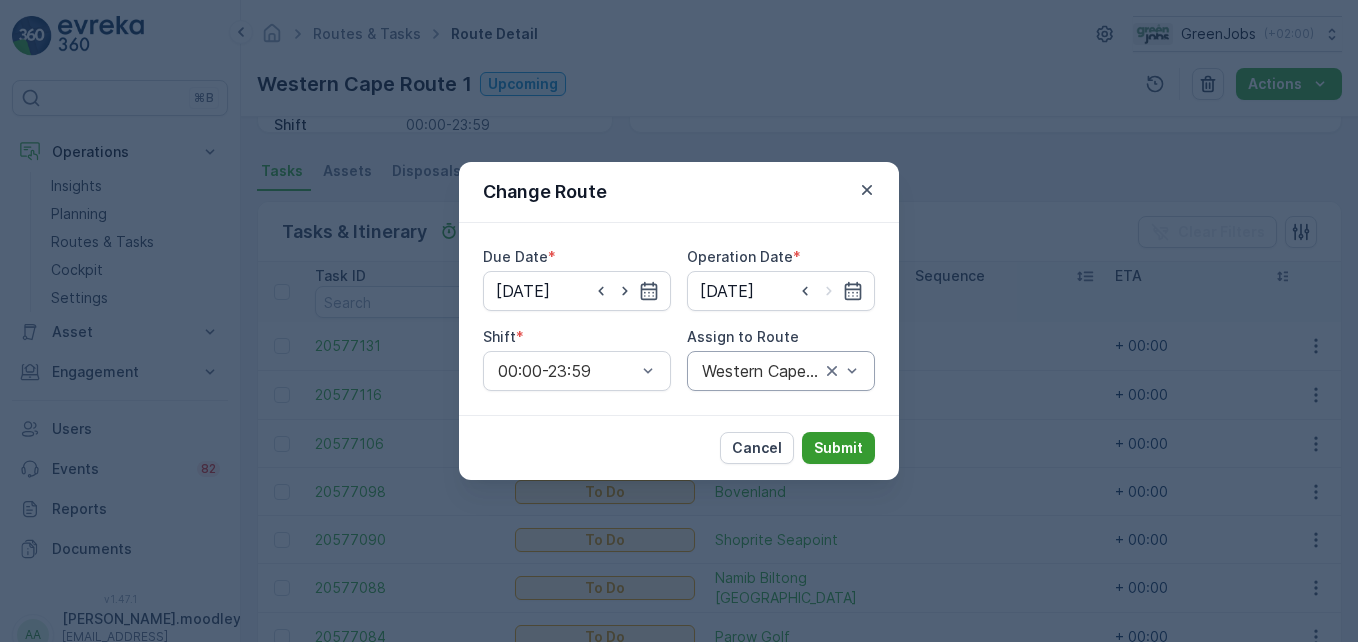 click on "Submit" at bounding box center [838, 448] 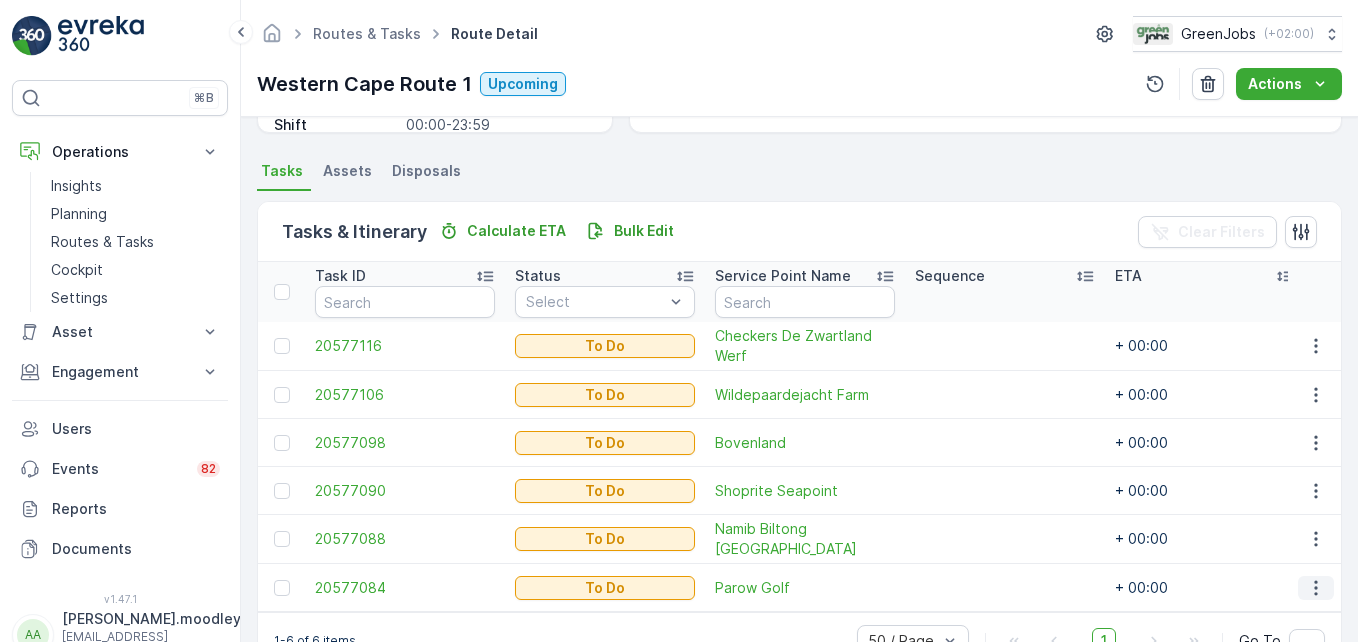 click 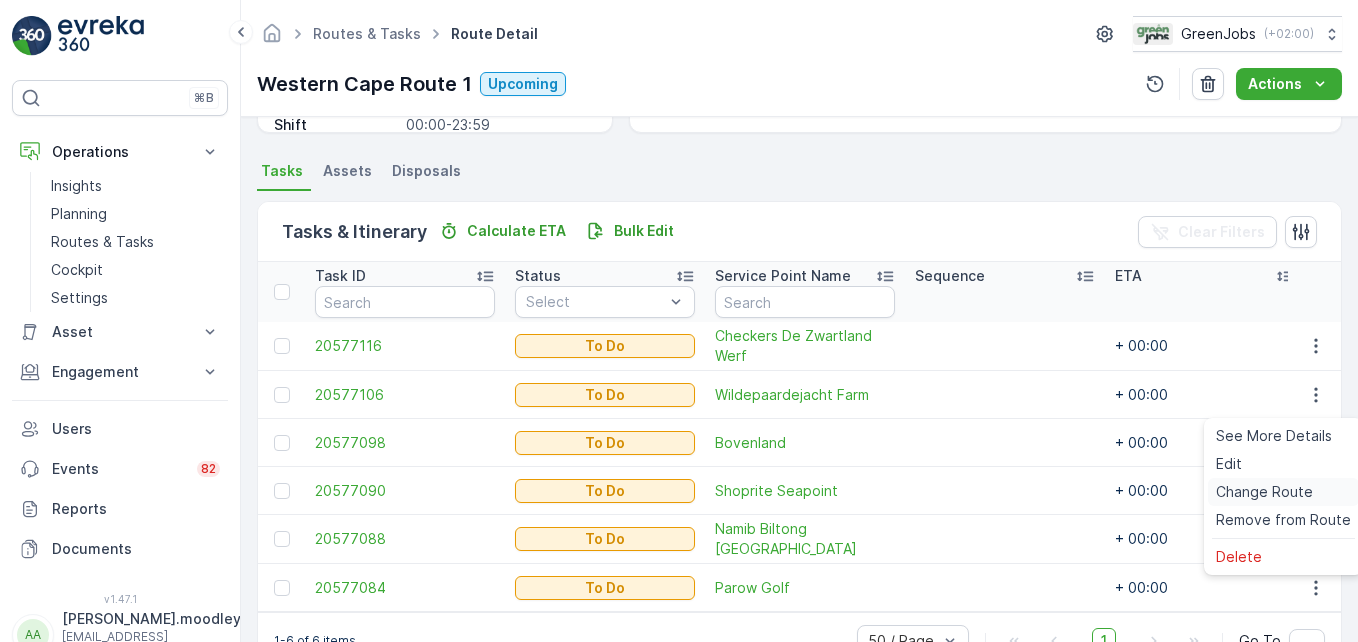click on "Change Route" at bounding box center [1264, 492] 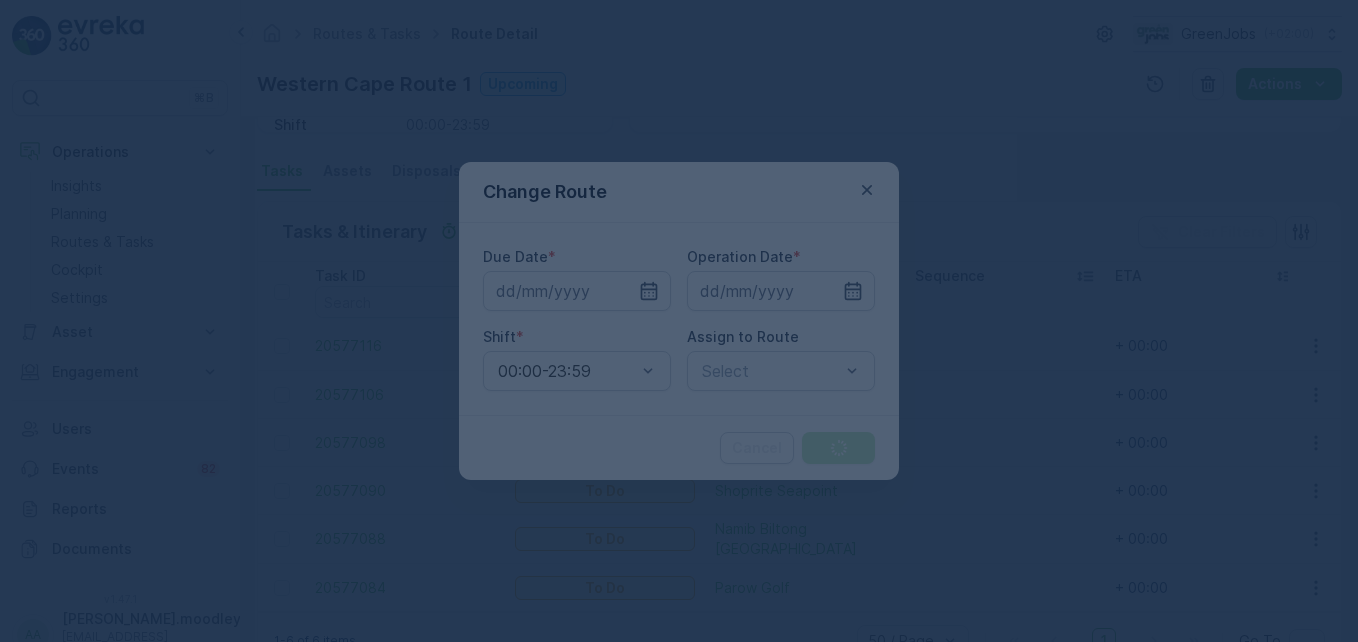 type on "[DATE]" 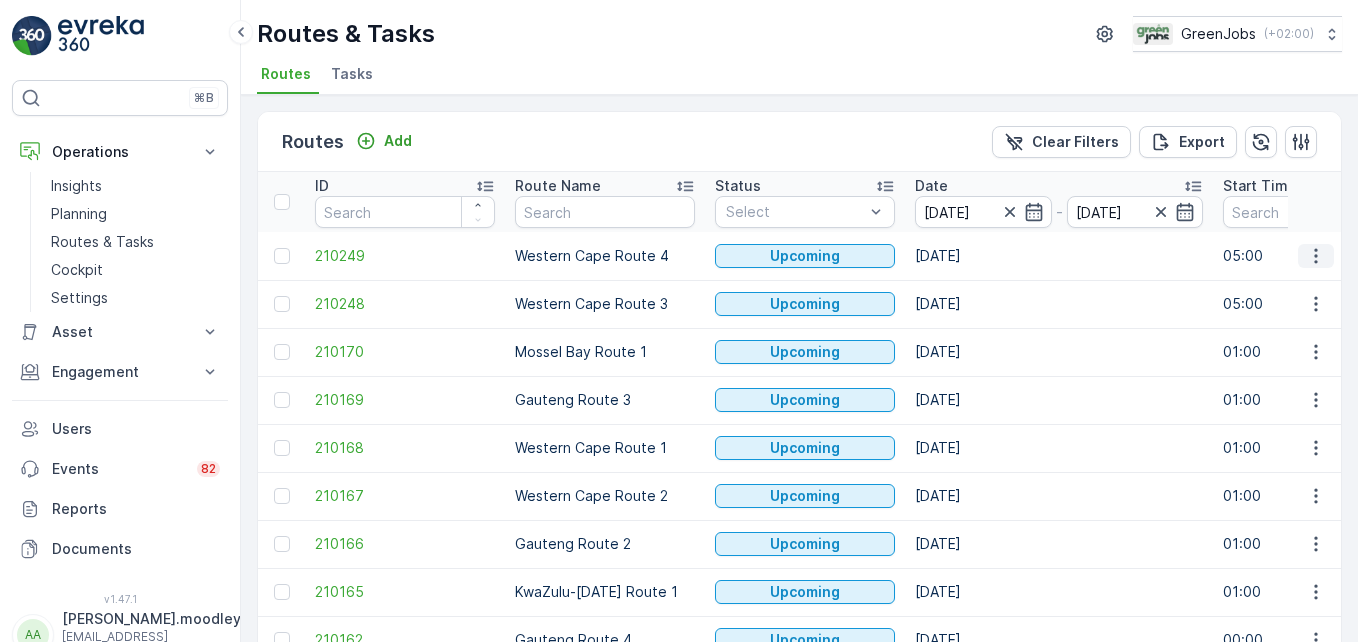 click 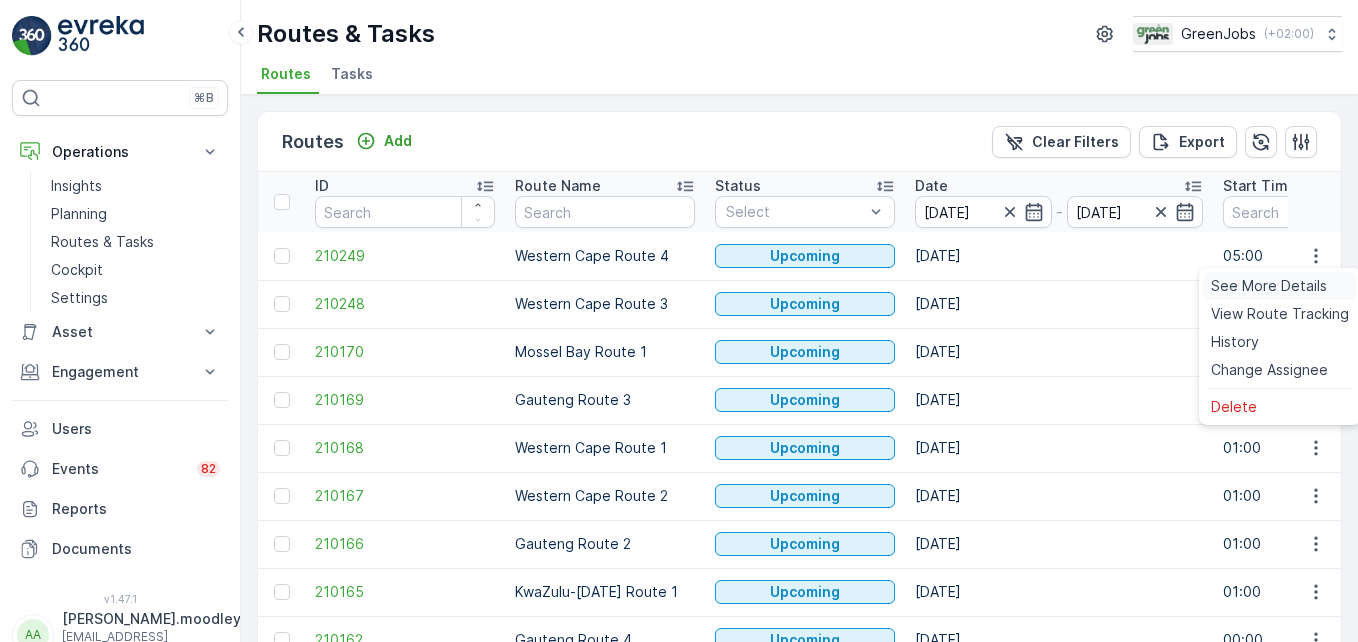 click on "See More Details" at bounding box center [1269, 286] 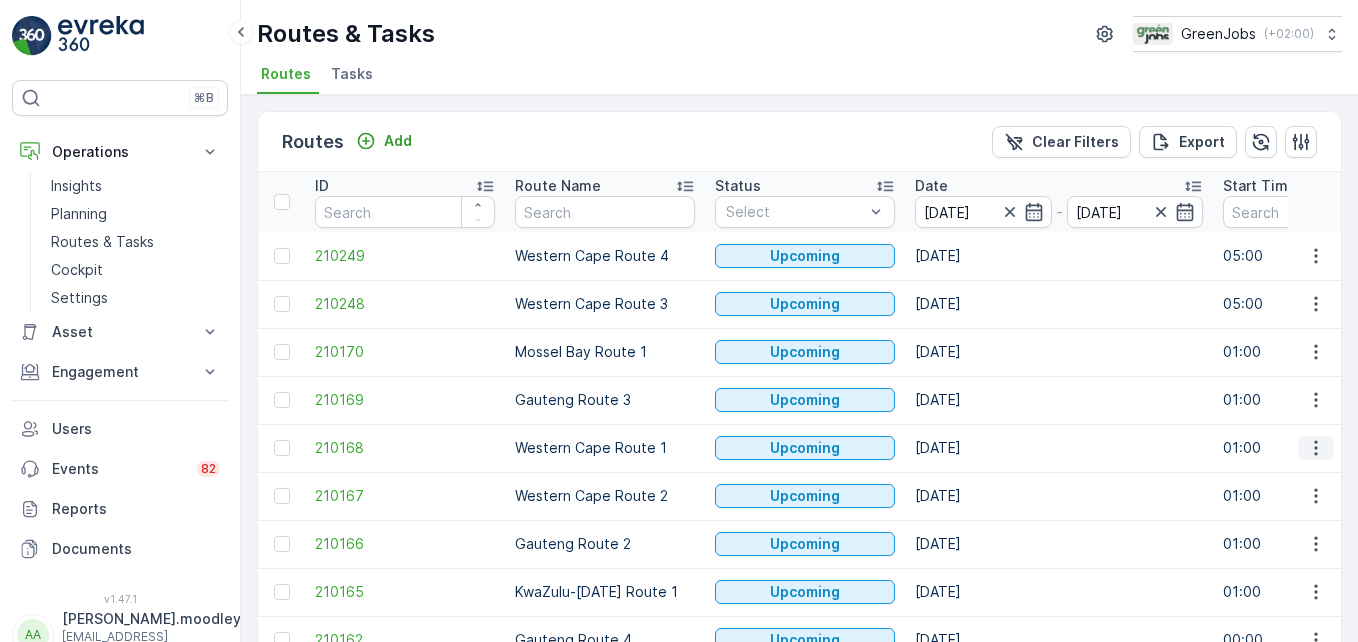 click 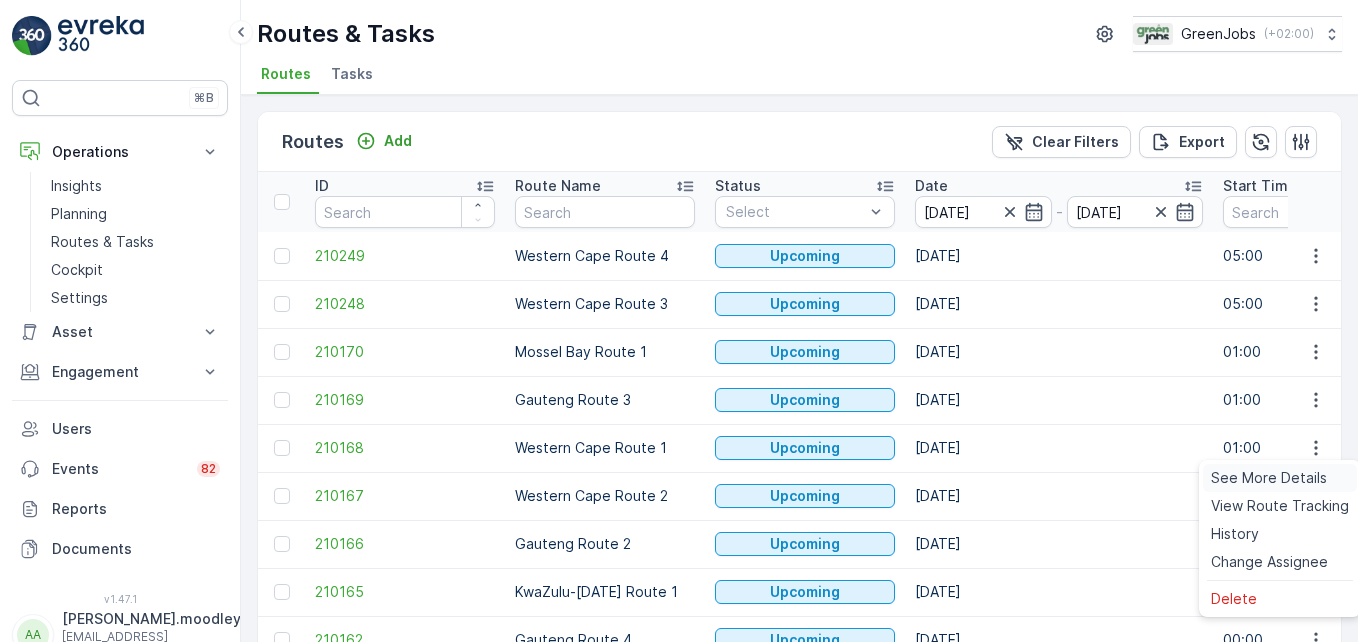 click on "See More Details" at bounding box center (1269, 478) 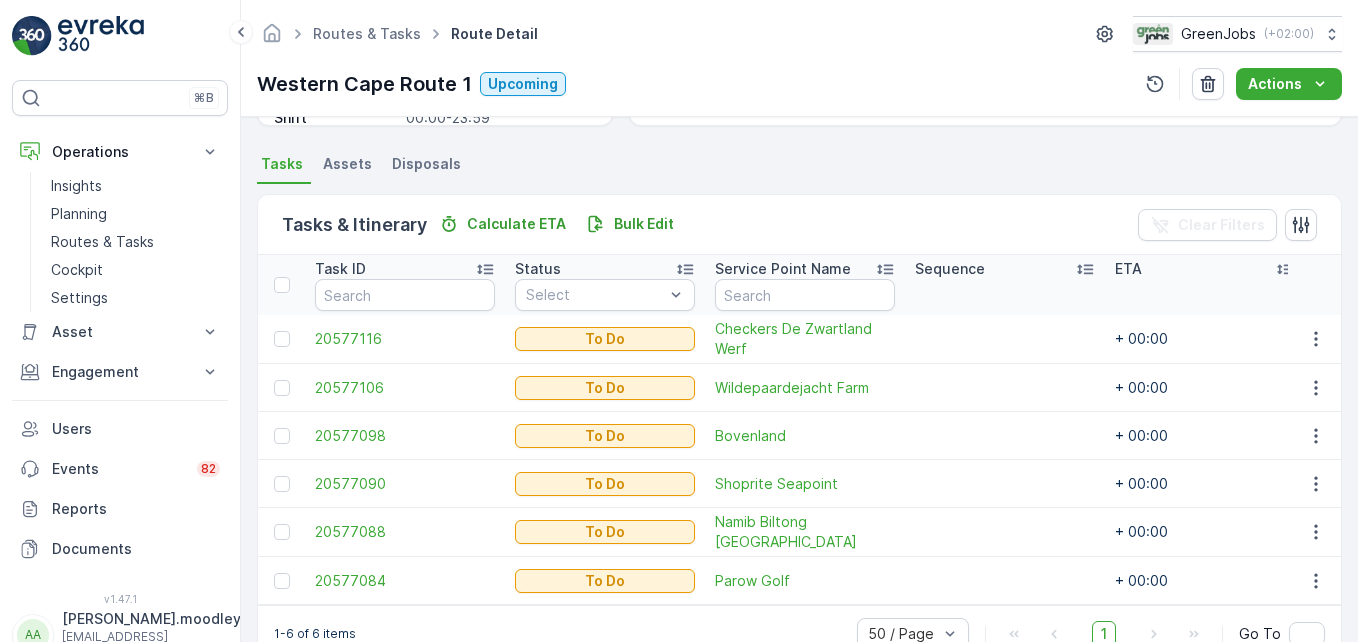 scroll, scrollTop: 463, scrollLeft: 0, axis: vertical 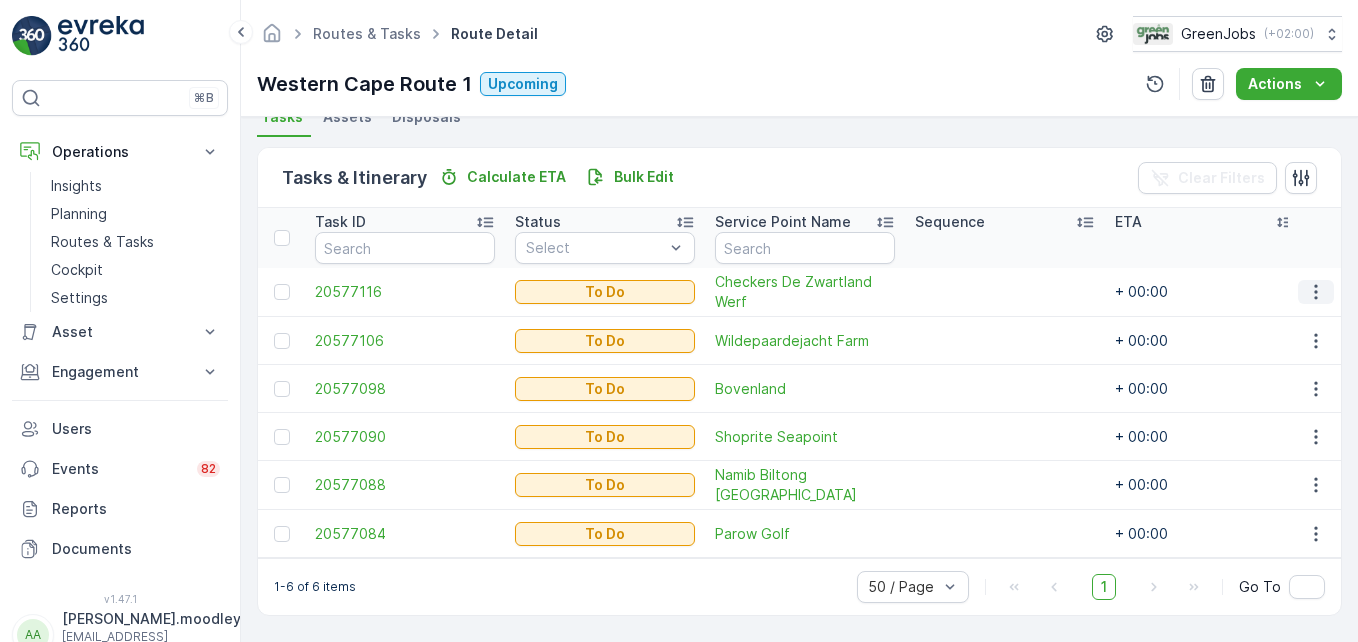 click 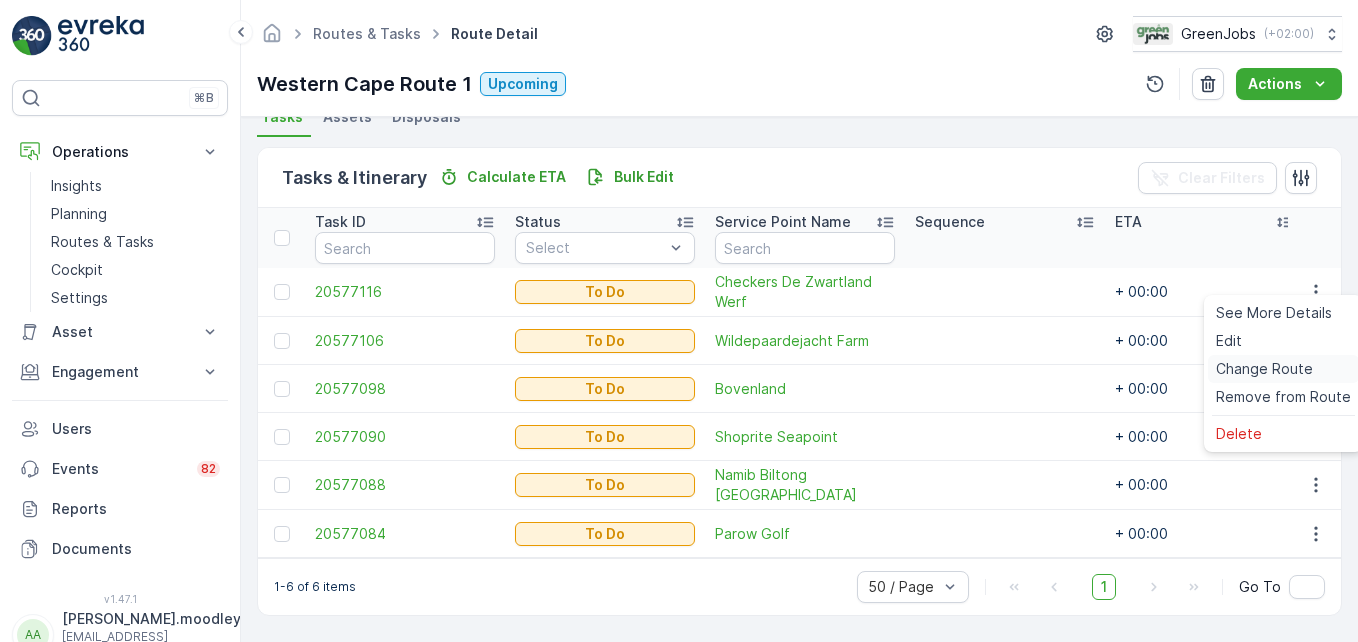 click on "Change Route" at bounding box center (1264, 369) 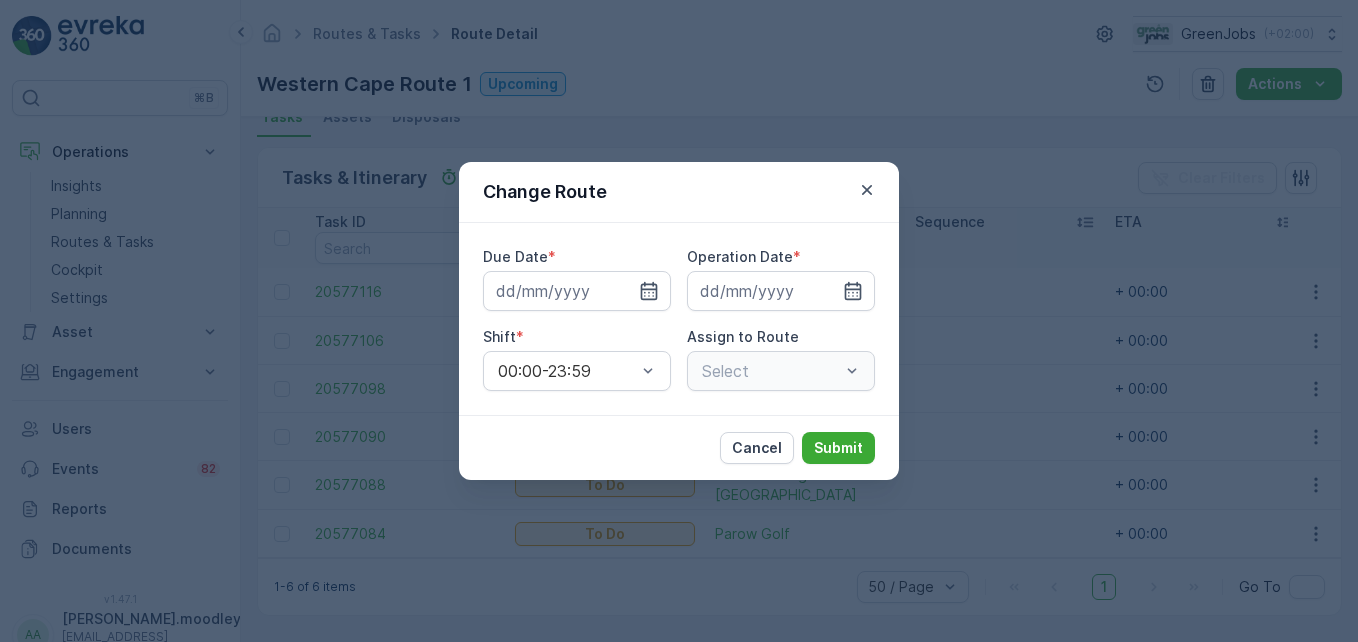 type on "[DATE]" 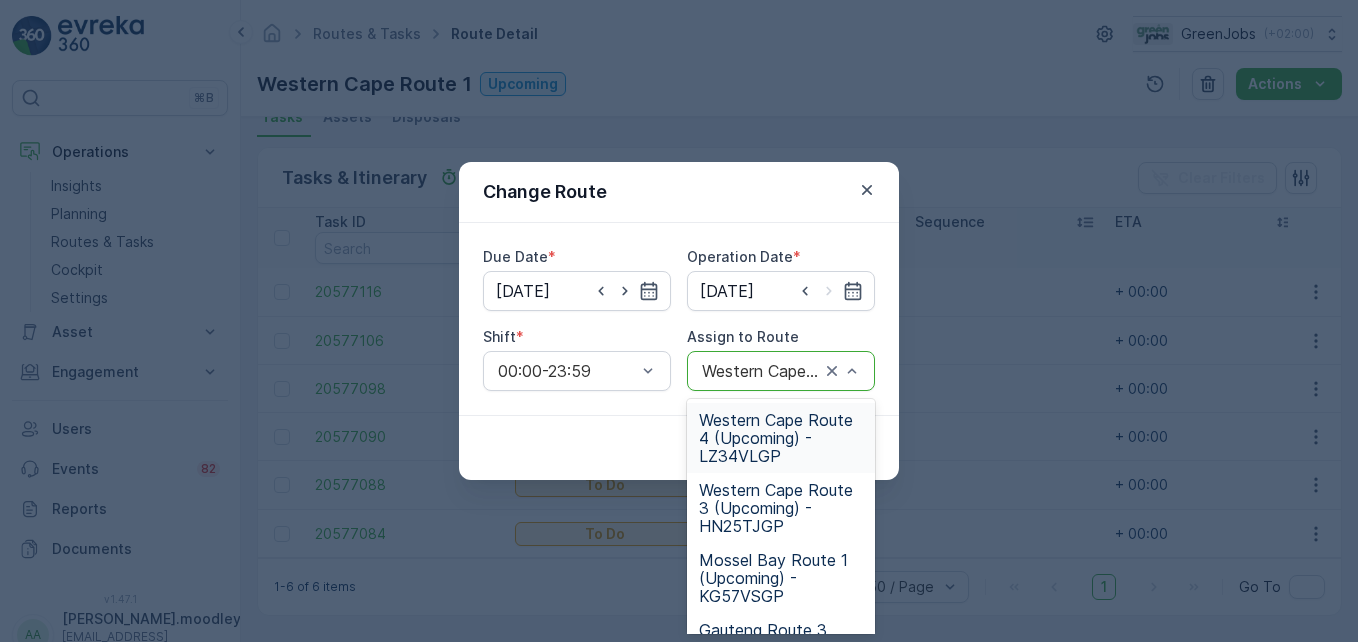 click on "Western Cape Route 4 (Upcoming) - LZ34VLGP" at bounding box center [781, 438] 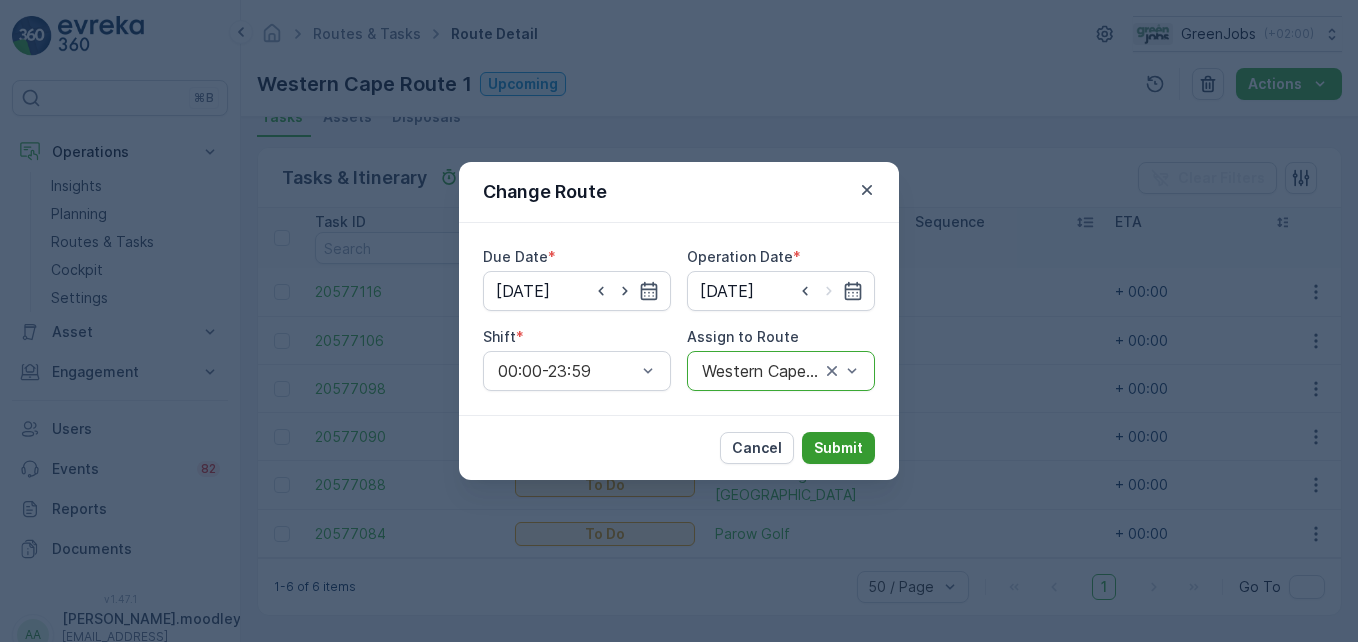 click on "Submit" at bounding box center (838, 448) 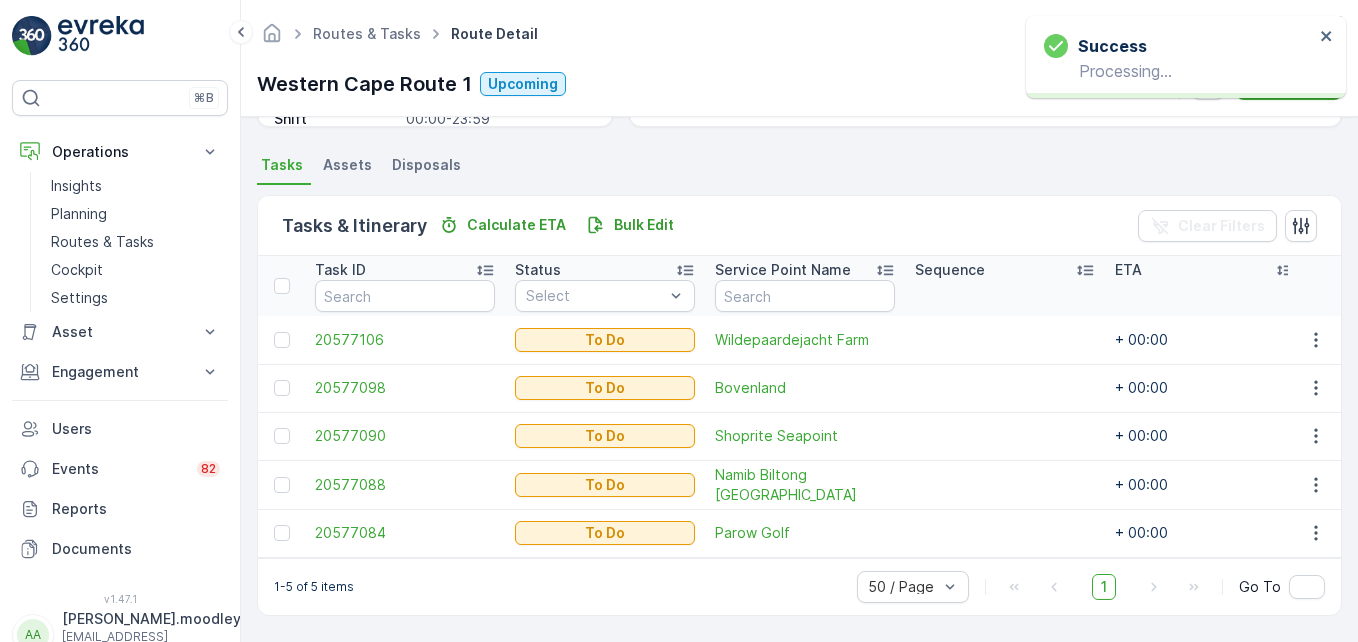 scroll, scrollTop: 415, scrollLeft: 0, axis: vertical 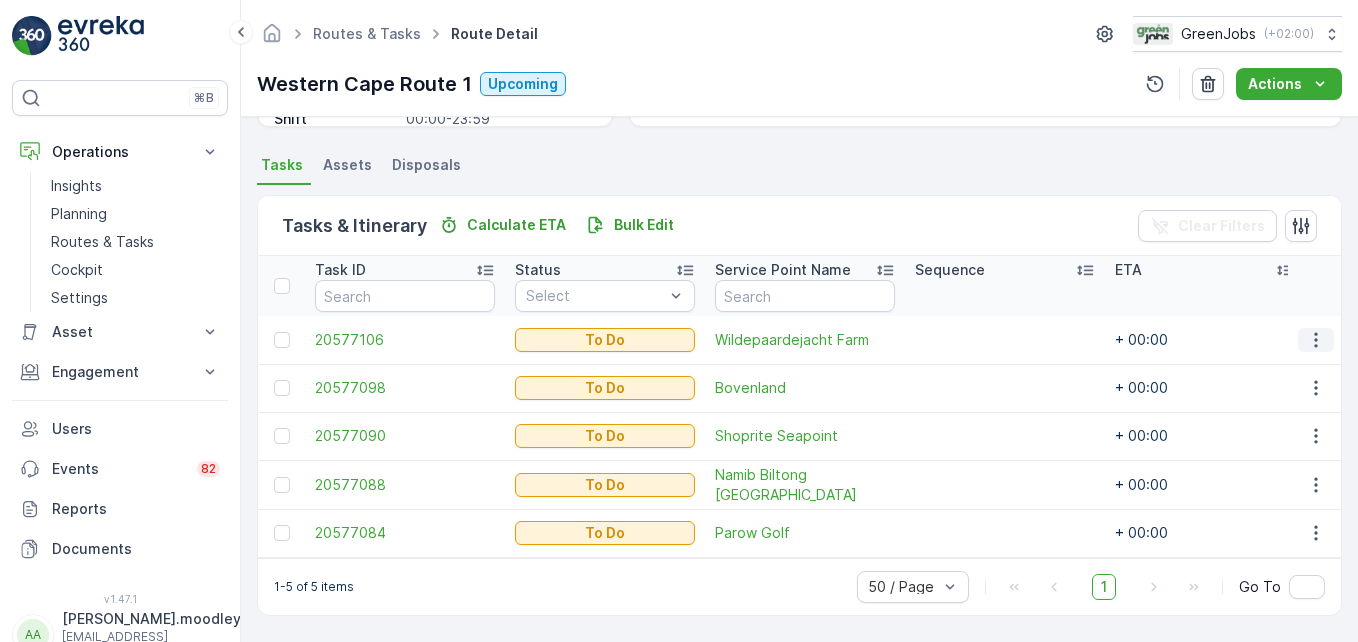click 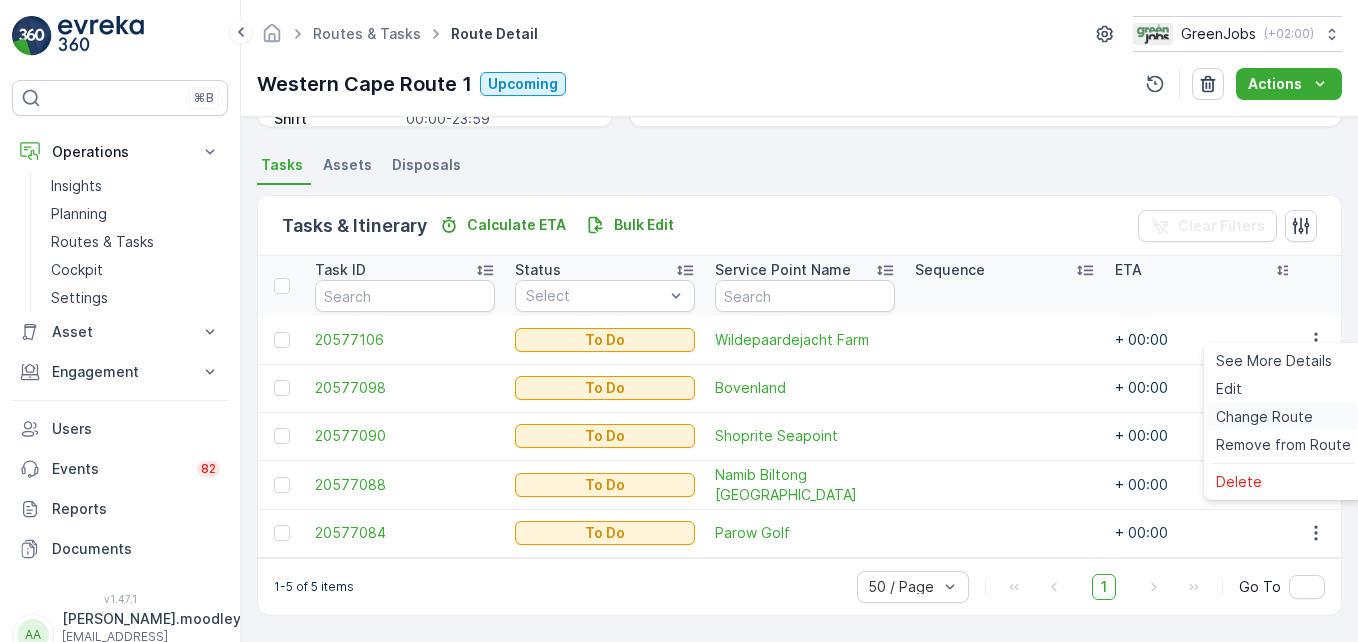 click on "Change Route" at bounding box center (1264, 417) 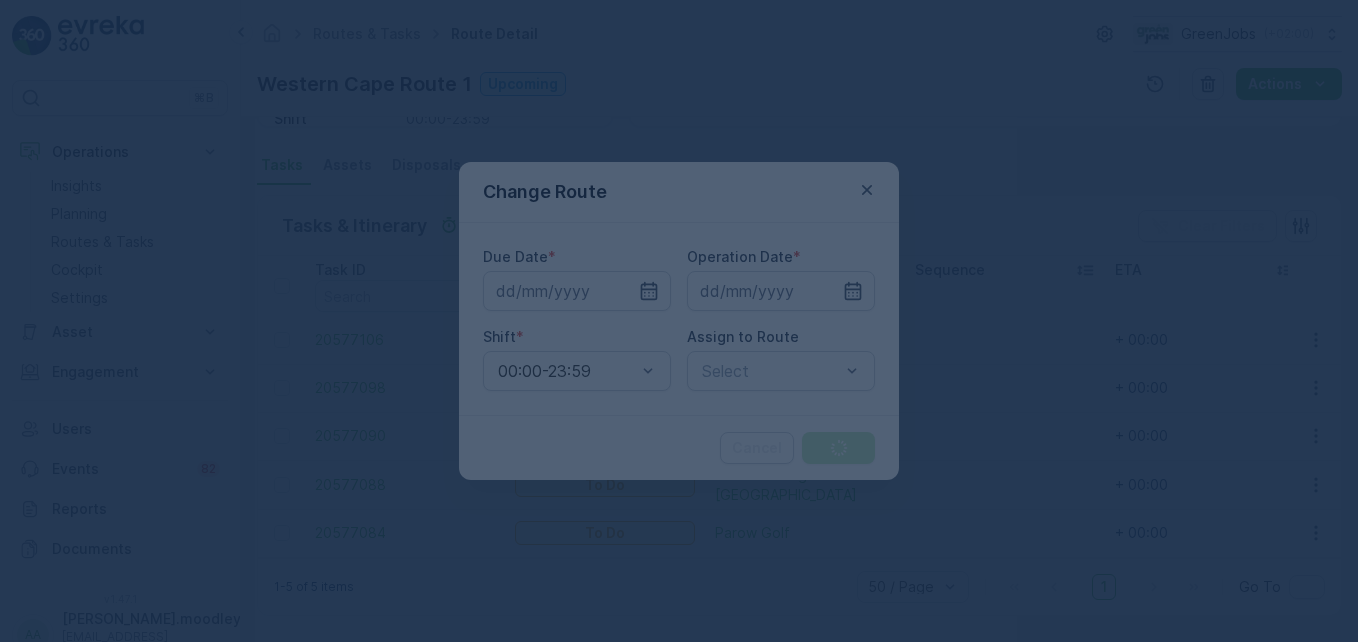 type on "[DATE]" 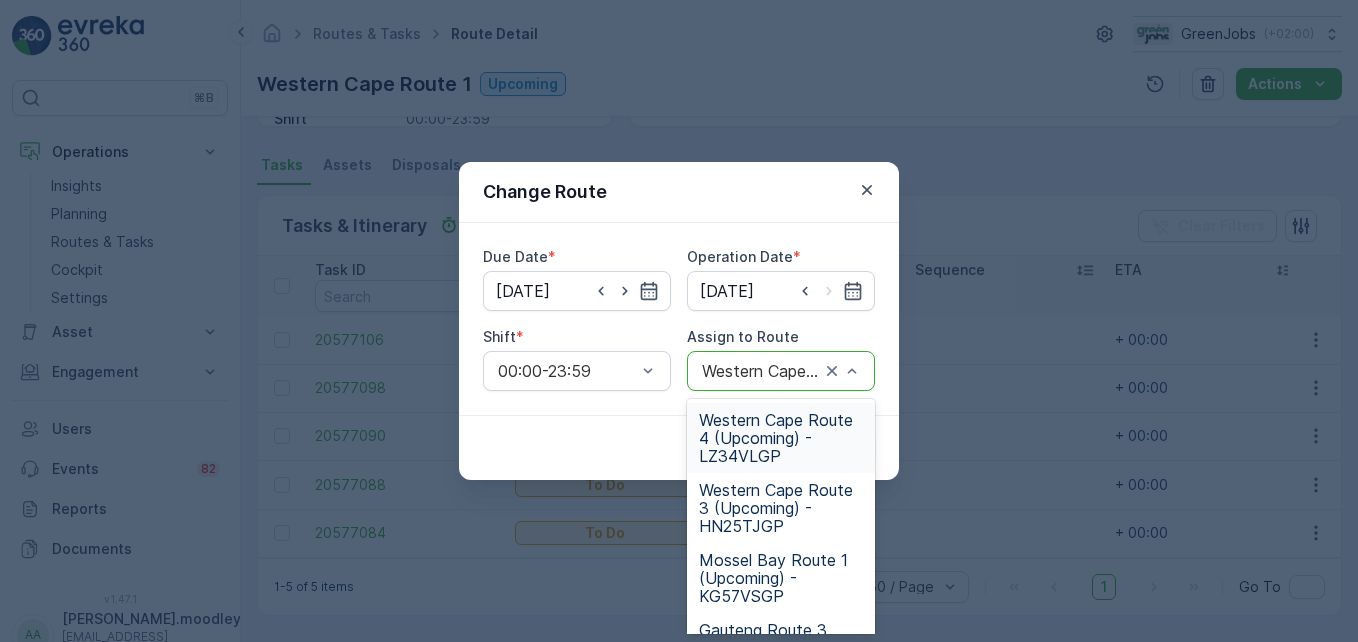 click on "Western Cape Route 4 (Upcoming) - LZ34VLGP" at bounding box center [781, 438] 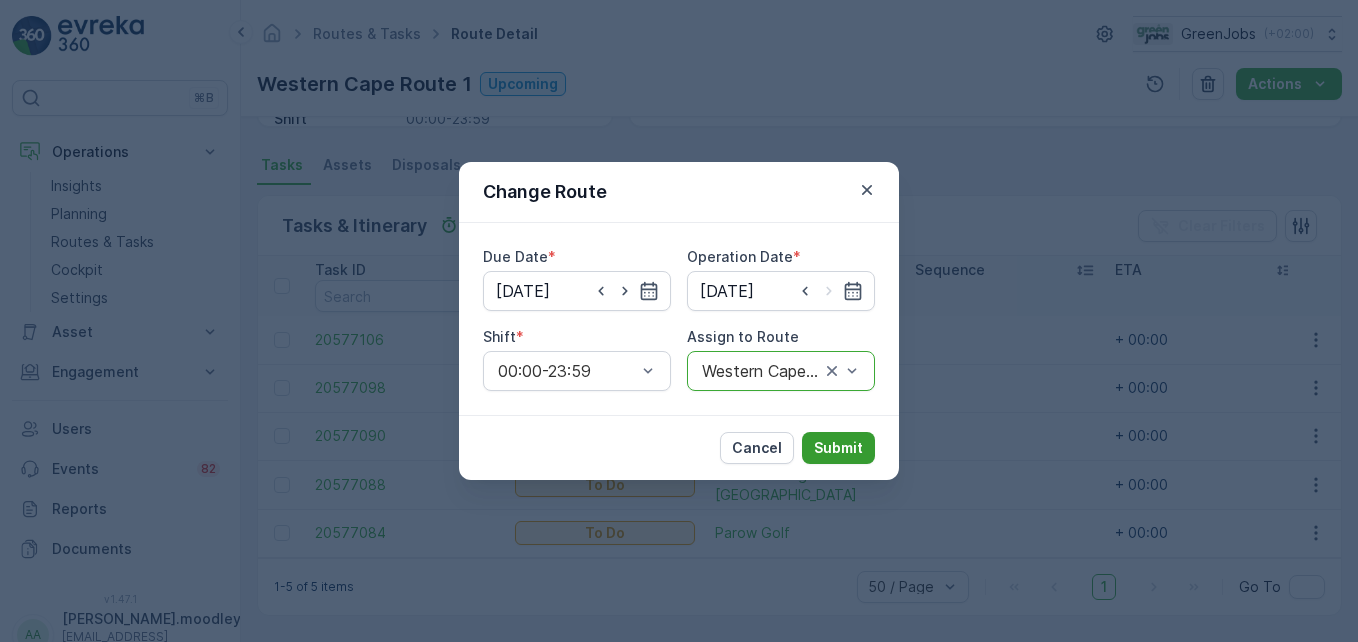 click on "Submit" at bounding box center (838, 448) 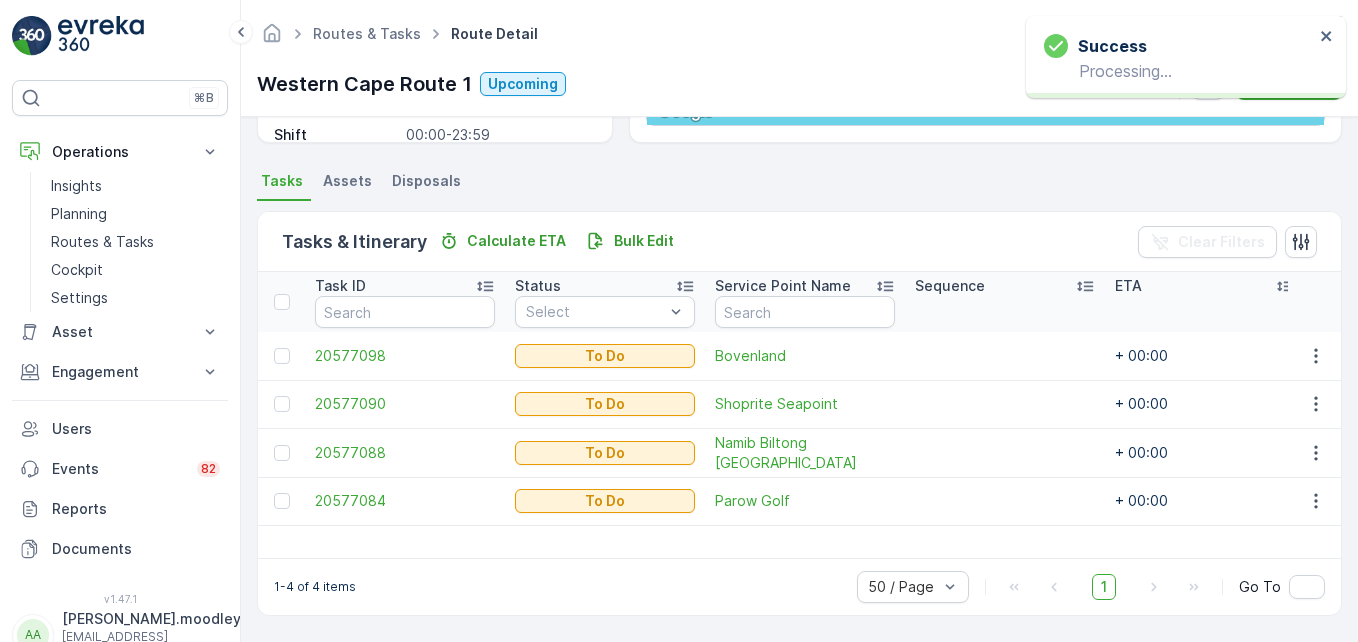 scroll, scrollTop: 390, scrollLeft: 0, axis: vertical 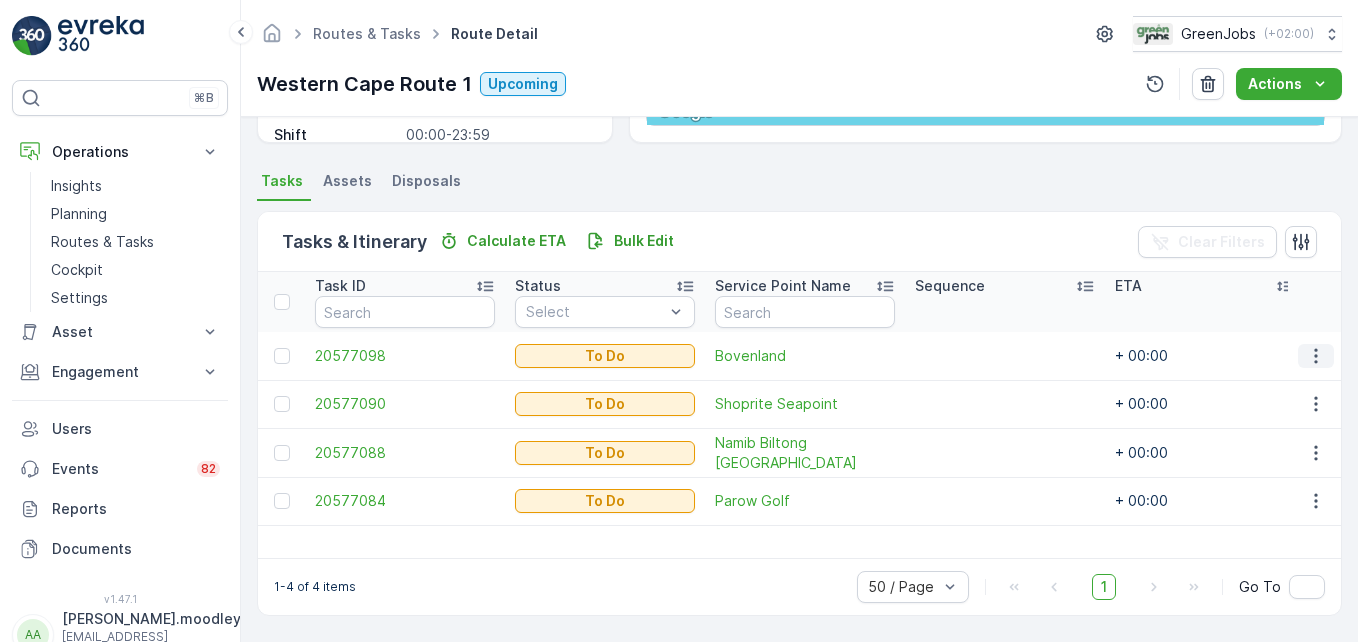 click 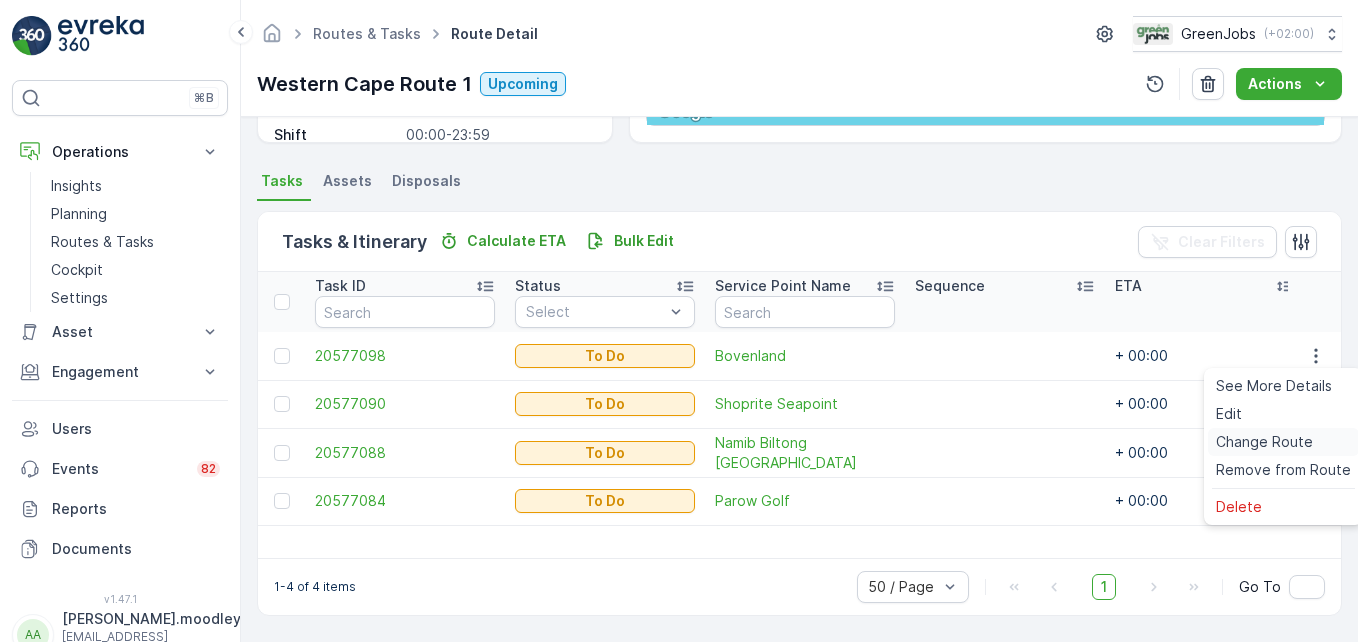 click on "Change Route" at bounding box center (1264, 442) 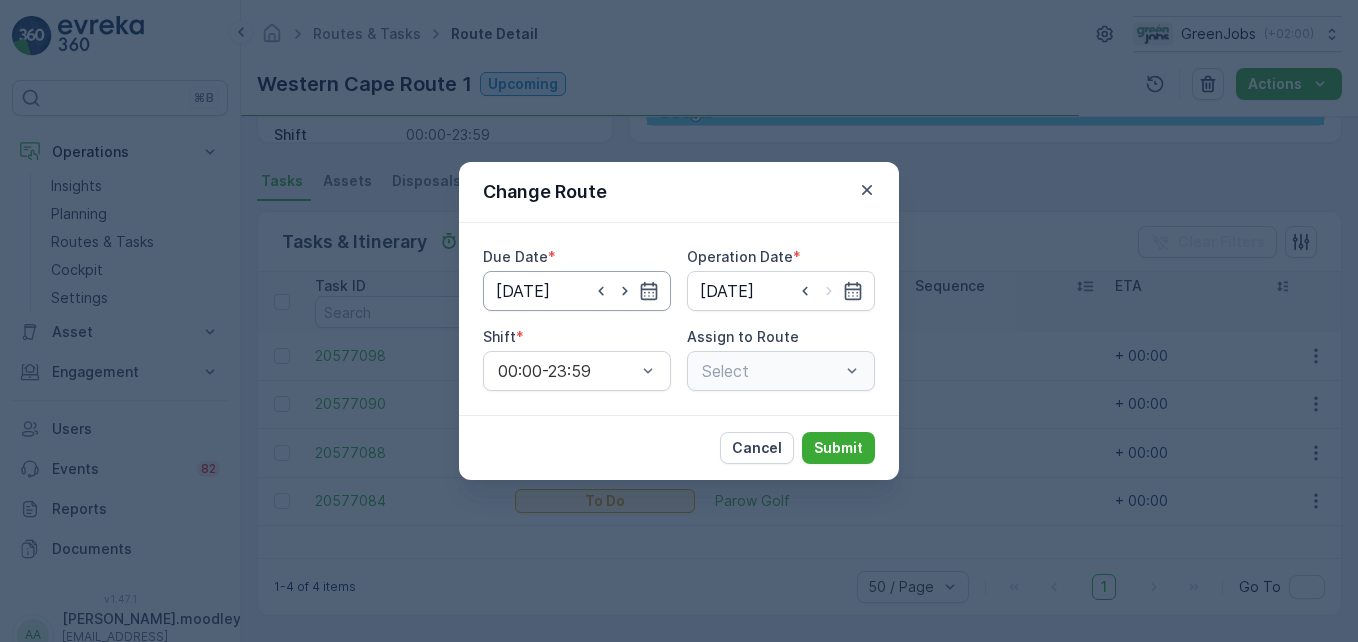 type on "[DATE]" 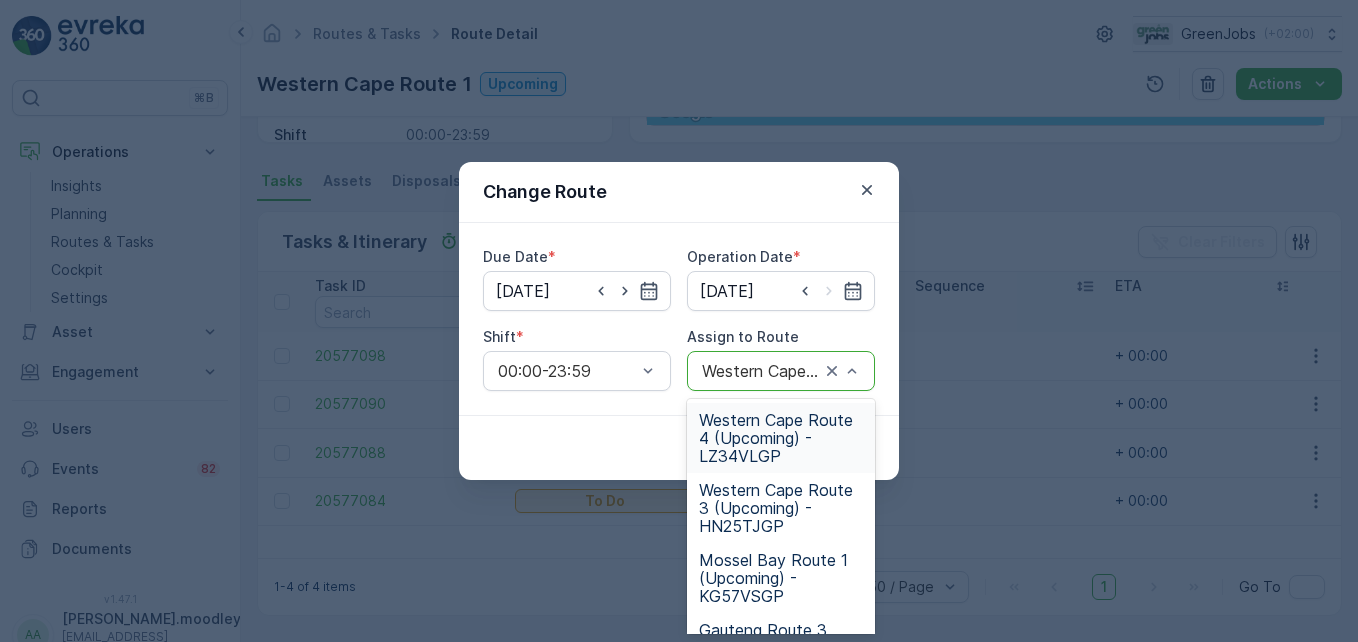 click on "Western Cape Route 4 (Upcoming) - LZ34VLGP" at bounding box center [781, 438] 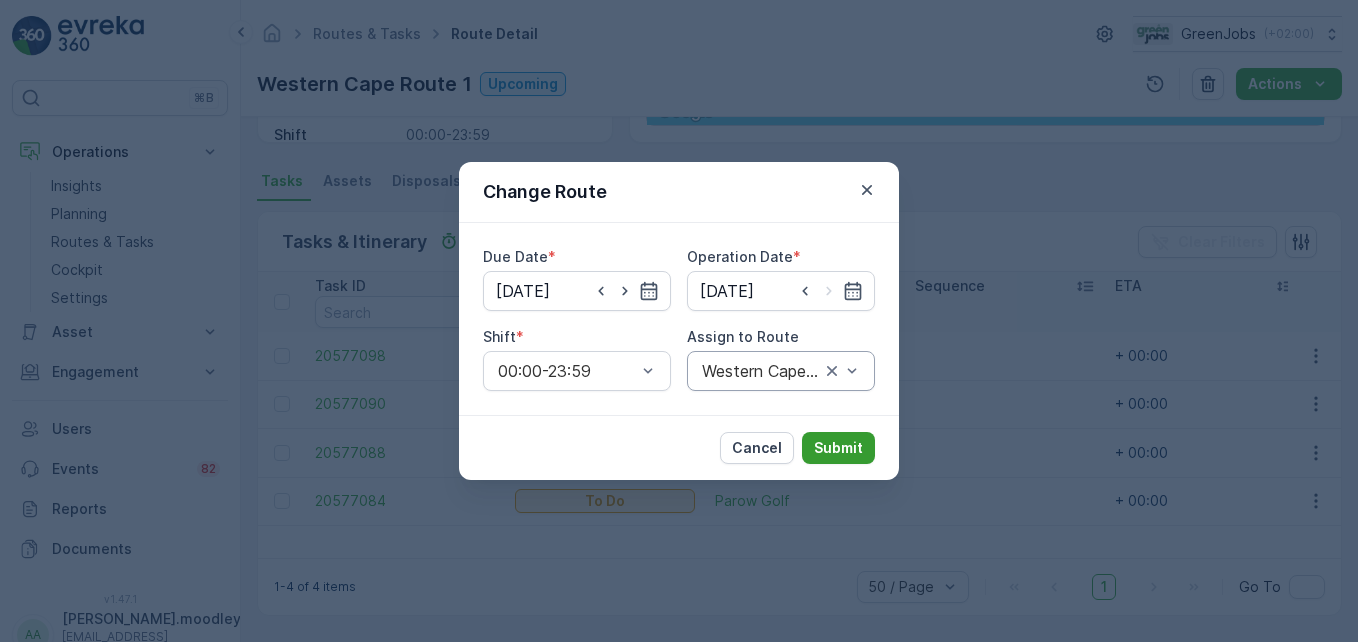 click on "Submit" at bounding box center [838, 448] 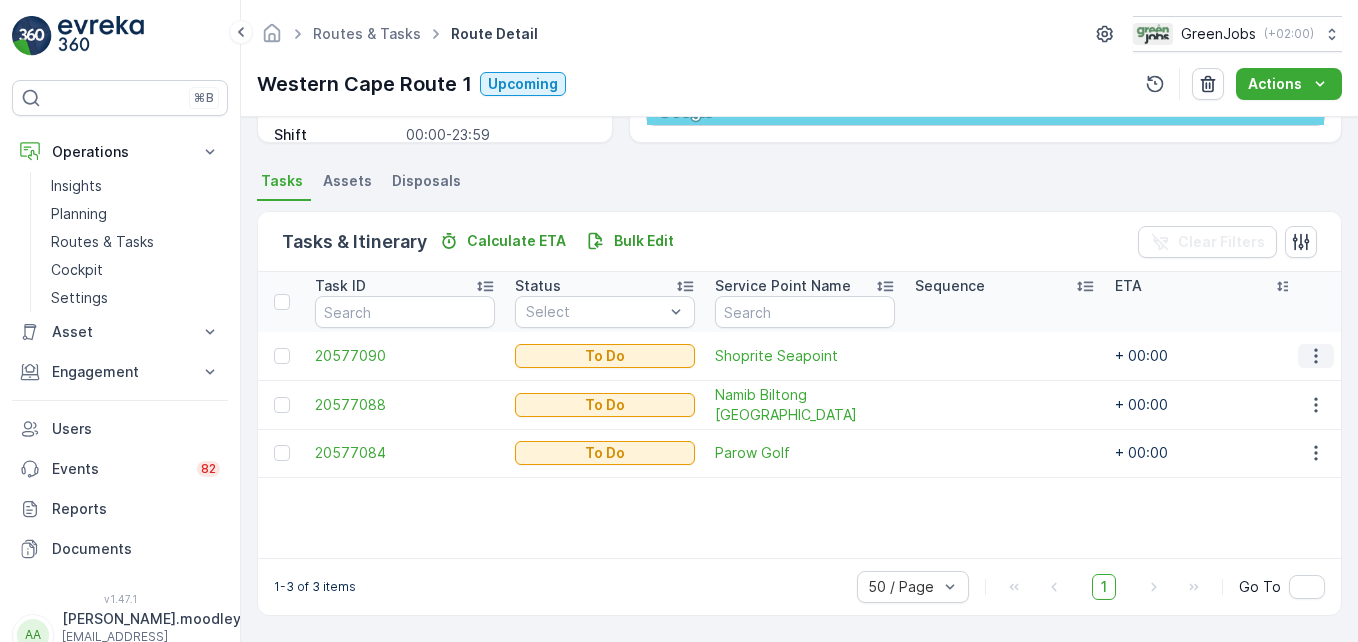 click 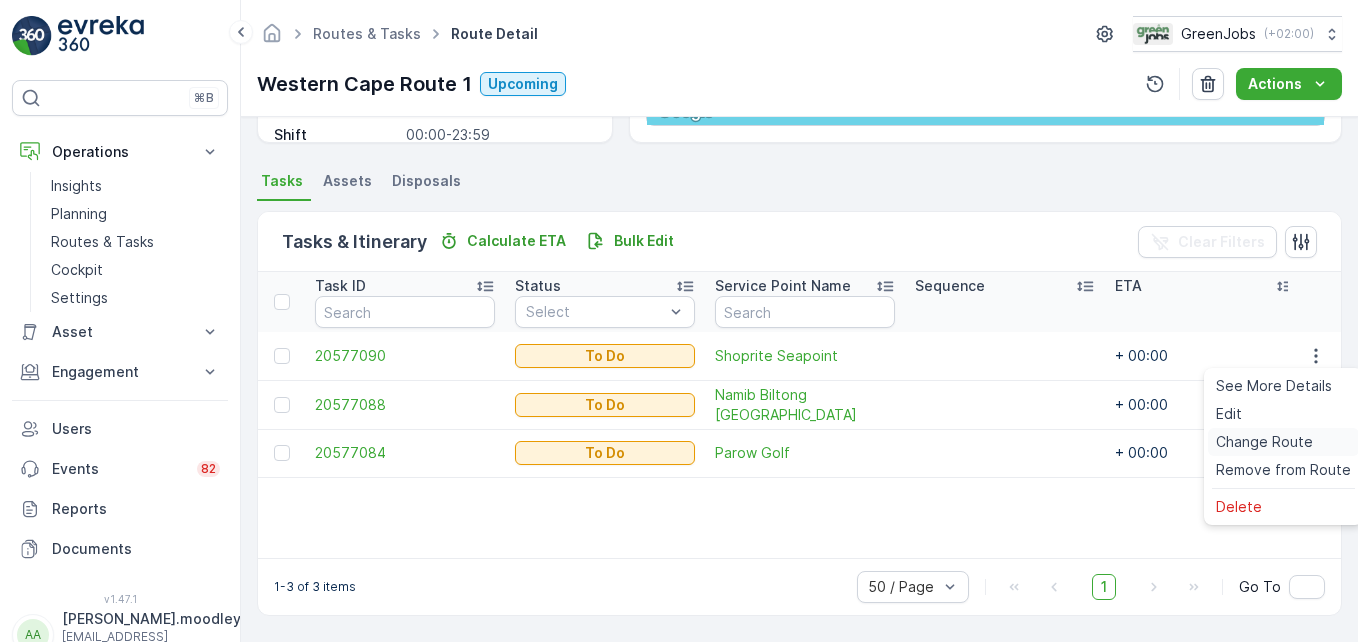 click on "Change Route" at bounding box center (1264, 442) 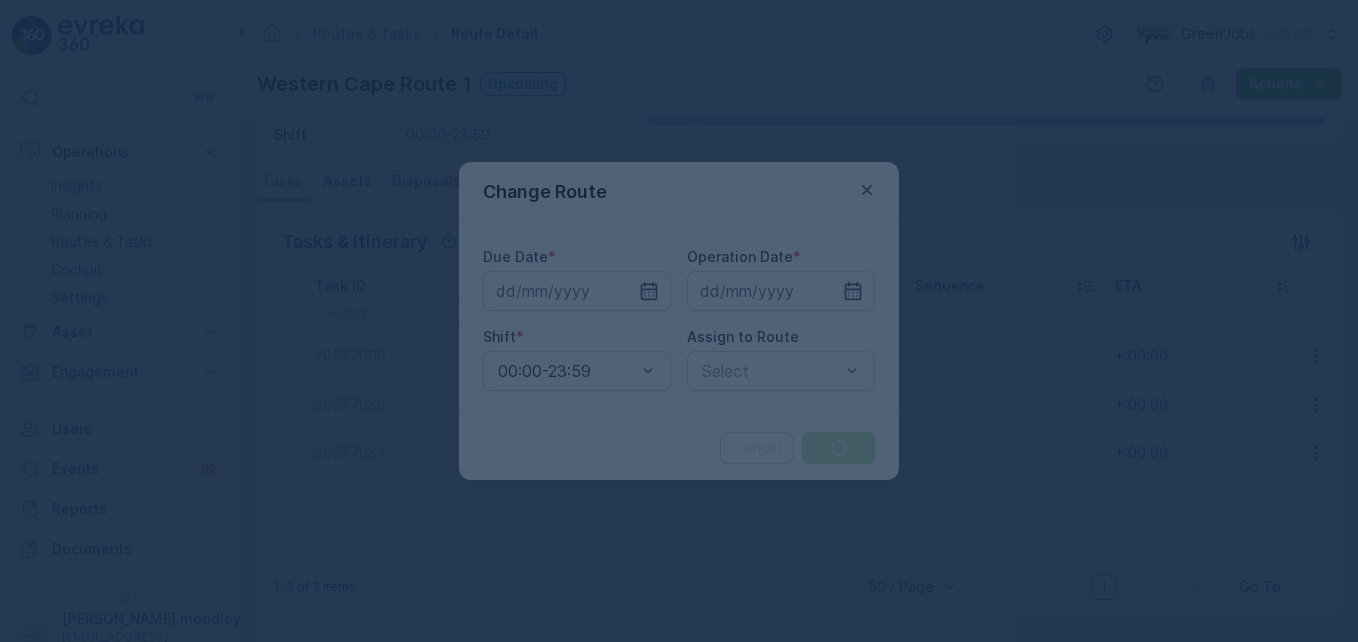 type on "[DATE]" 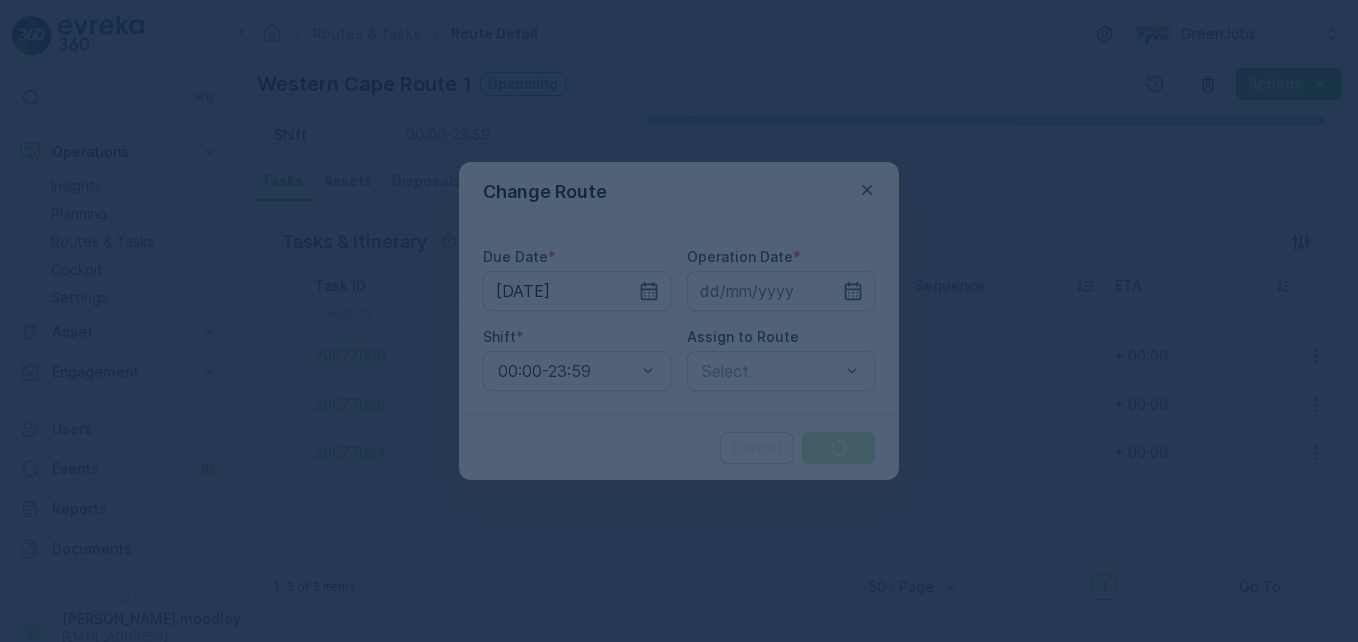 type on "[DATE]" 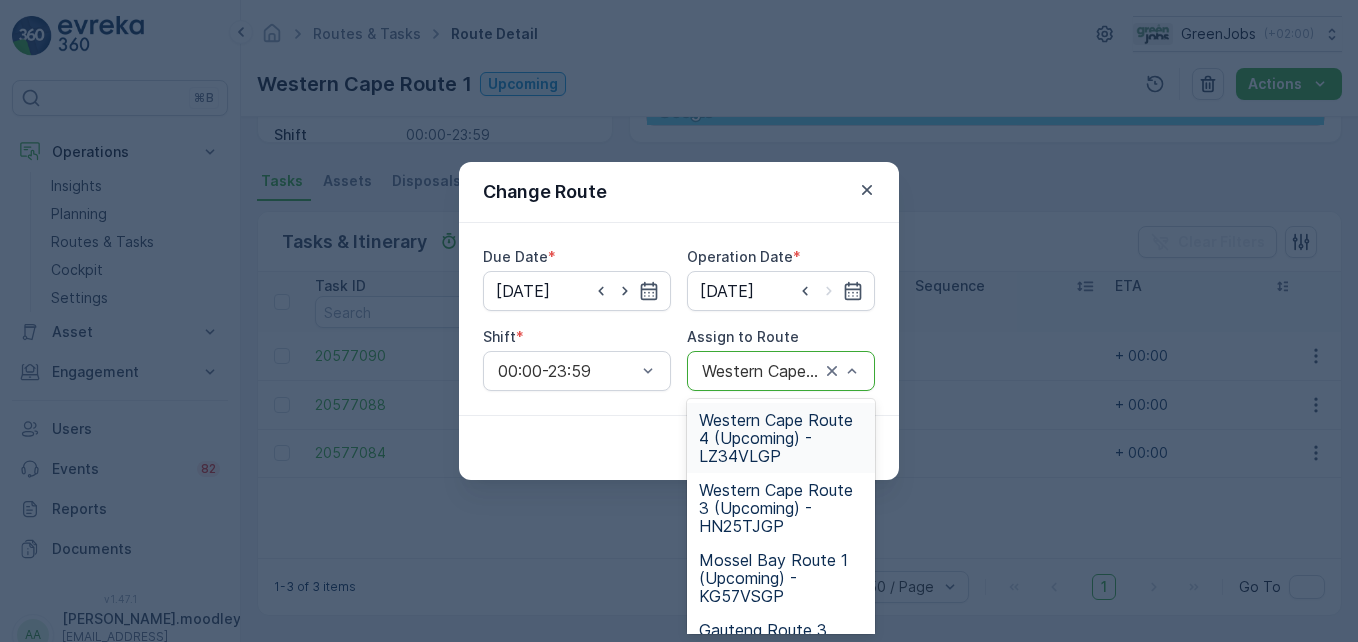 click on "Western Cape Route 4 (Upcoming) - LZ34VLGP" at bounding box center (781, 438) 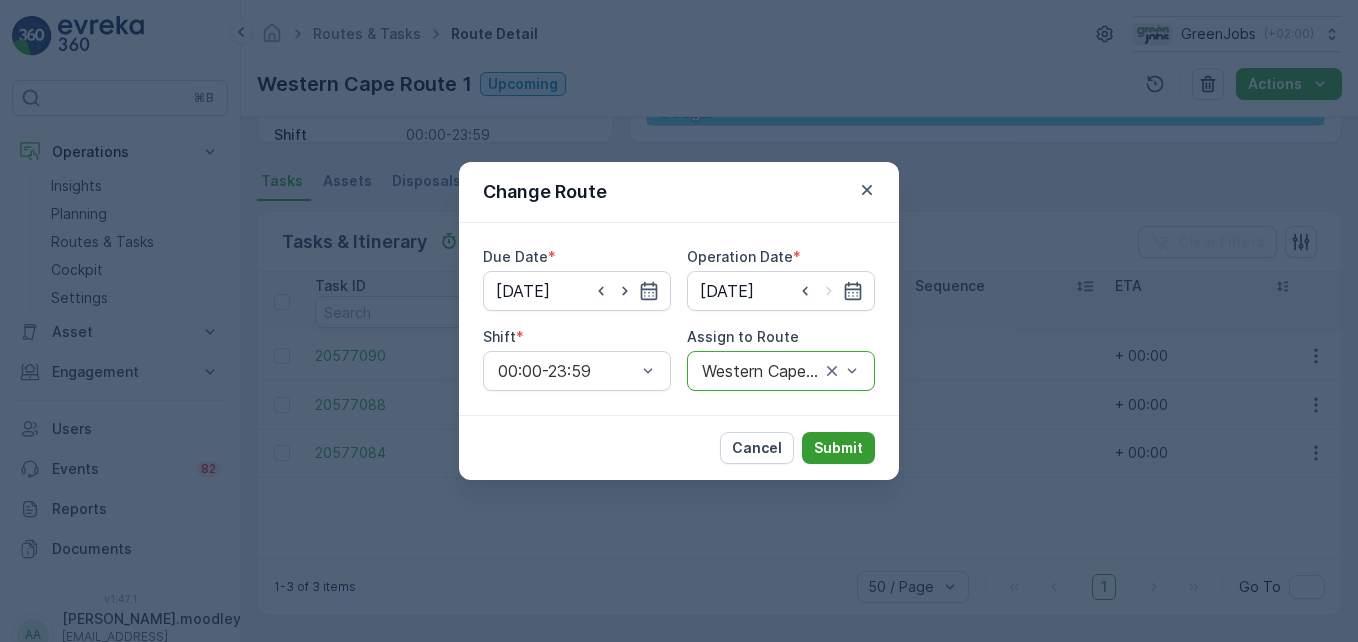 click on "Submit" at bounding box center (838, 448) 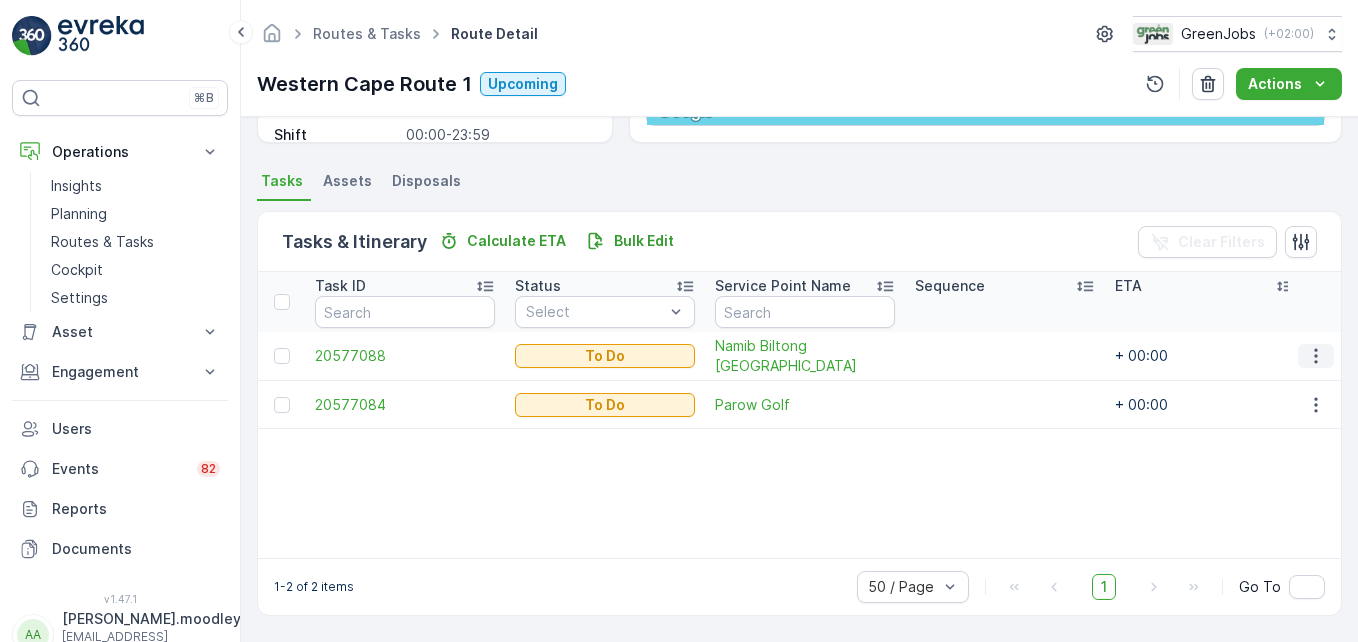 click 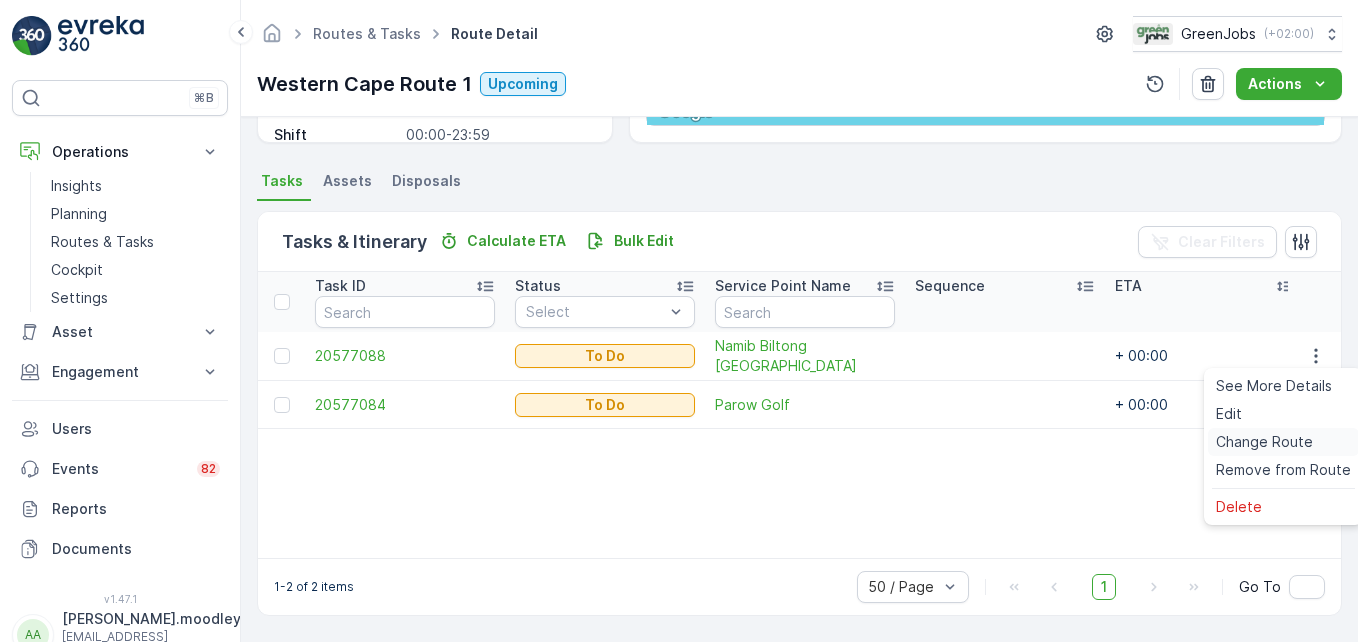 click on "Change Route" at bounding box center [1264, 442] 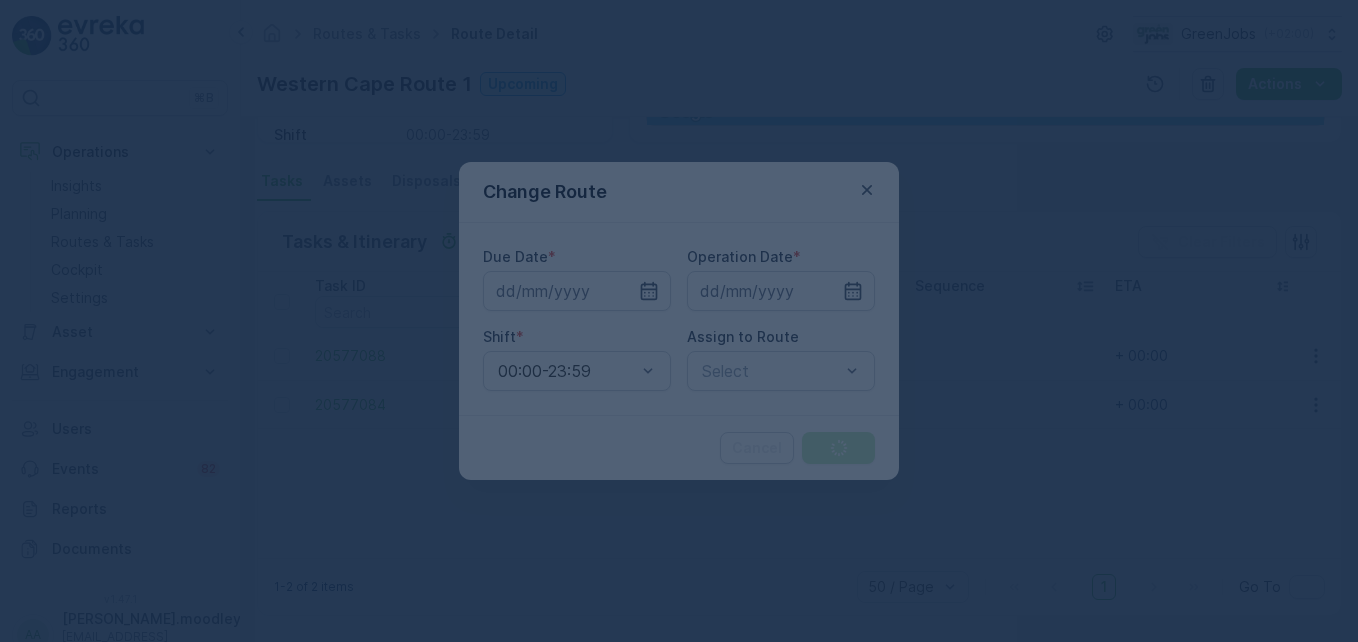 type on "[DATE]" 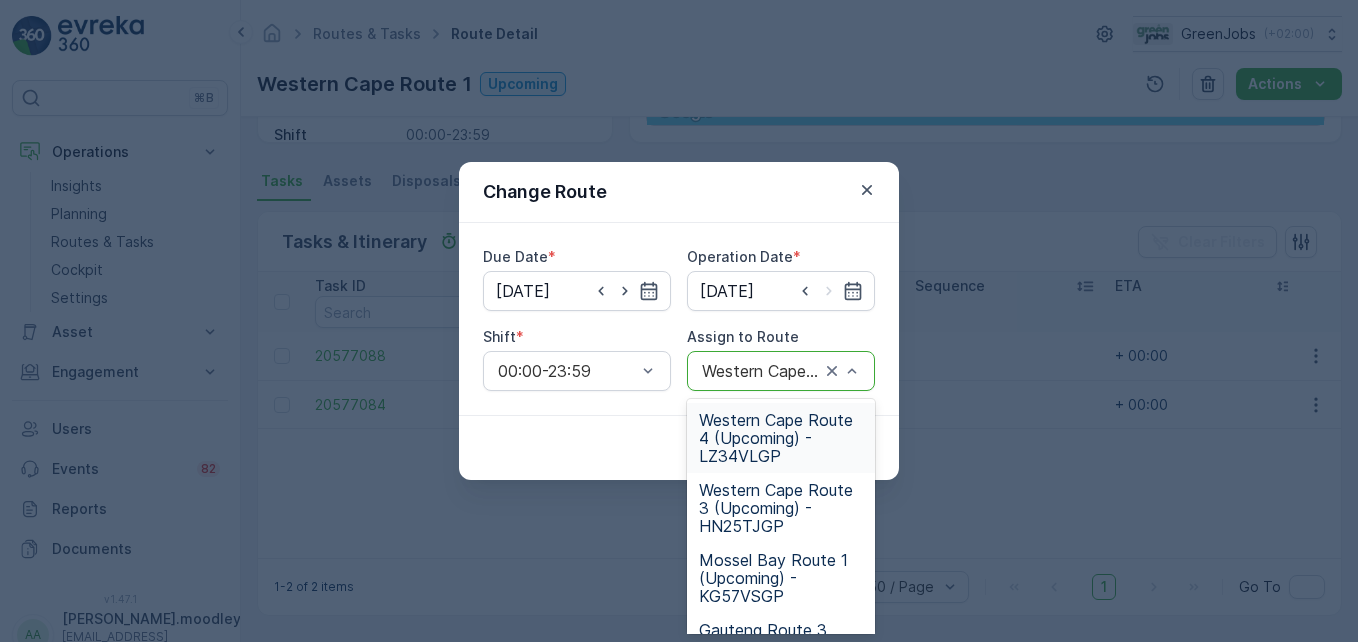 click on "Western Cape Route 4 (Upcoming) - LZ34VLGP" at bounding box center [781, 438] 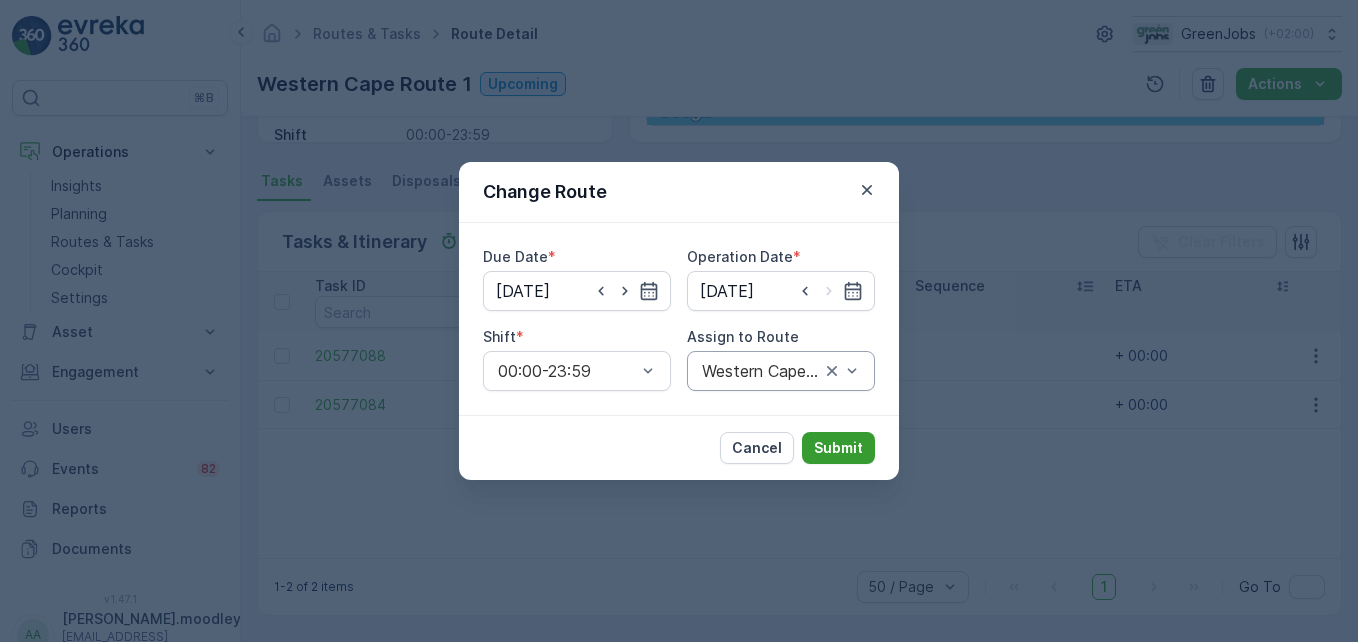 click on "Submit" at bounding box center (838, 448) 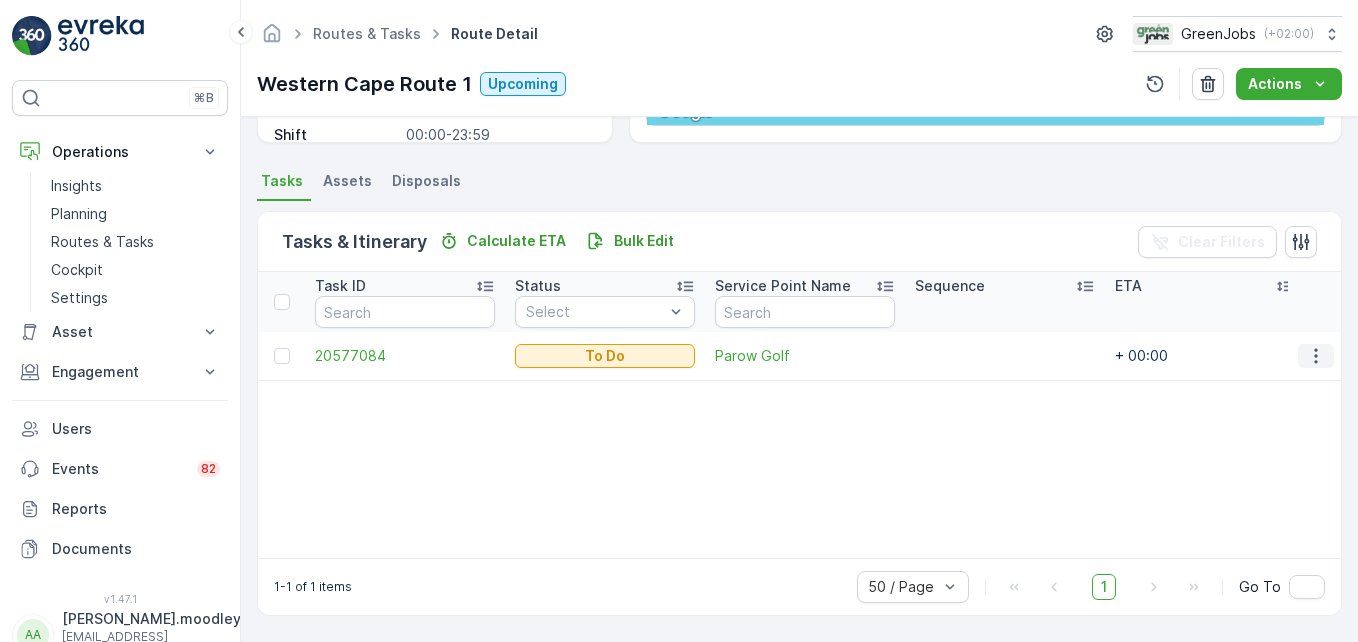 click 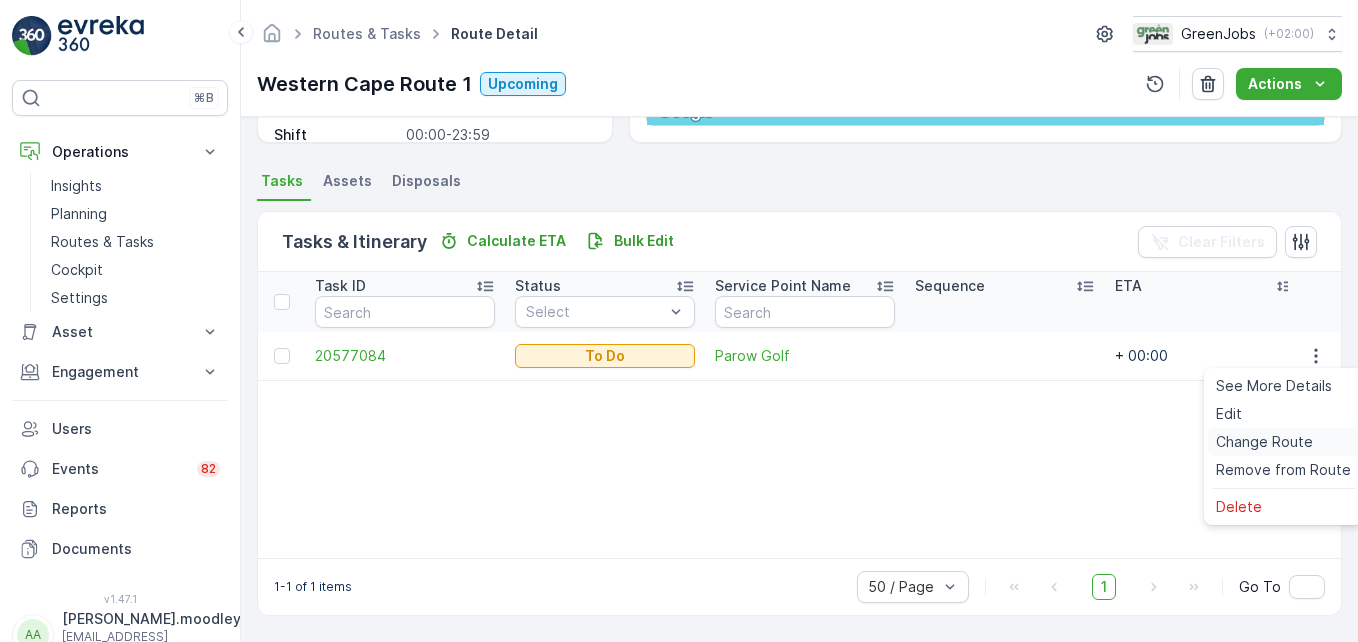 click on "Change Route" at bounding box center [1264, 442] 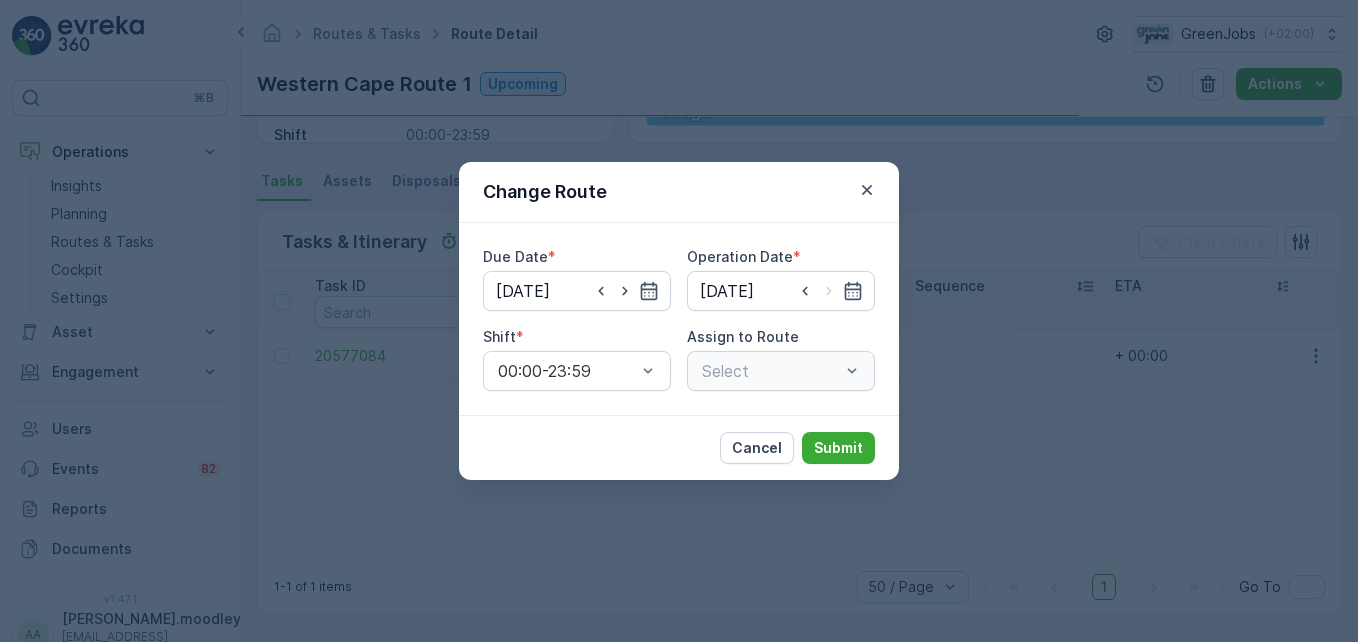 type on "[DATE]" 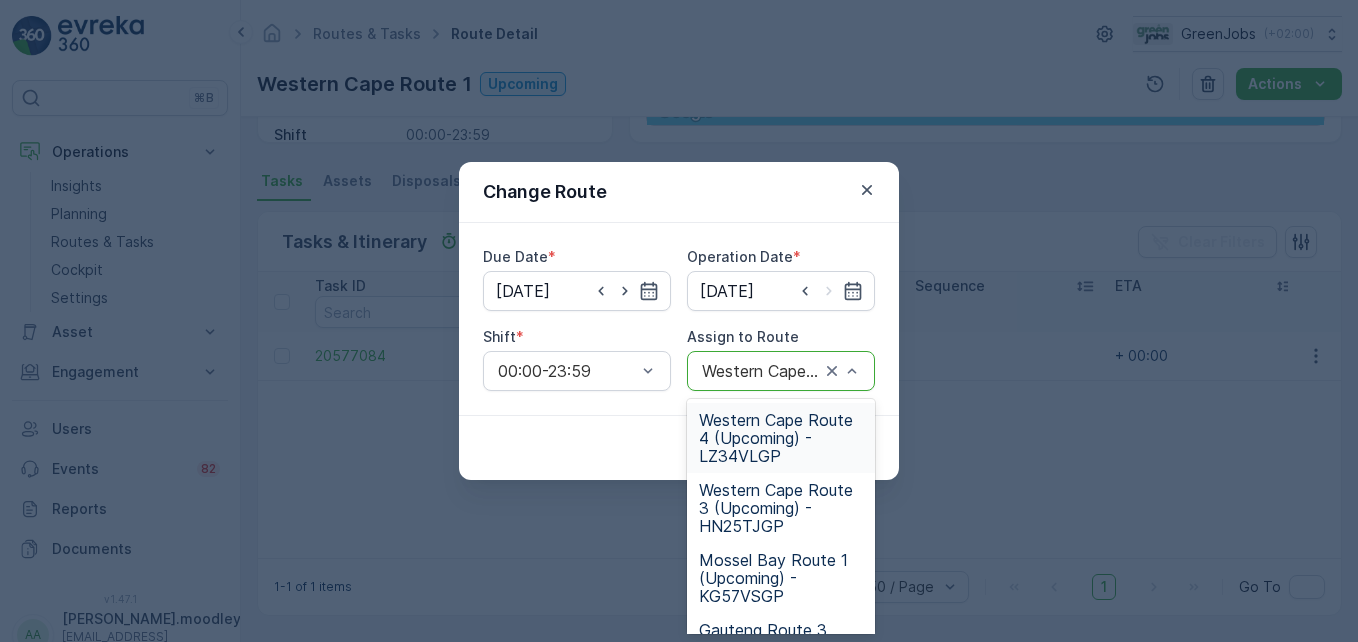 click on "Western Cape Route 4 (Upcoming) - LZ34VLGP" at bounding box center (781, 438) 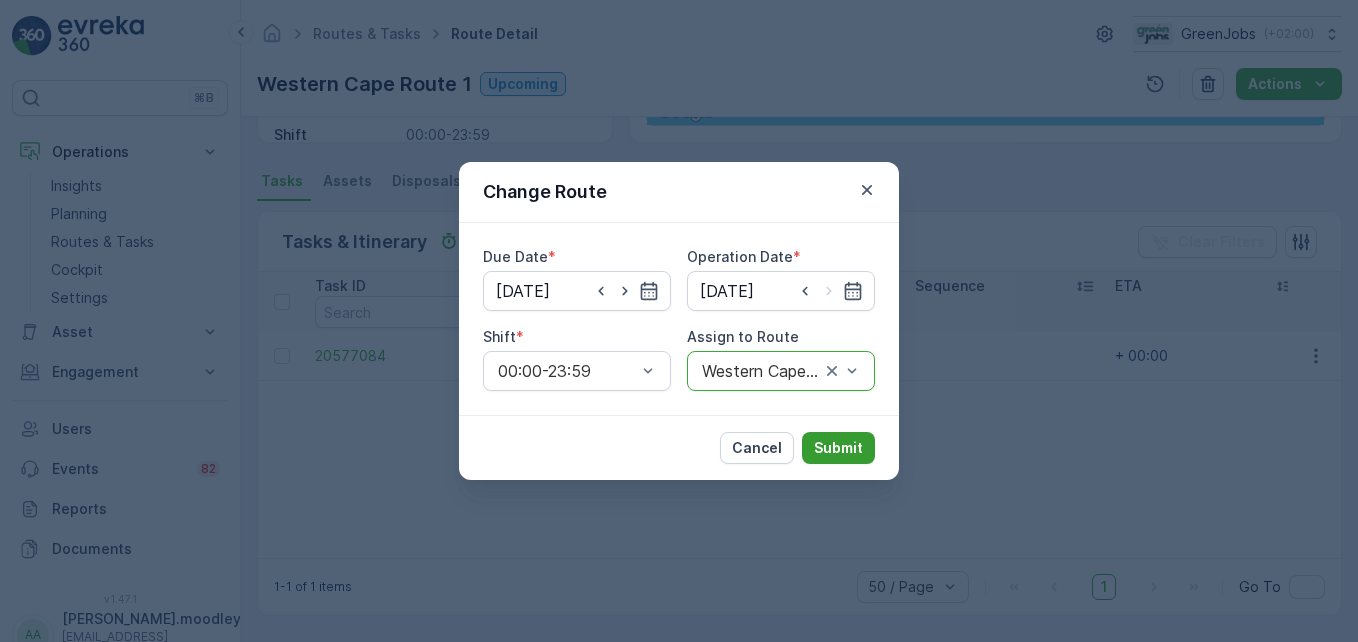 click on "Submit" at bounding box center (838, 448) 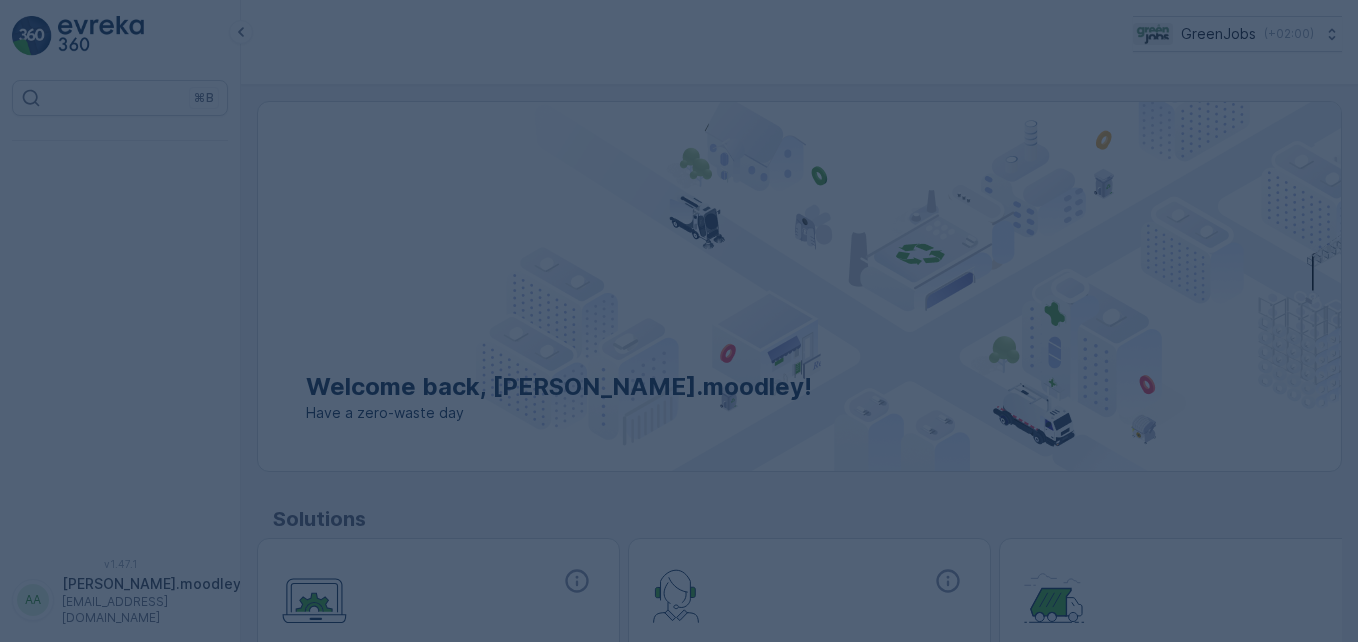 scroll, scrollTop: 0, scrollLeft: 0, axis: both 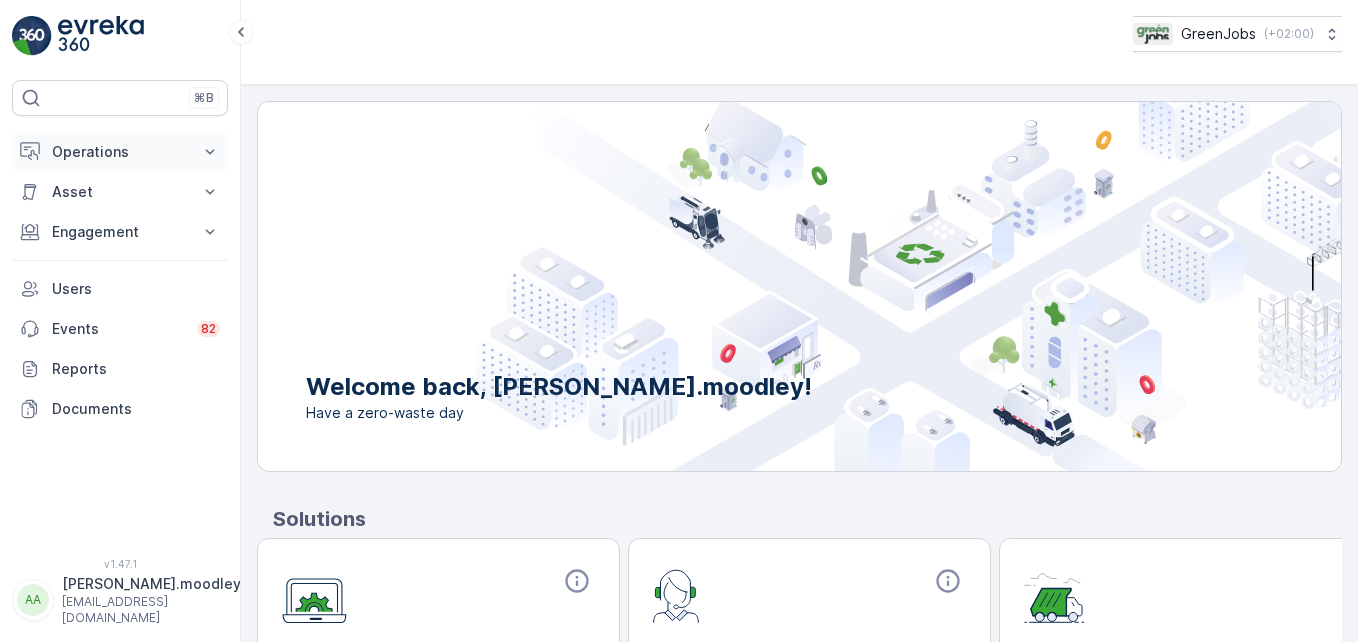 click 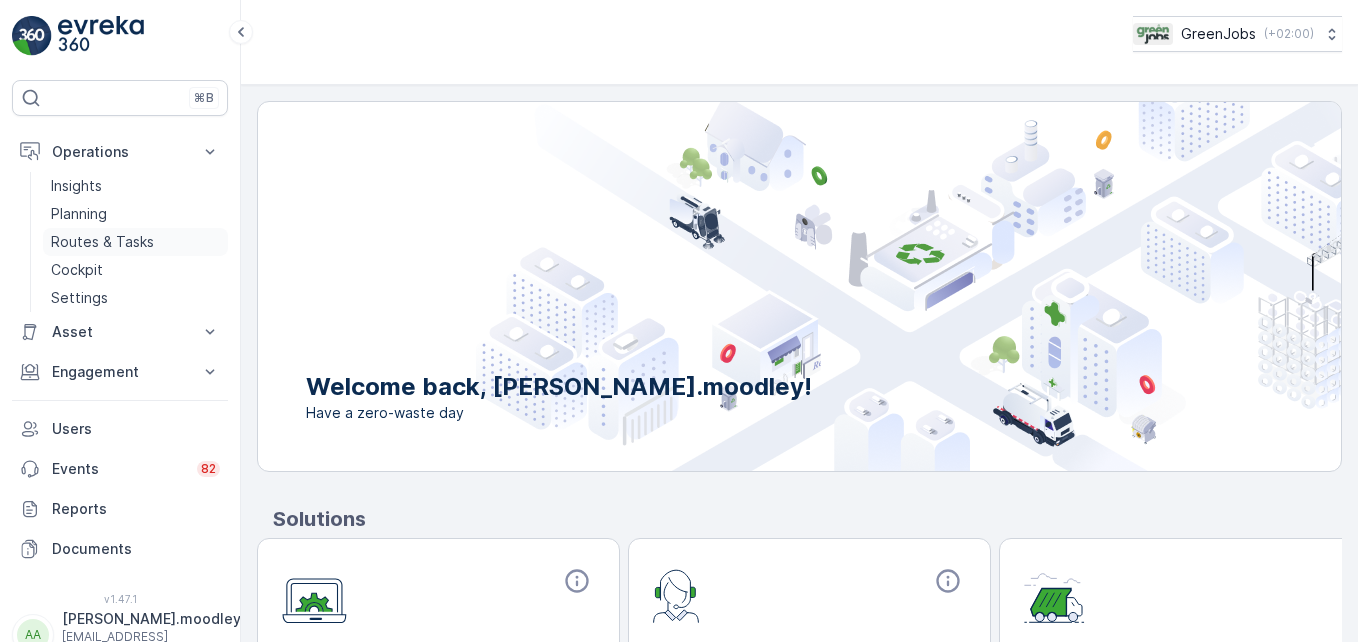click on "Routes & Tasks" at bounding box center (102, 242) 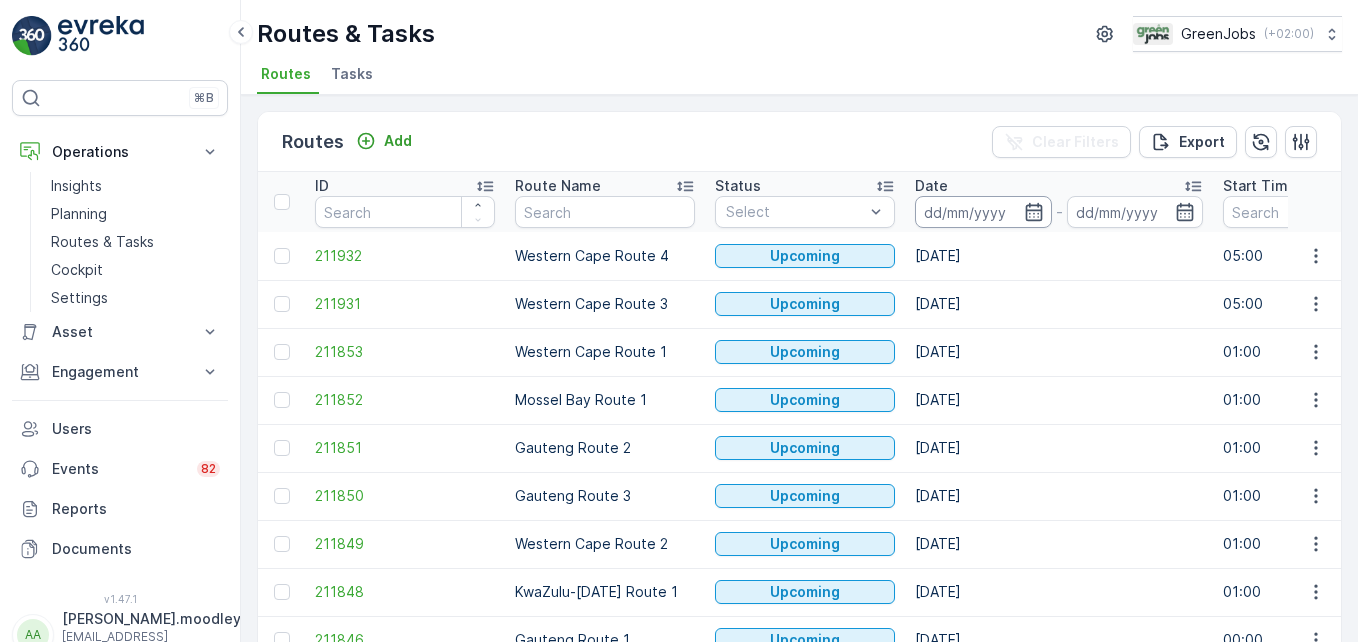 click at bounding box center [983, 212] 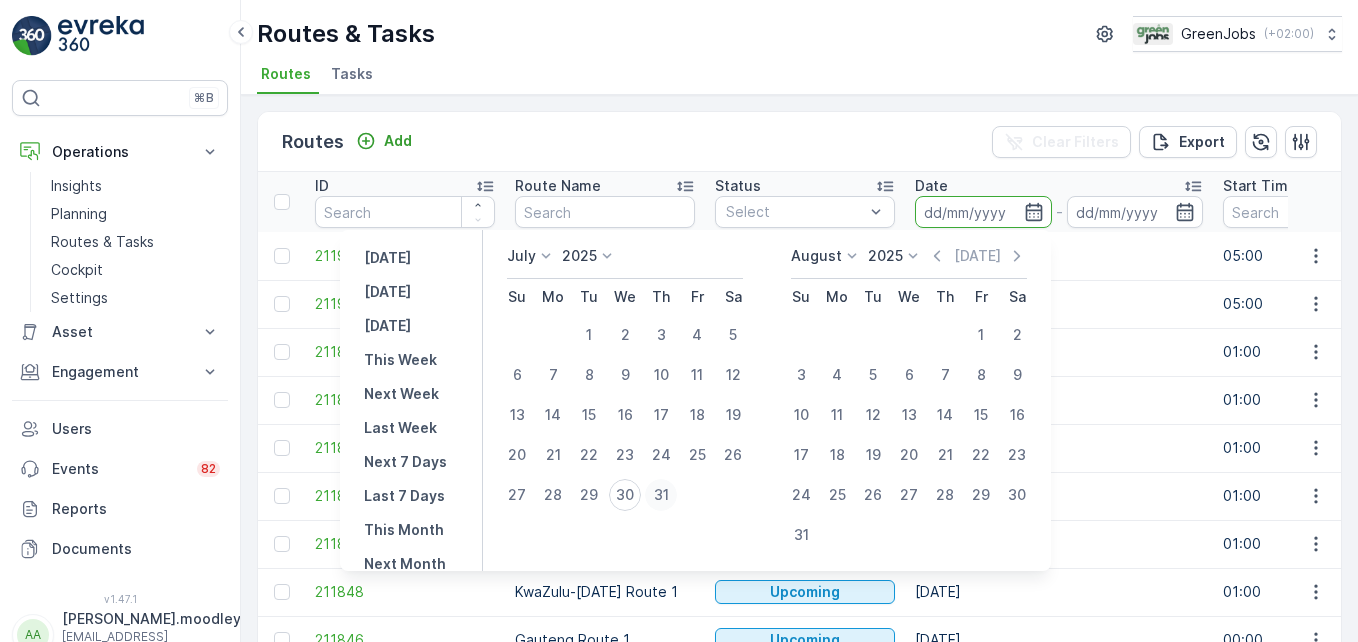 click on "31" at bounding box center [661, 495] 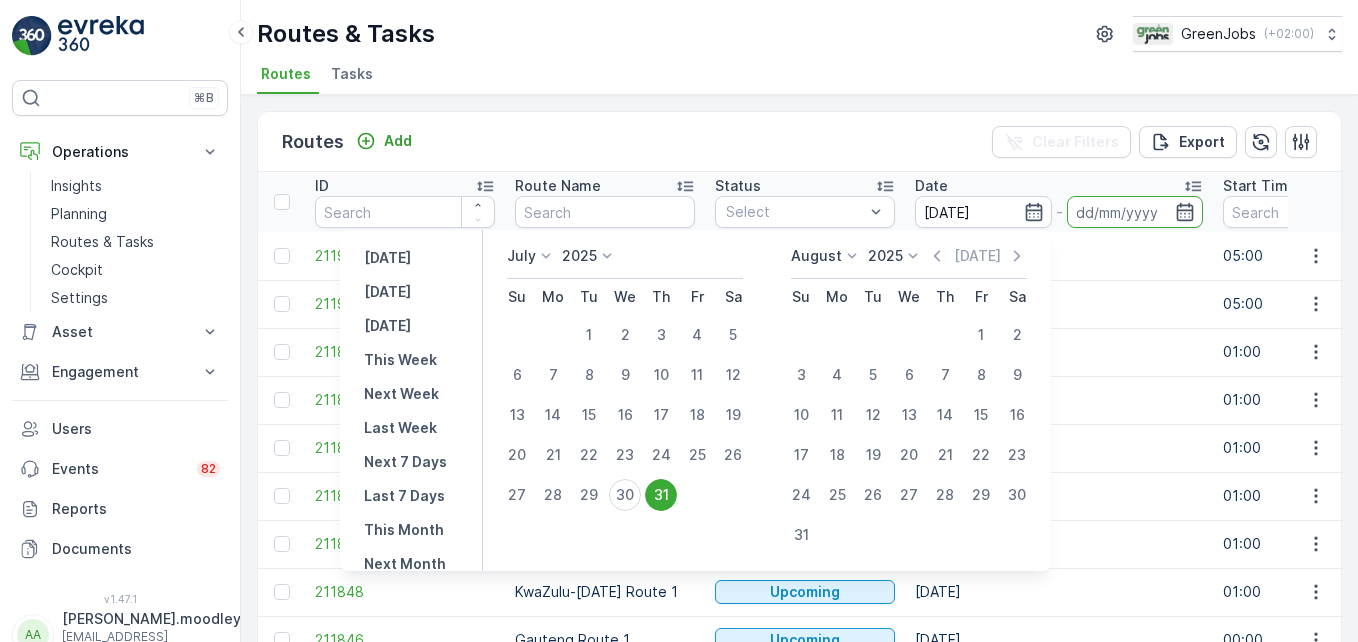click on "31" at bounding box center [661, 495] 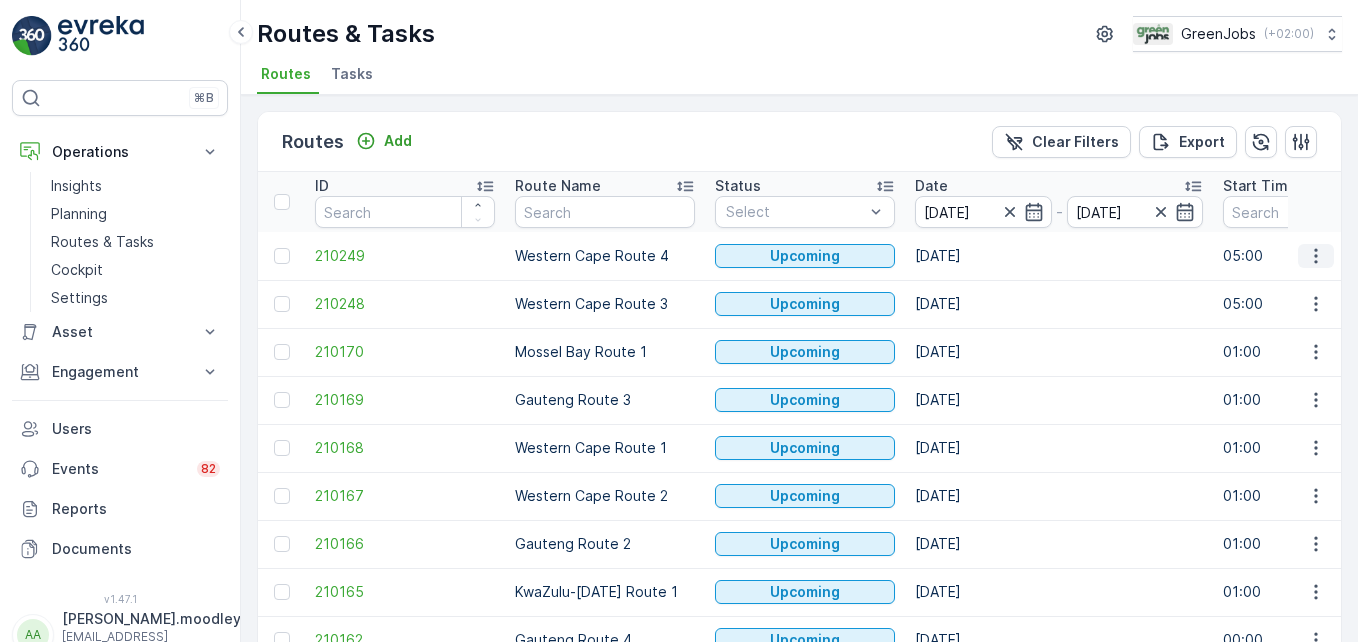 click 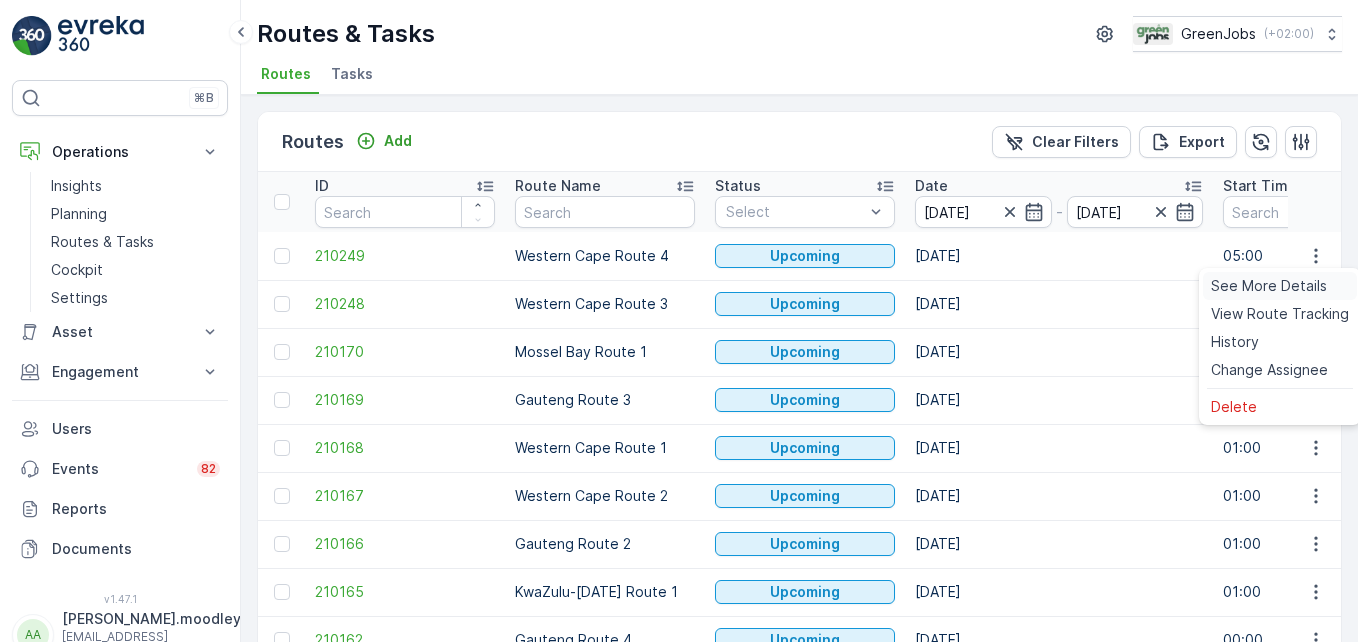 click on "See More Details" at bounding box center (1269, 286) 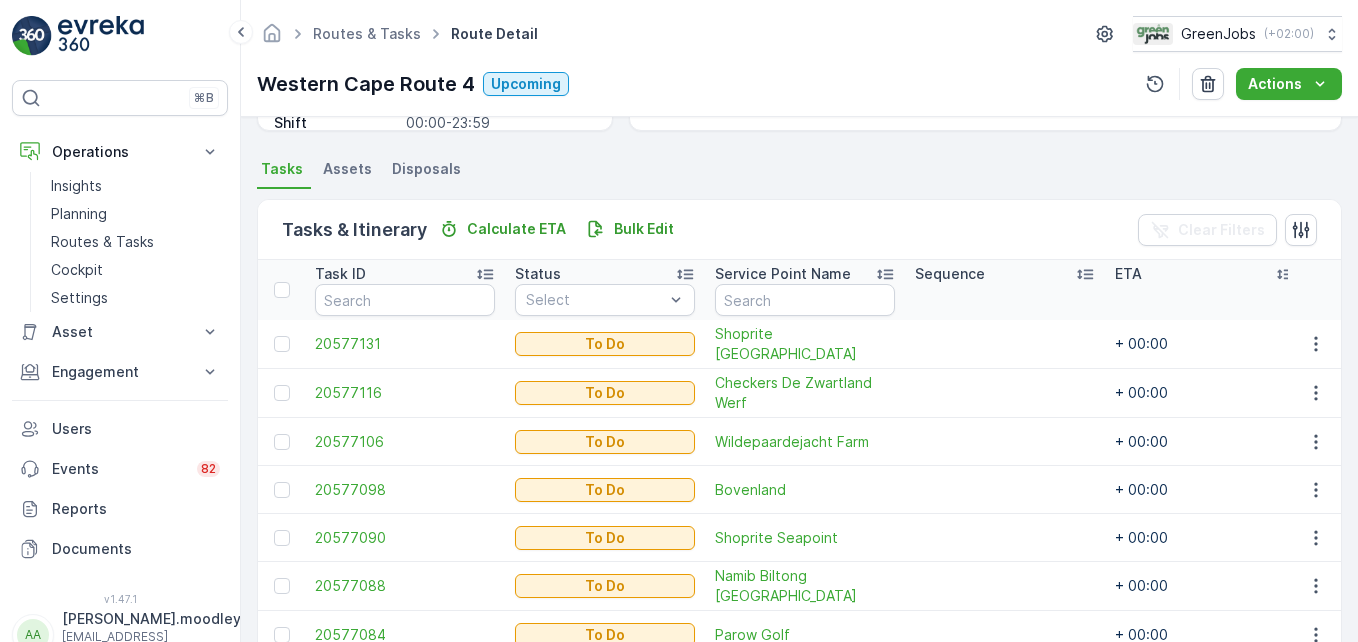 scroll, scrollTop: 500, scrollLeft: 0, axis: vertical 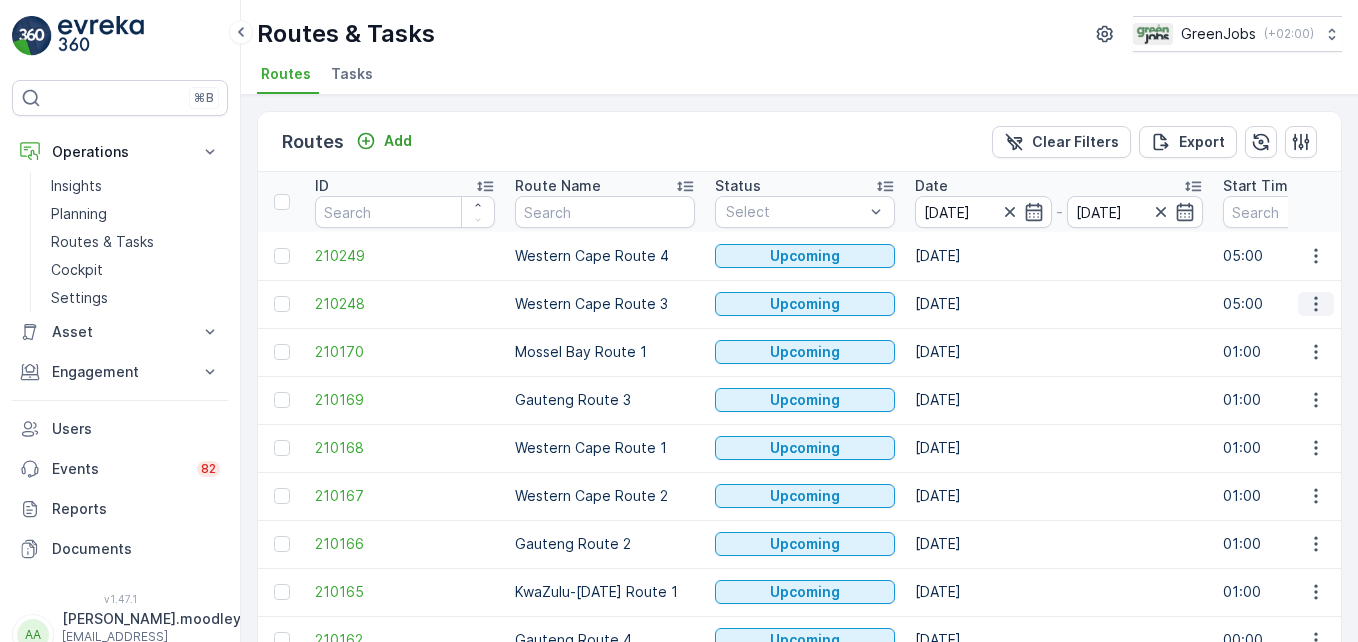 click 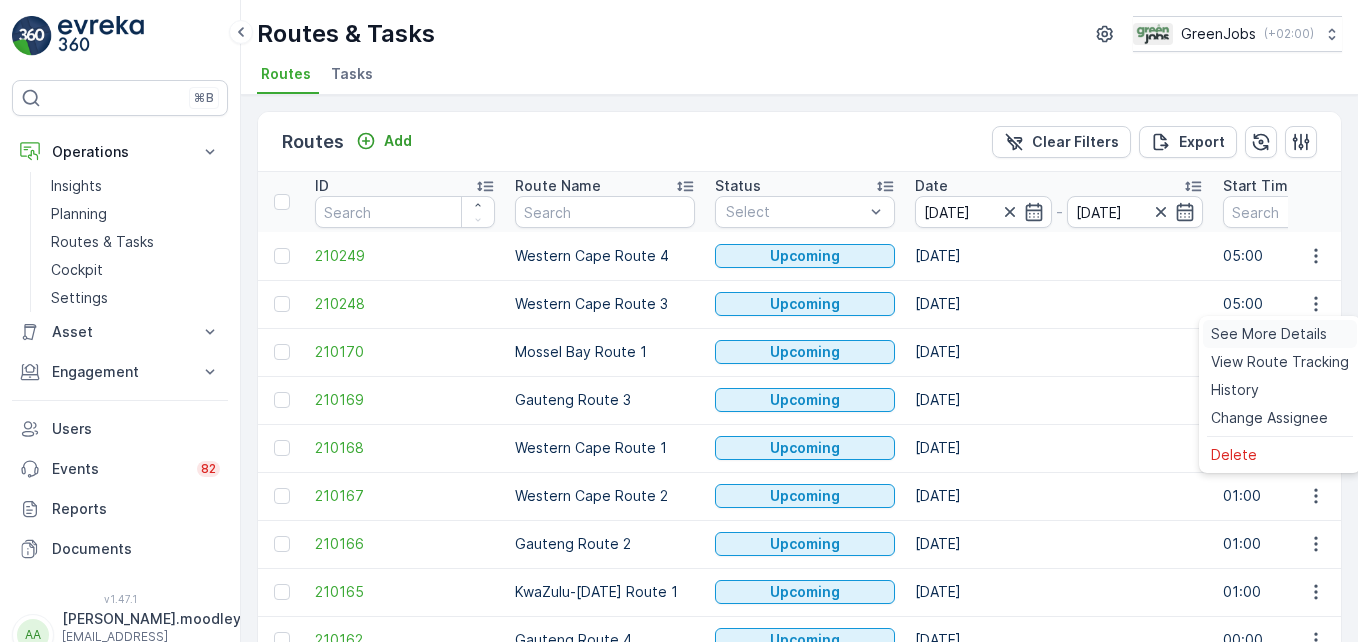 click on "See More Details" at bounding box center [1269, 334] 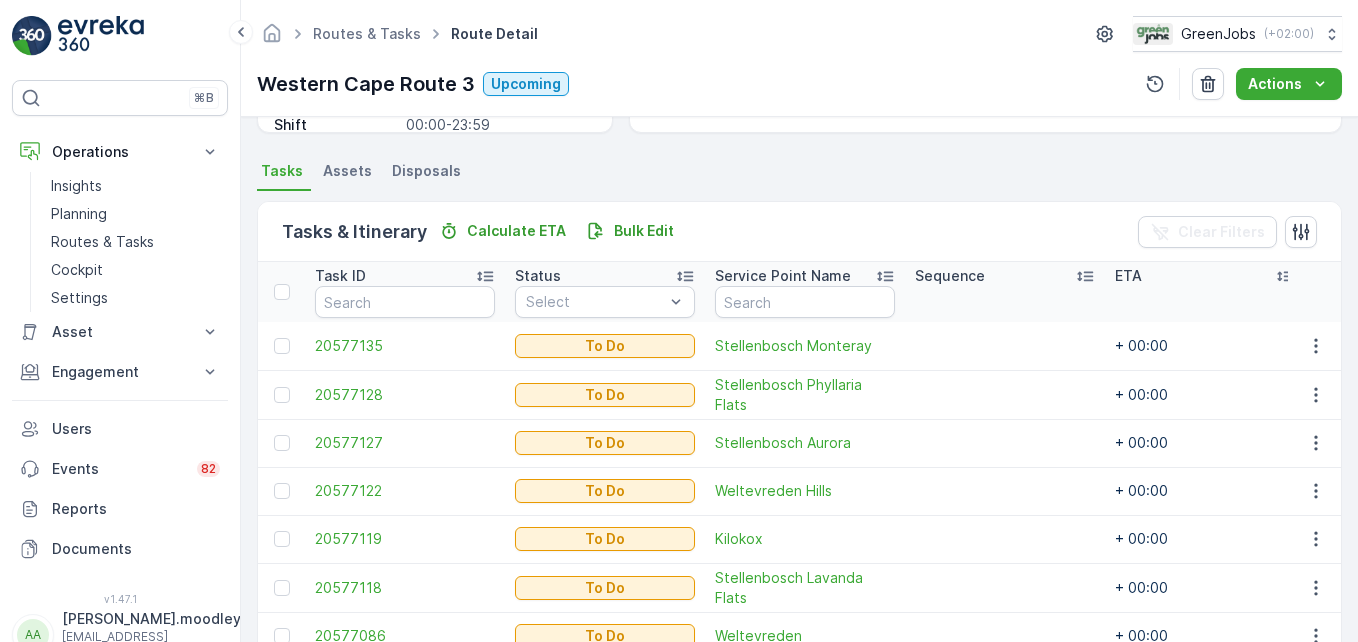 scroll, scrollTop: 513, scrollLeft: 0, axis: vertical 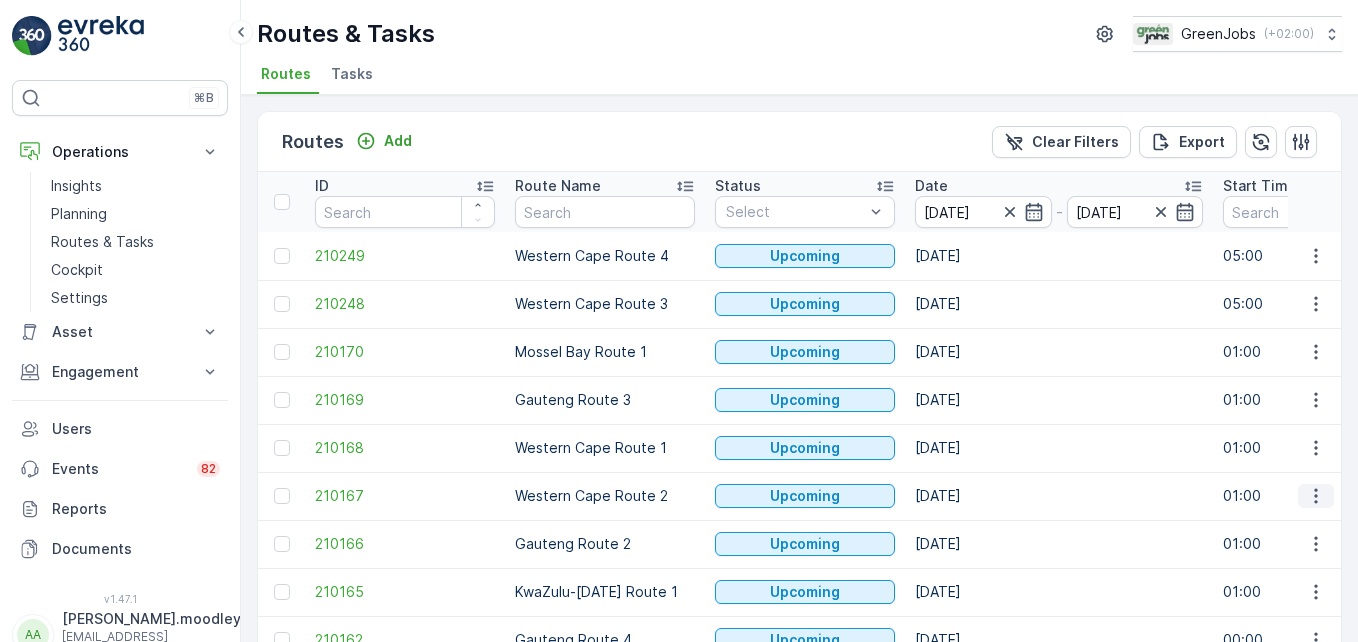 click 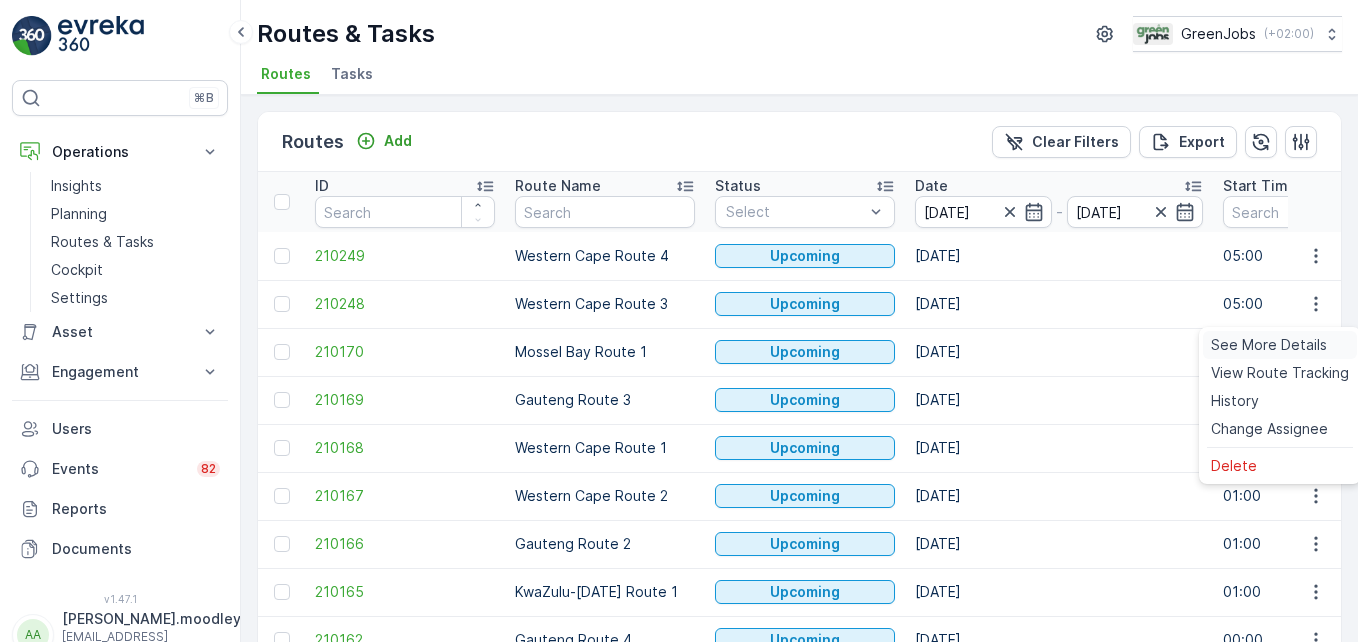 click on "See More Details" at bounding box center (1269, 345) 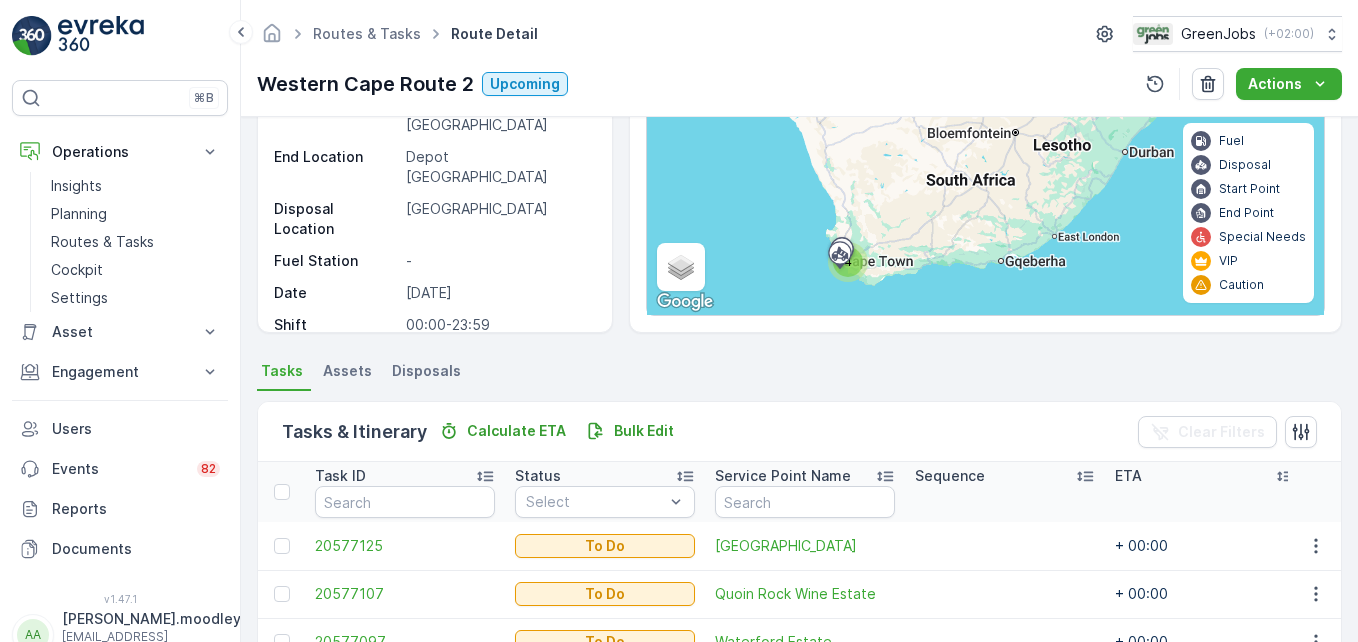 scroll, scrollTop: 390, scrollLeft: 0, axis: vertical 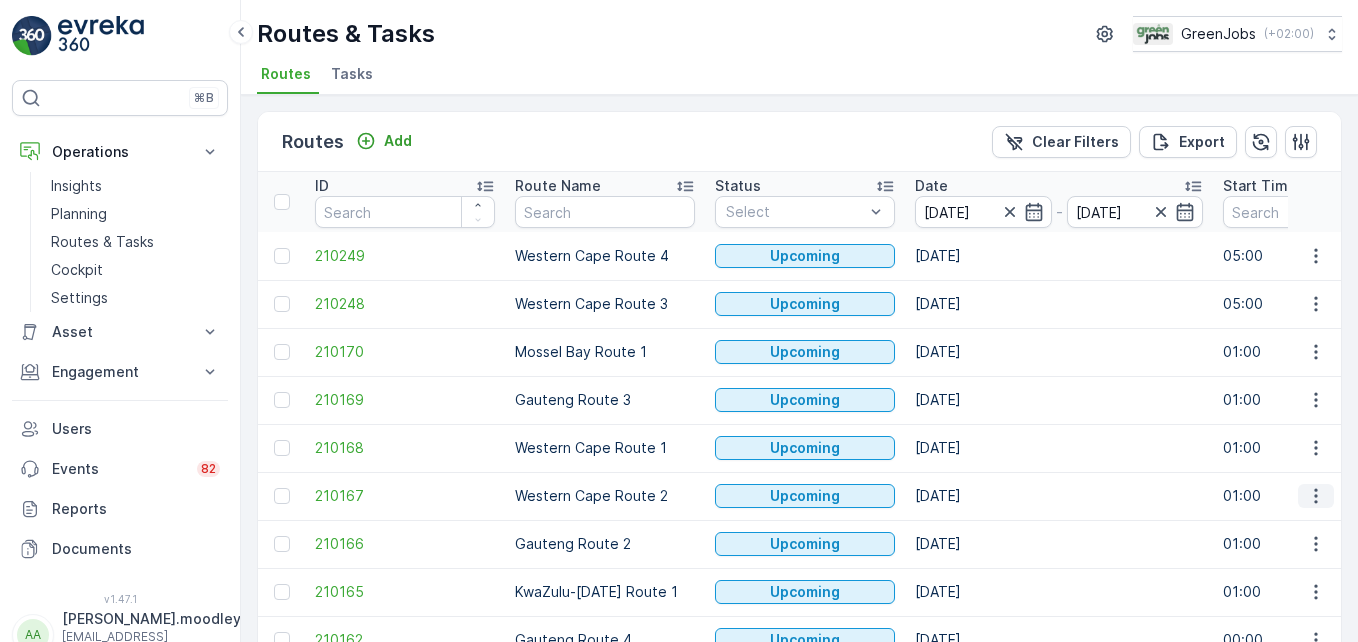 click 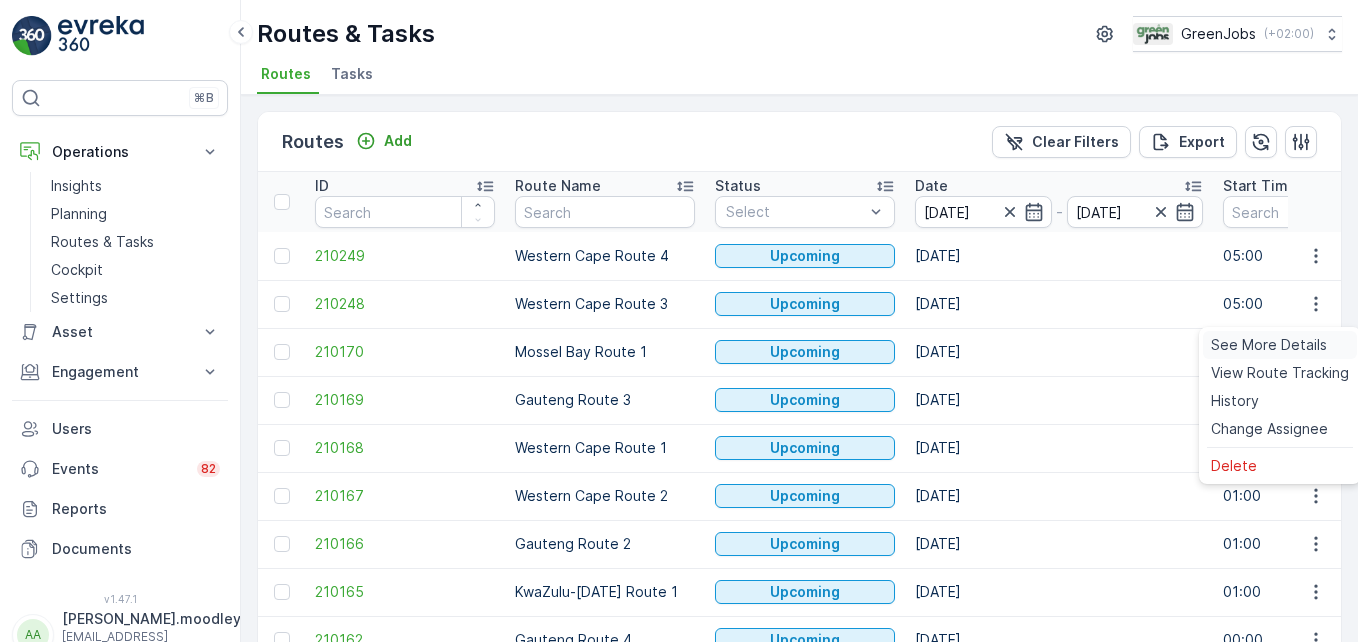 click on "See More Details" at bounding box center (1269, 345) 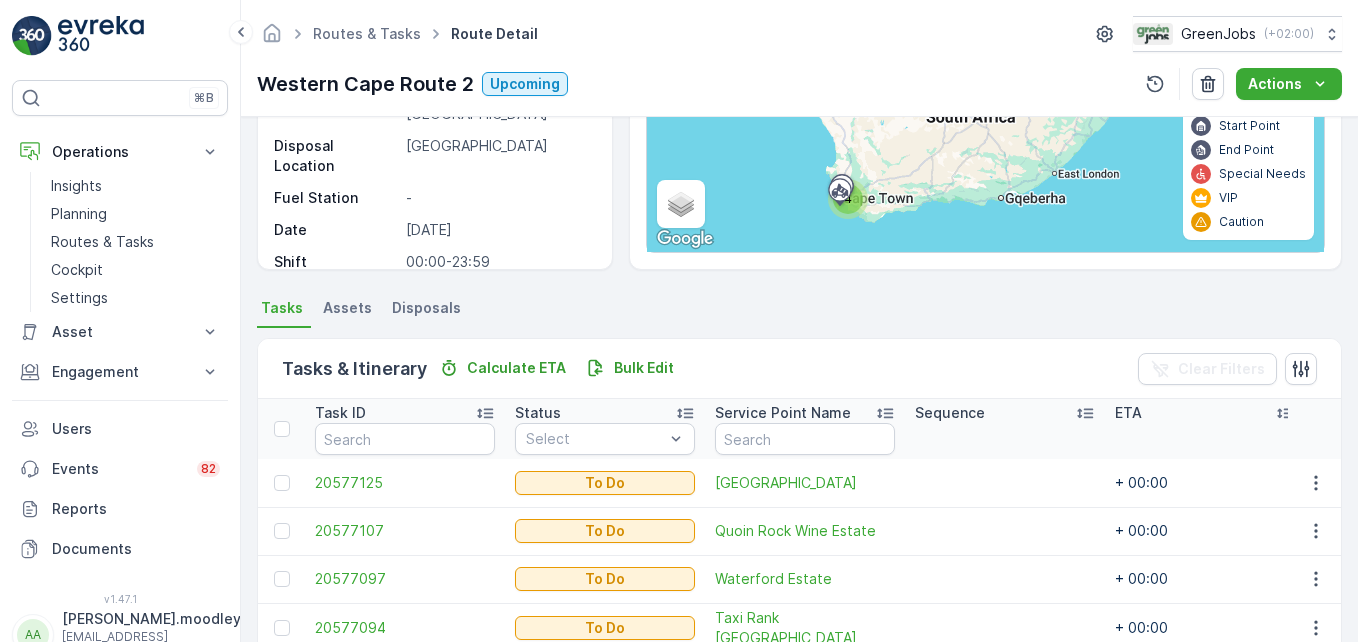 scroll, scrollTop: 90, scrollLeft: 0, axis: vertical 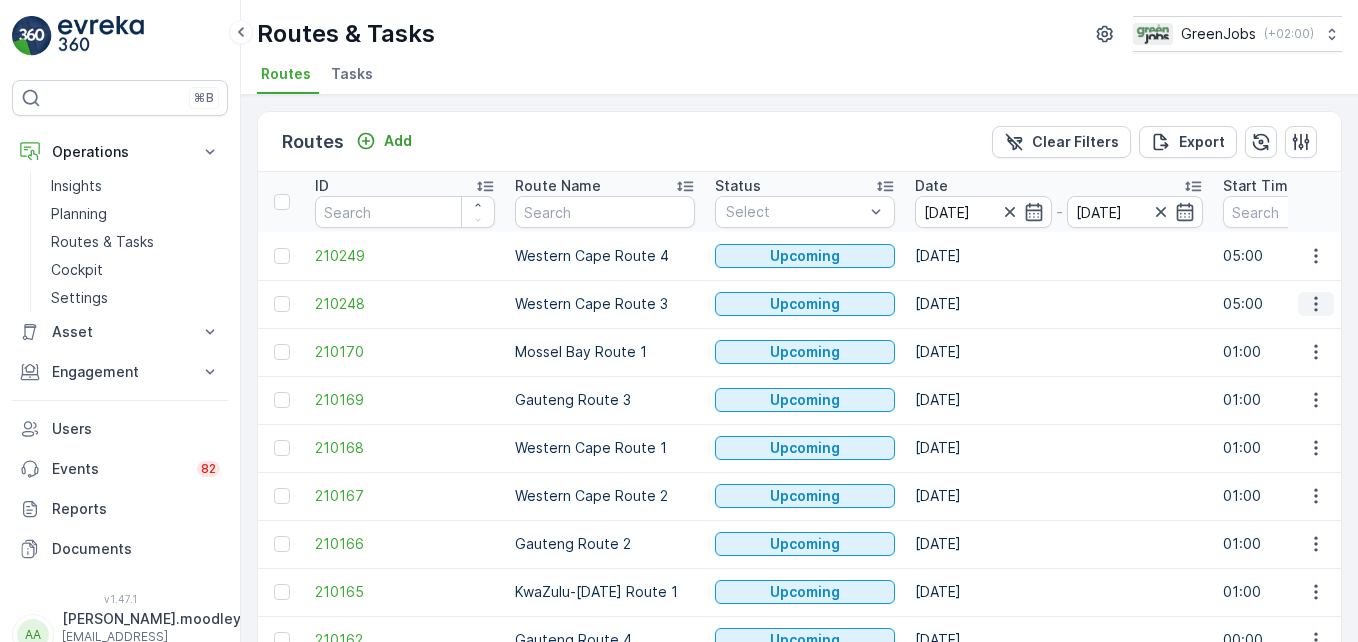 click 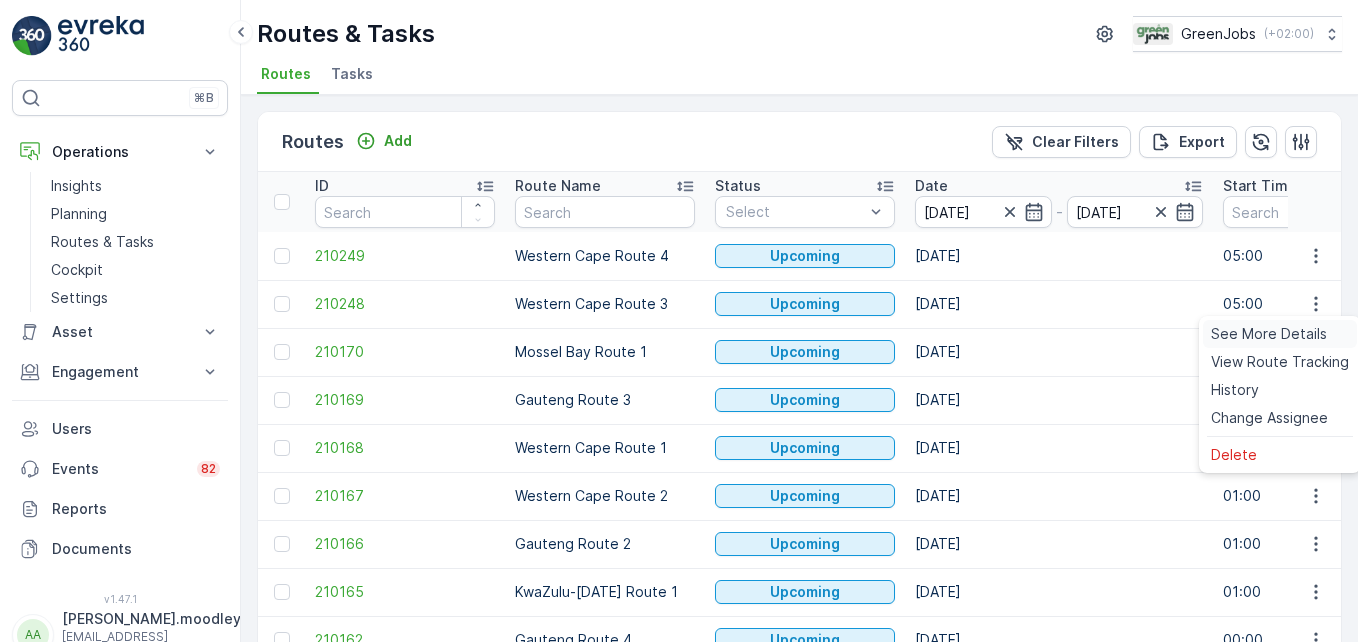 click on "See More Details" at bounding box center (1269, 334) 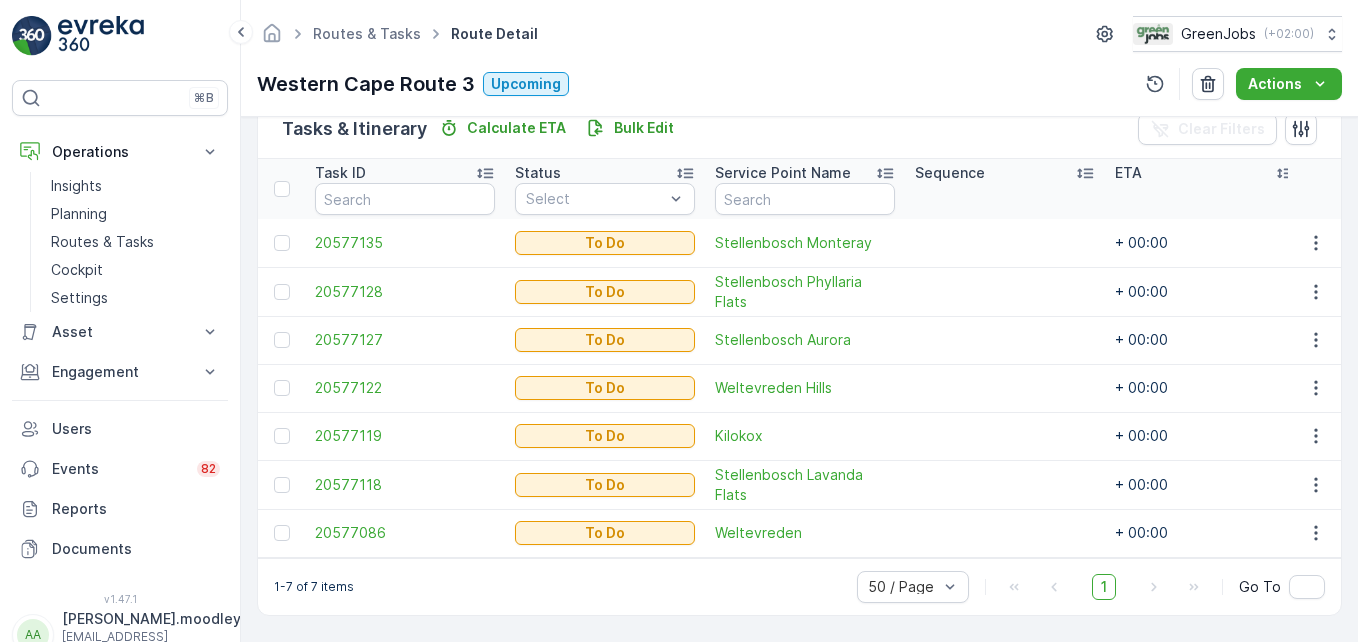 scroll, scrollTop: 513, scrollLeft: 0, axis: vertical 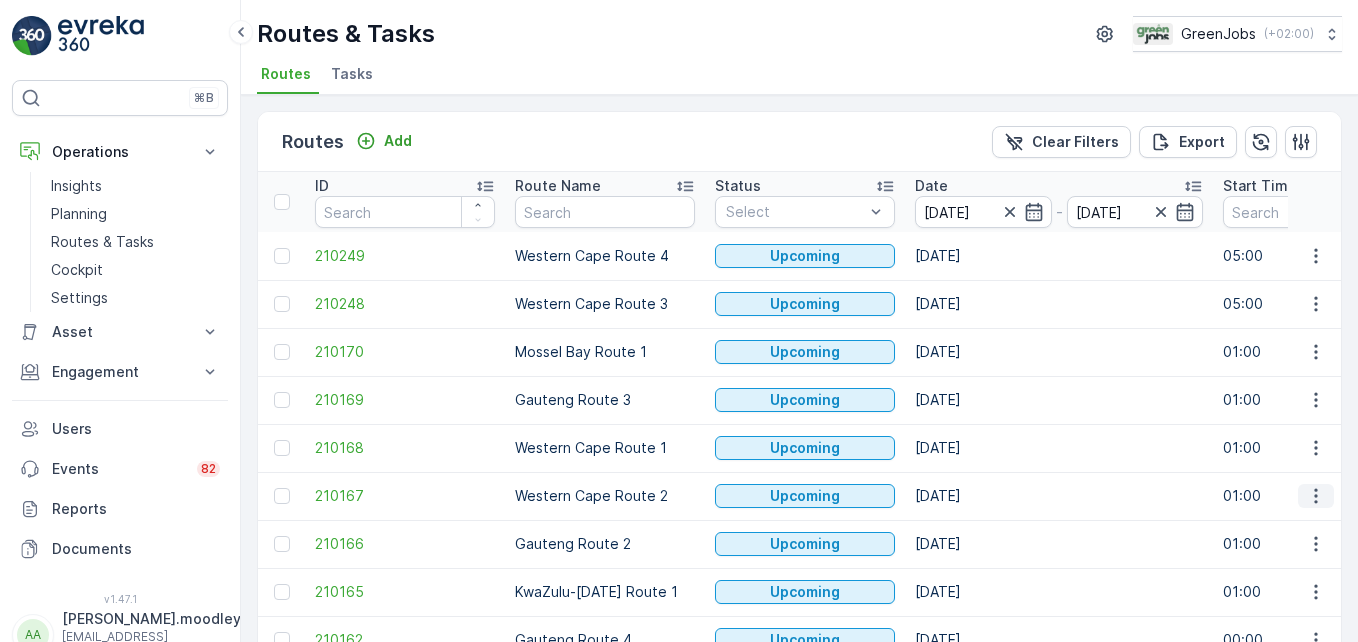click 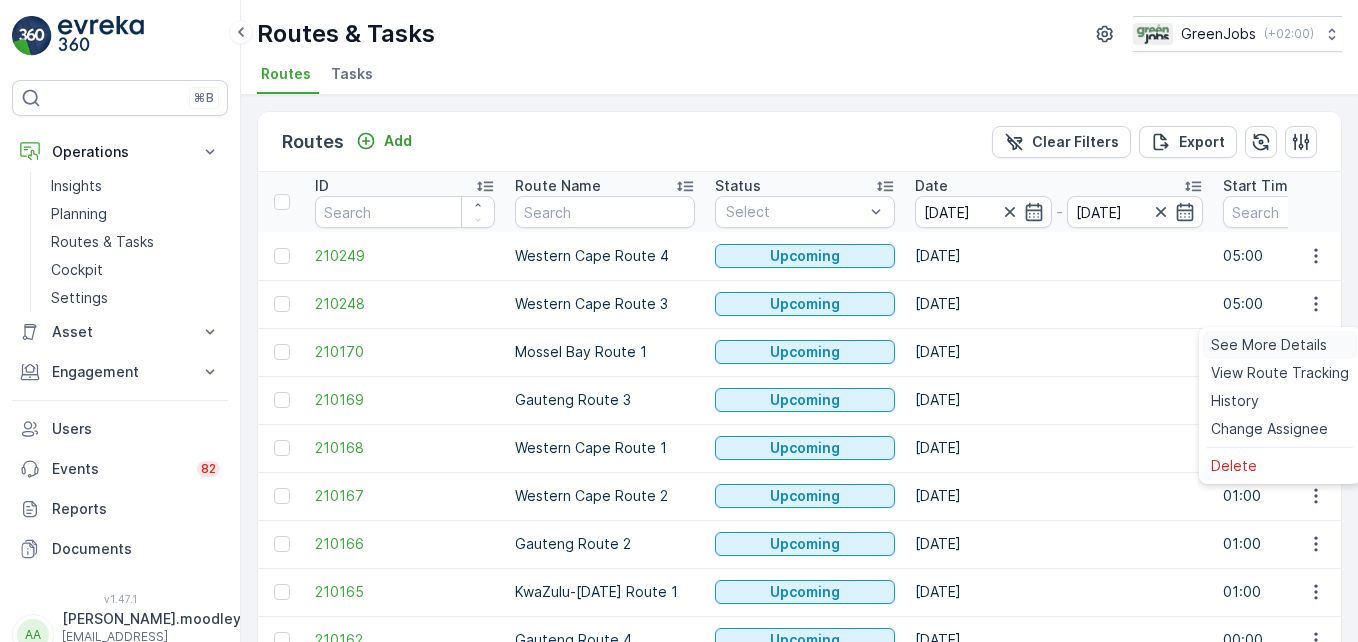 click on "See More Details" at bounding box center [1269, 345] 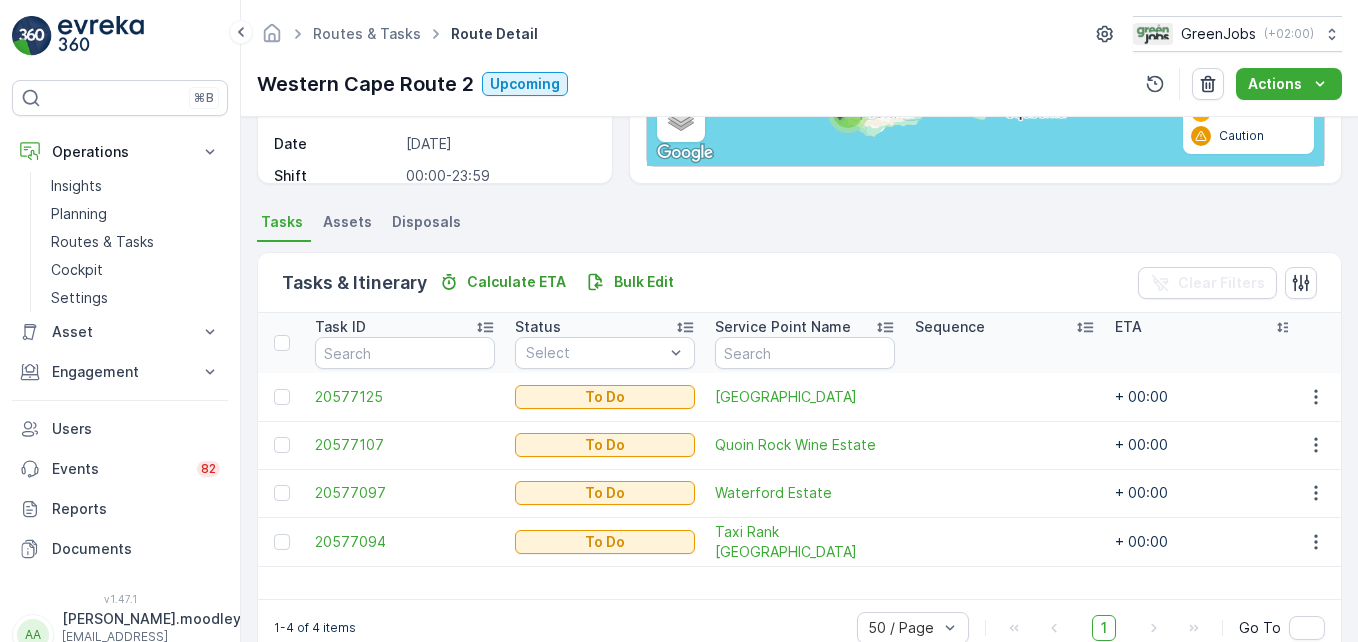 scroll, scrollTop: 390, scrollLeft: 0, axis: vertical 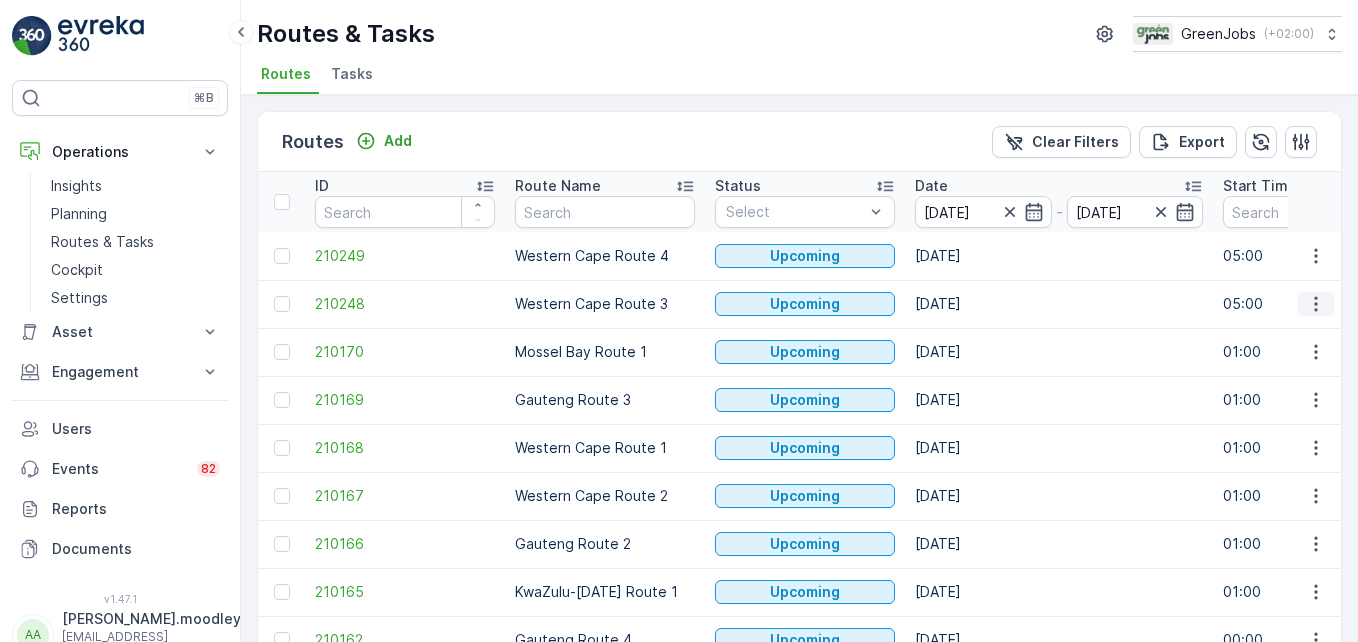 click 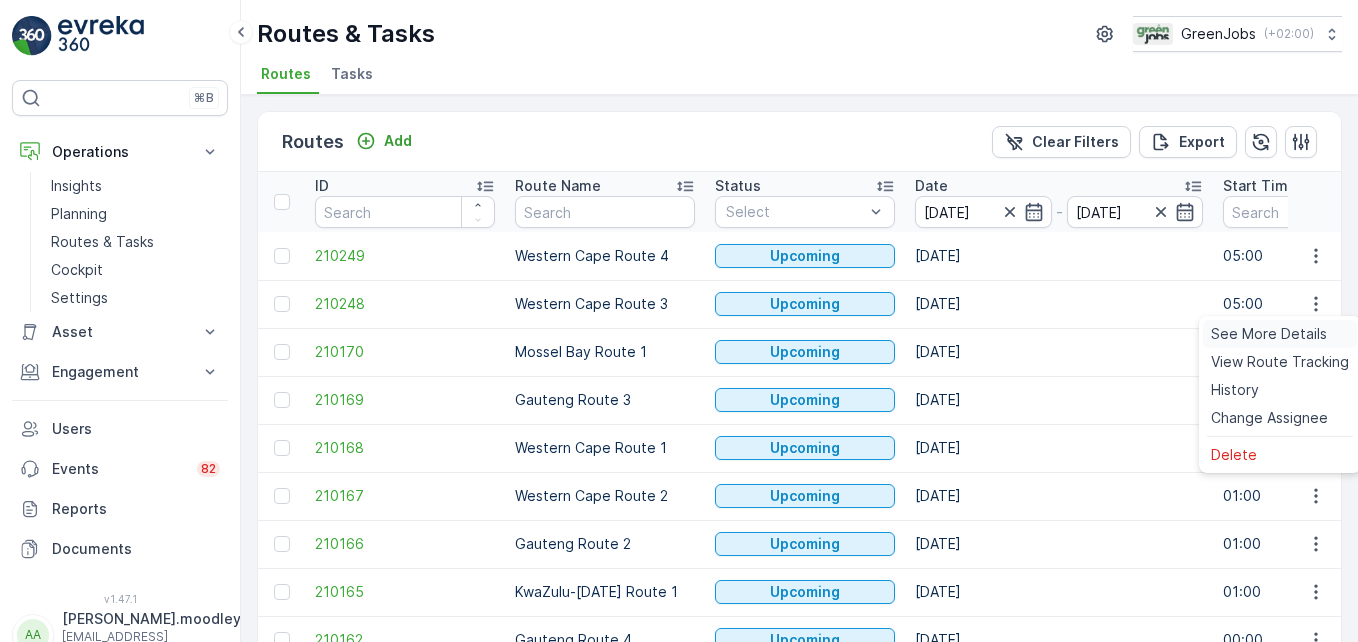click on "See More Details" at bounding box center [1269, 334] 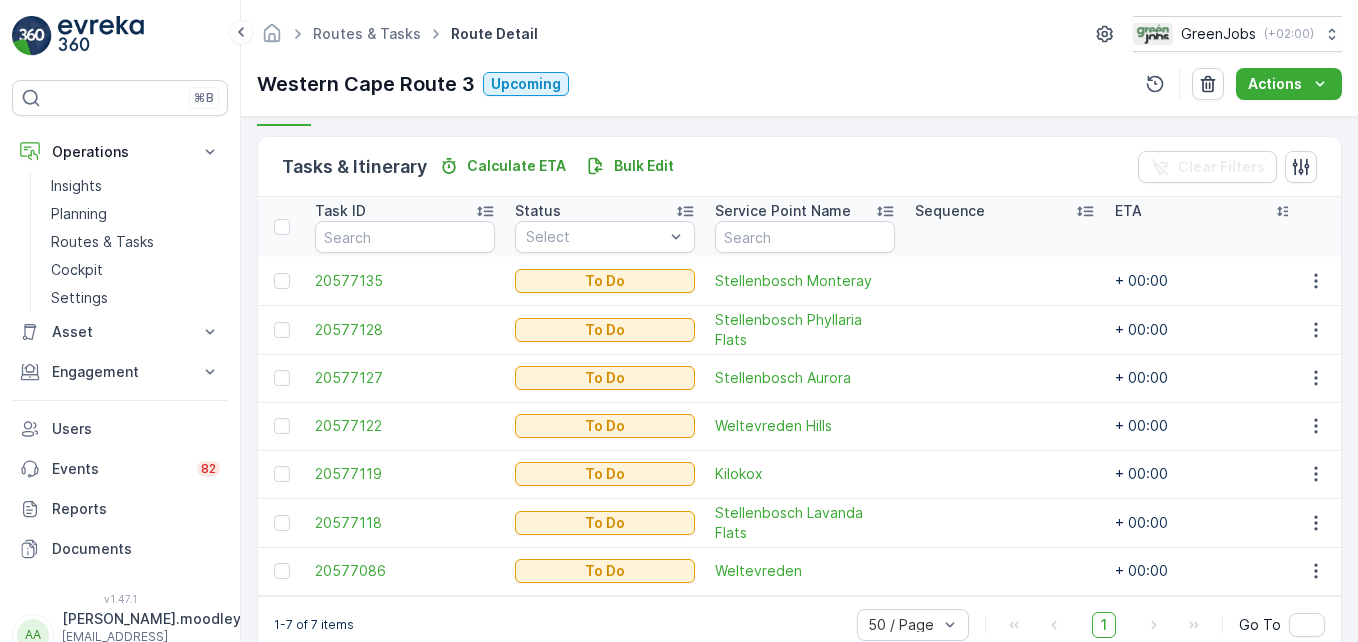 scroll, scrollTop: 500, scrollLeft: 0, axis: vertical 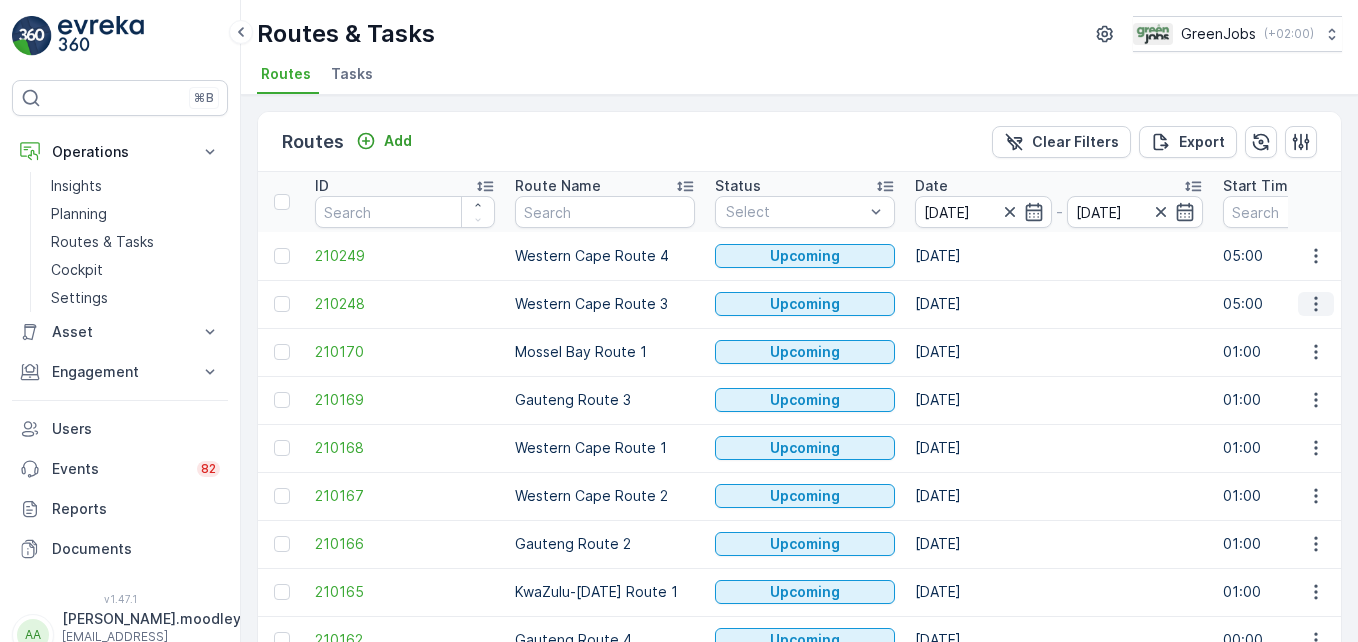 click 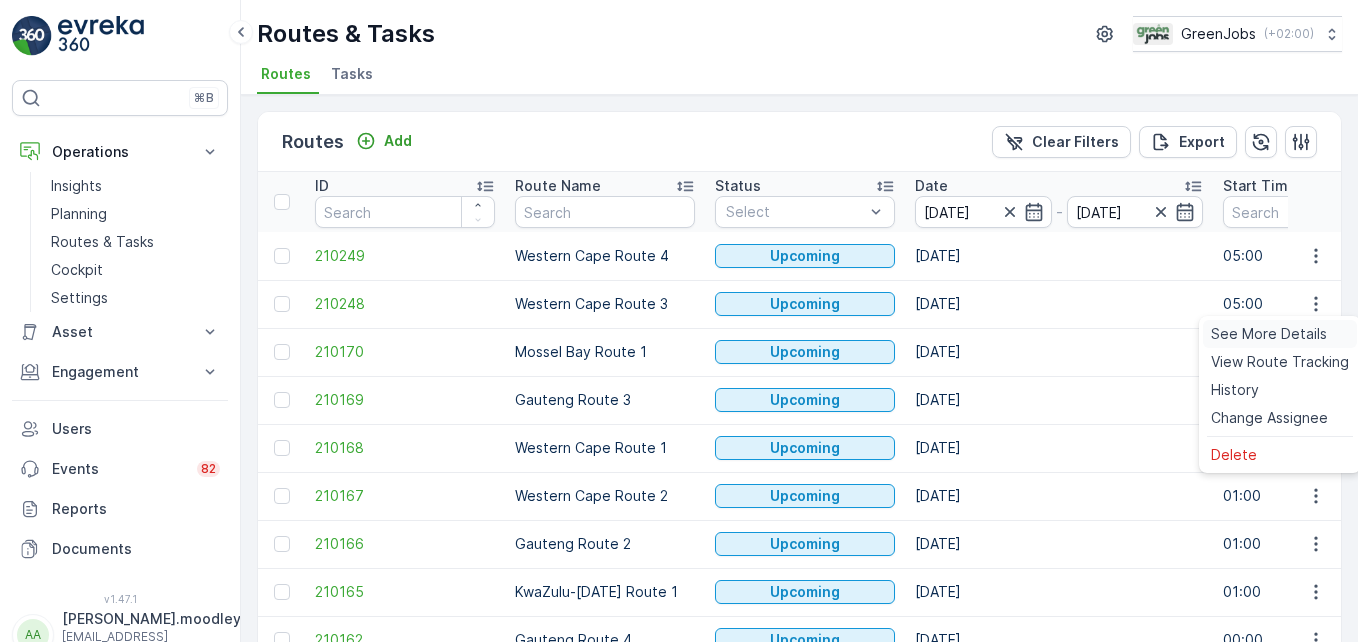 click on "See More Details" at bounding box center [1269, 334] 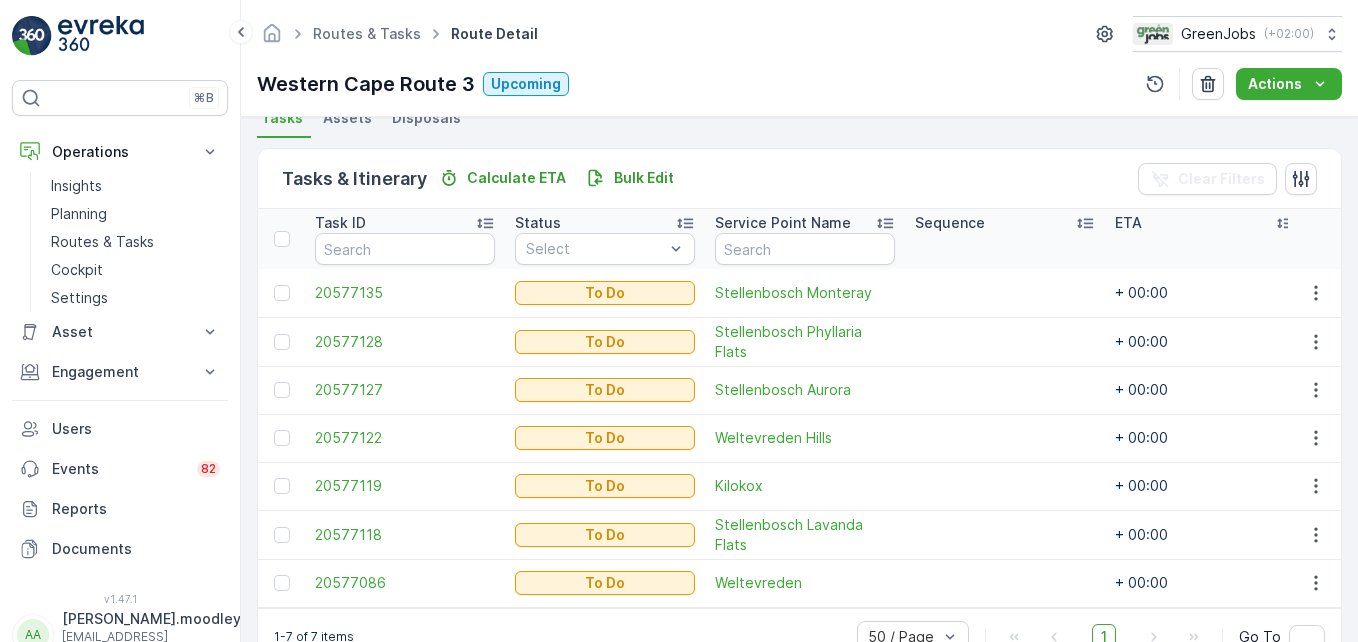 scroll, scrollTop: 500, scrollLeft: 0, axis: vertical 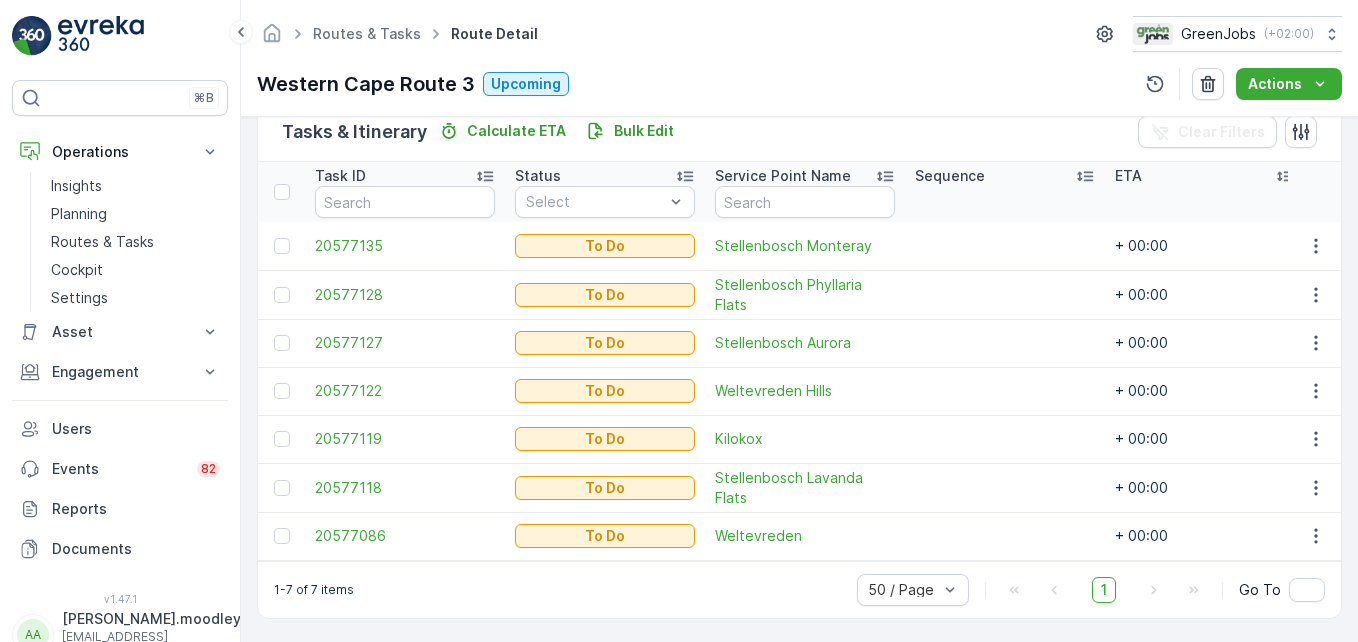 click at bounding box center (1005, 391) 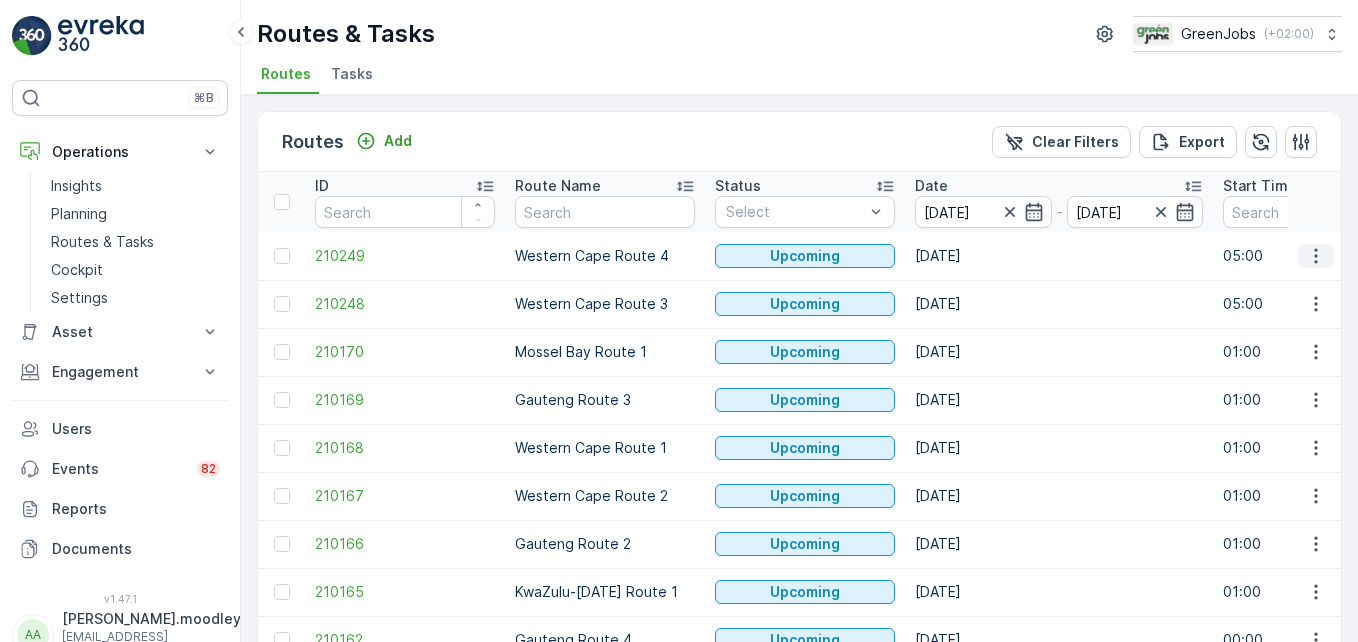 click 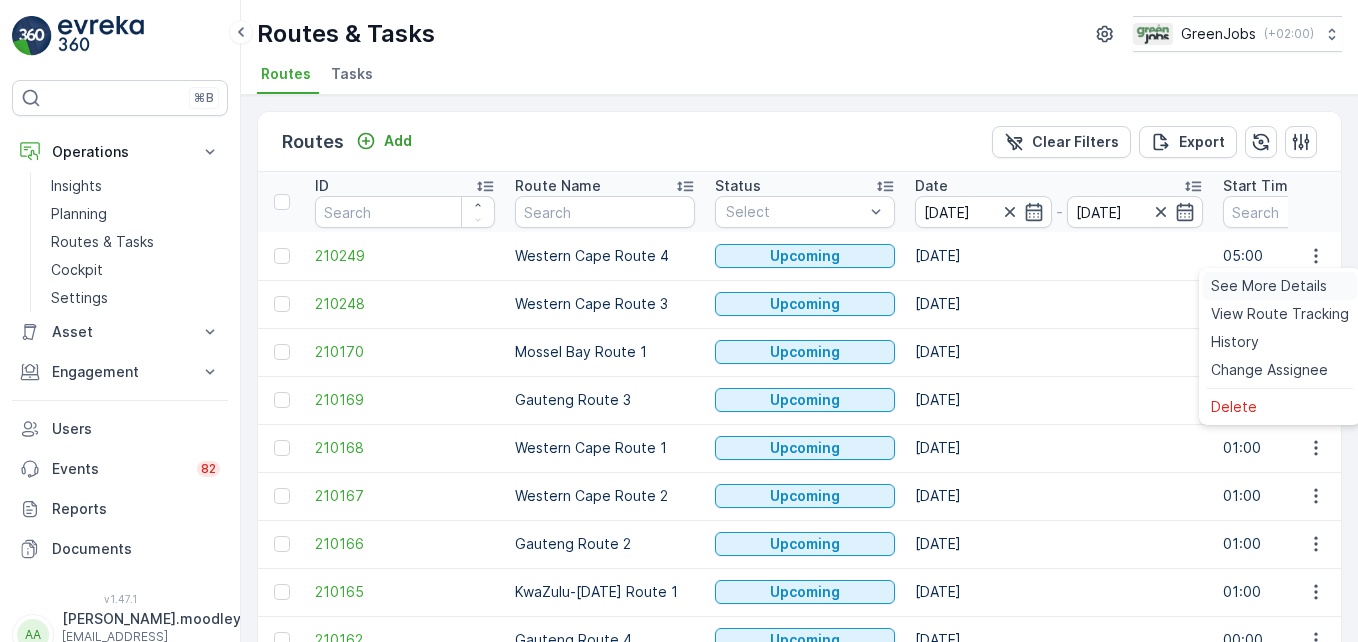 click on "See More Details" at bounding box center [1269, 286] 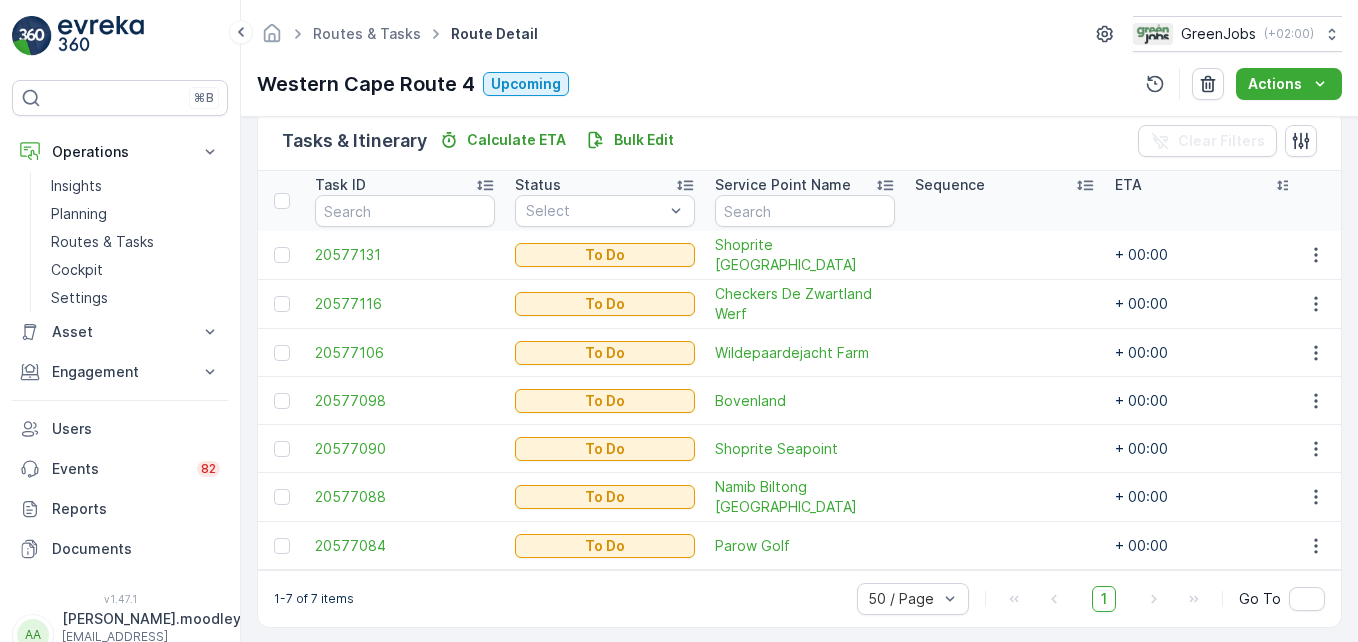scroll, scrollTop: 512, scrollLeft: 0, axis: vertical 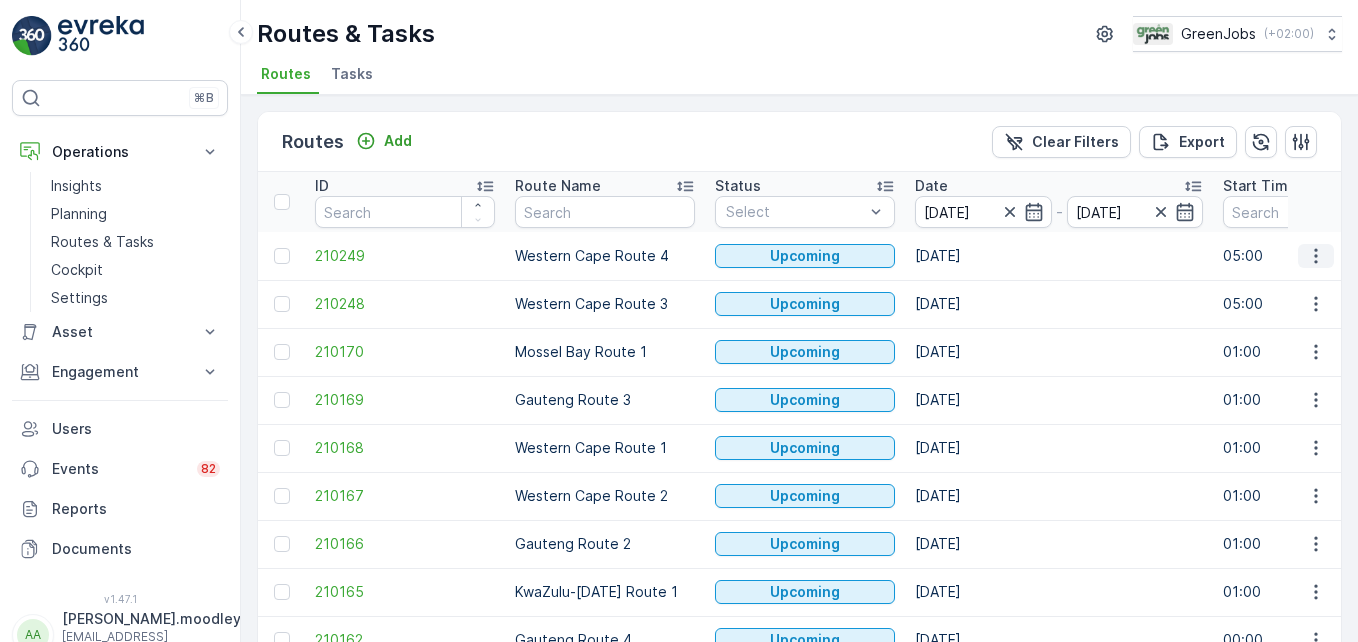 click 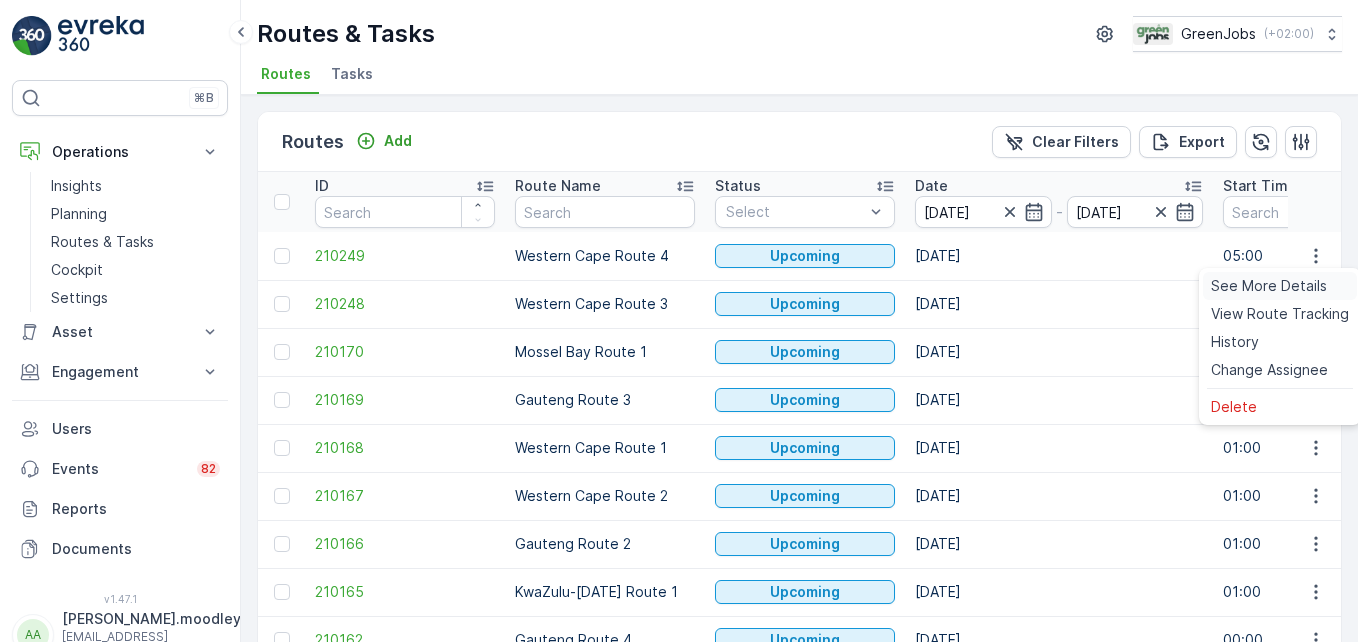 click on "See More Details" at bounding box center [1269, 286] 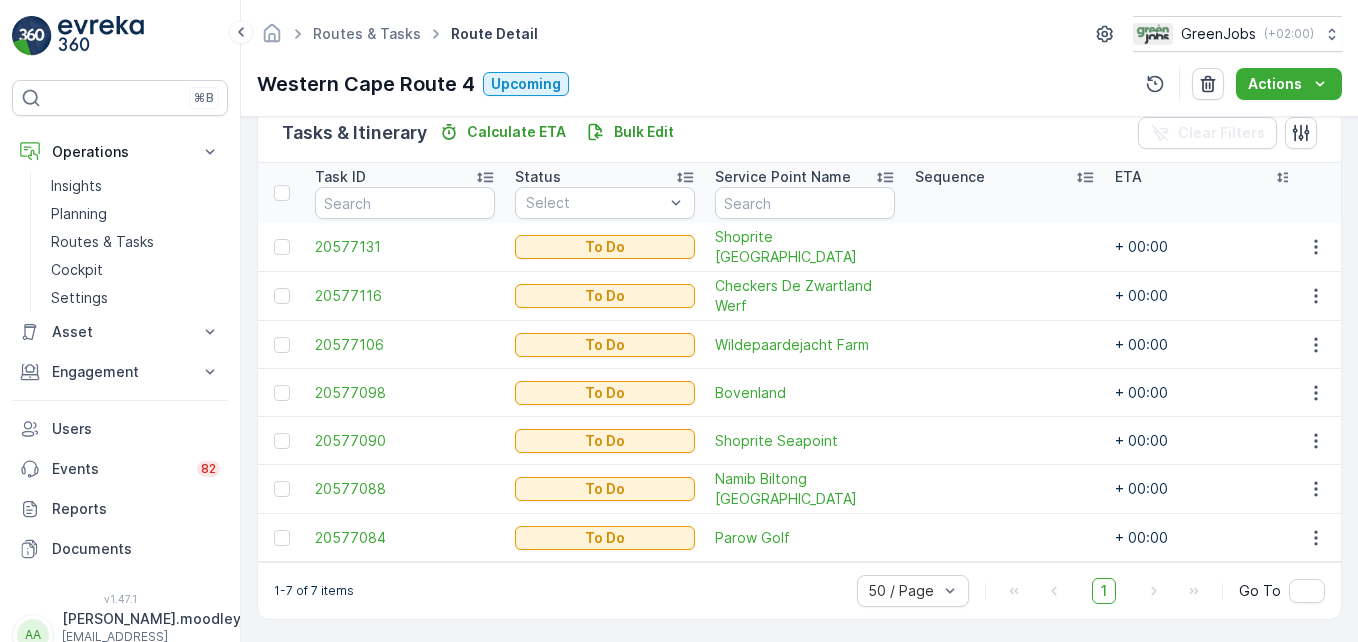 scroll, scrollTop: 500, scrollLeft: 0, axis: vertical 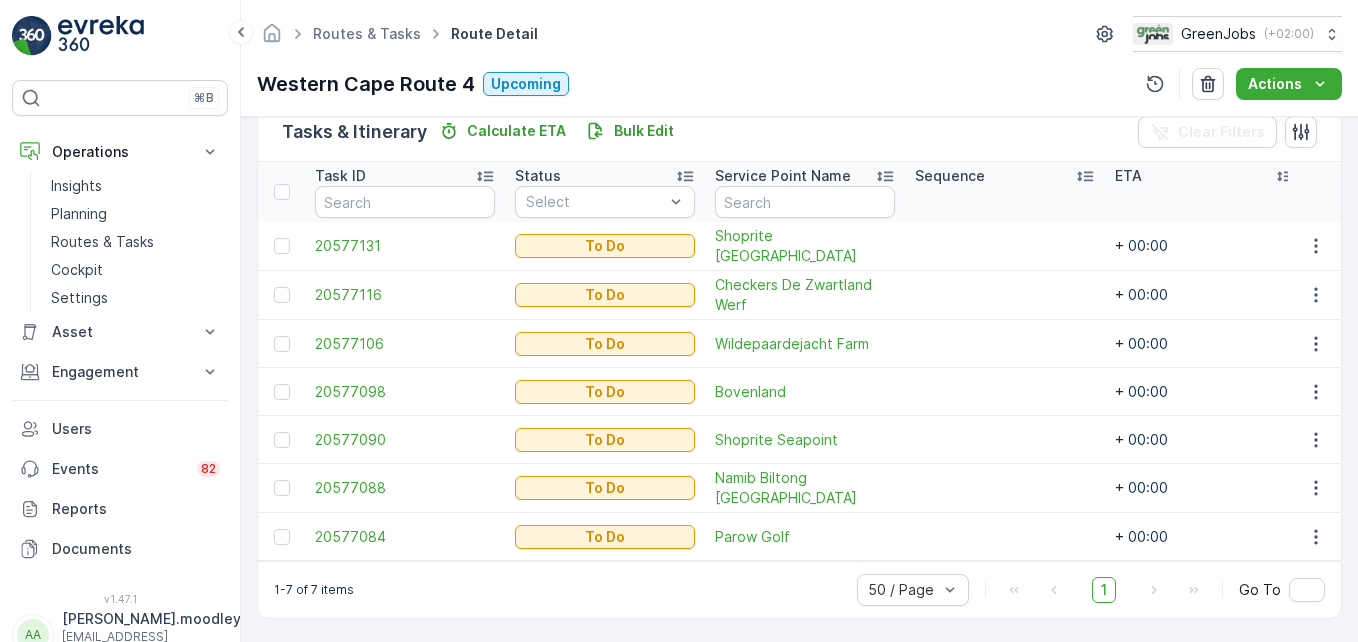 click at bounding box center (1005, 440) 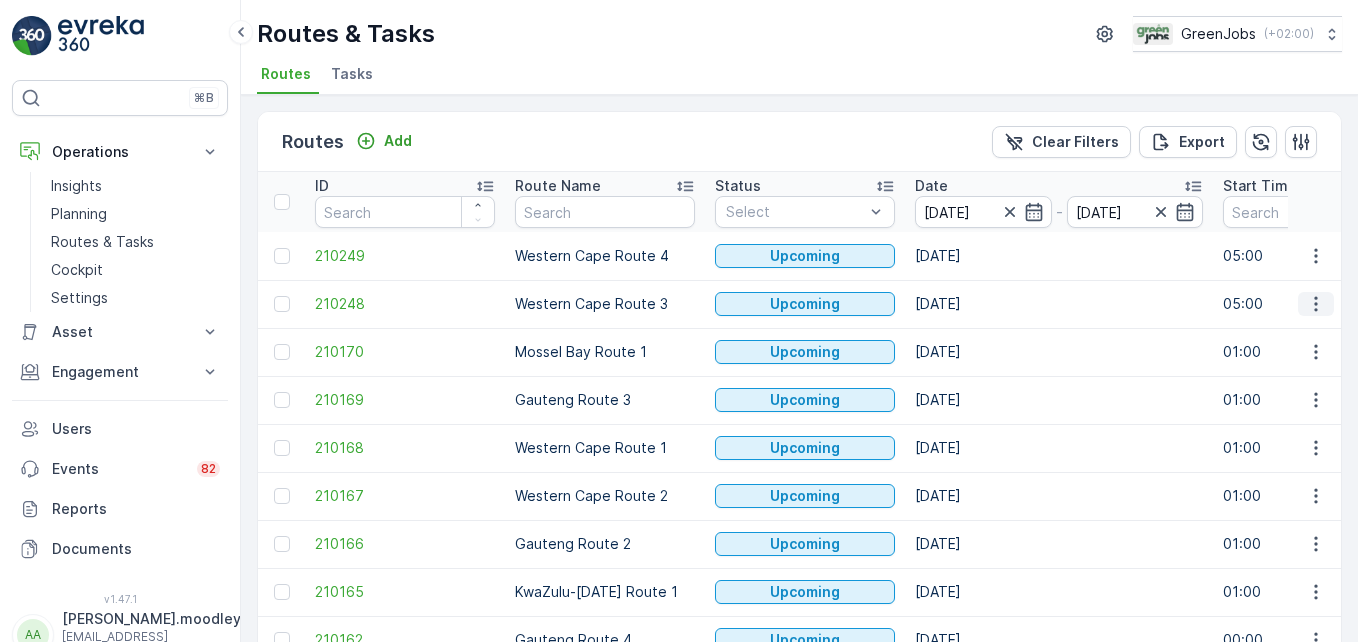 click 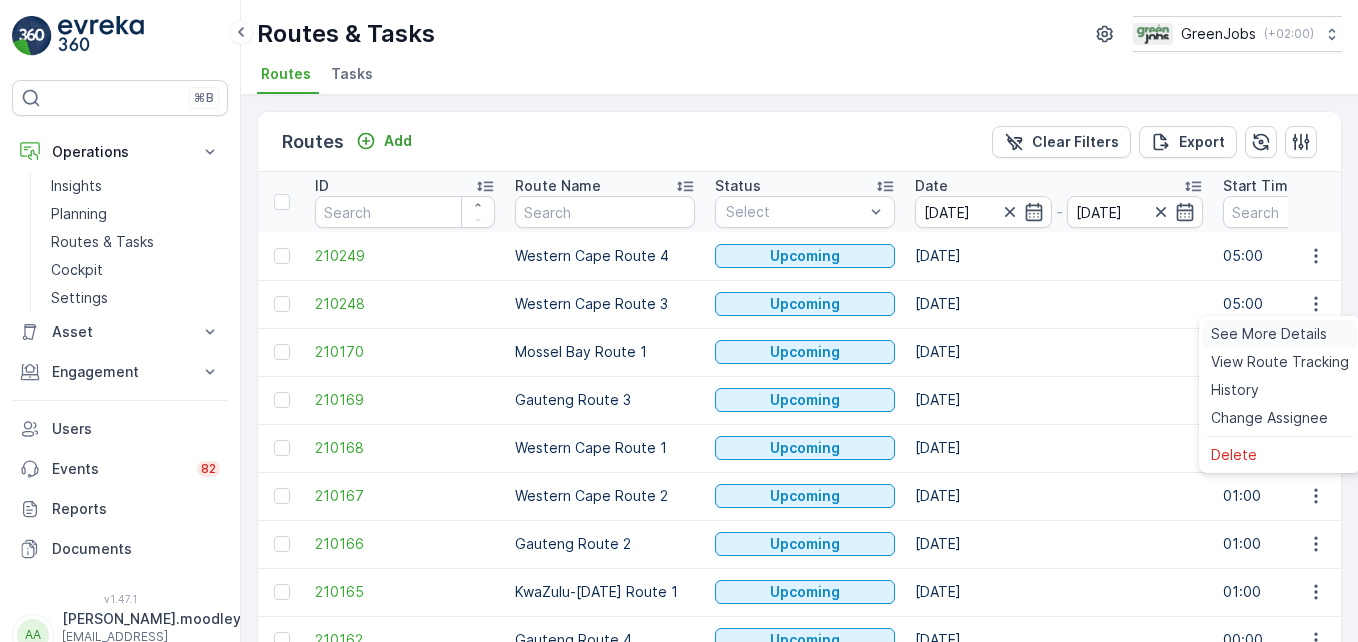 click on "See More Details" at bounding box center [1269, 334] 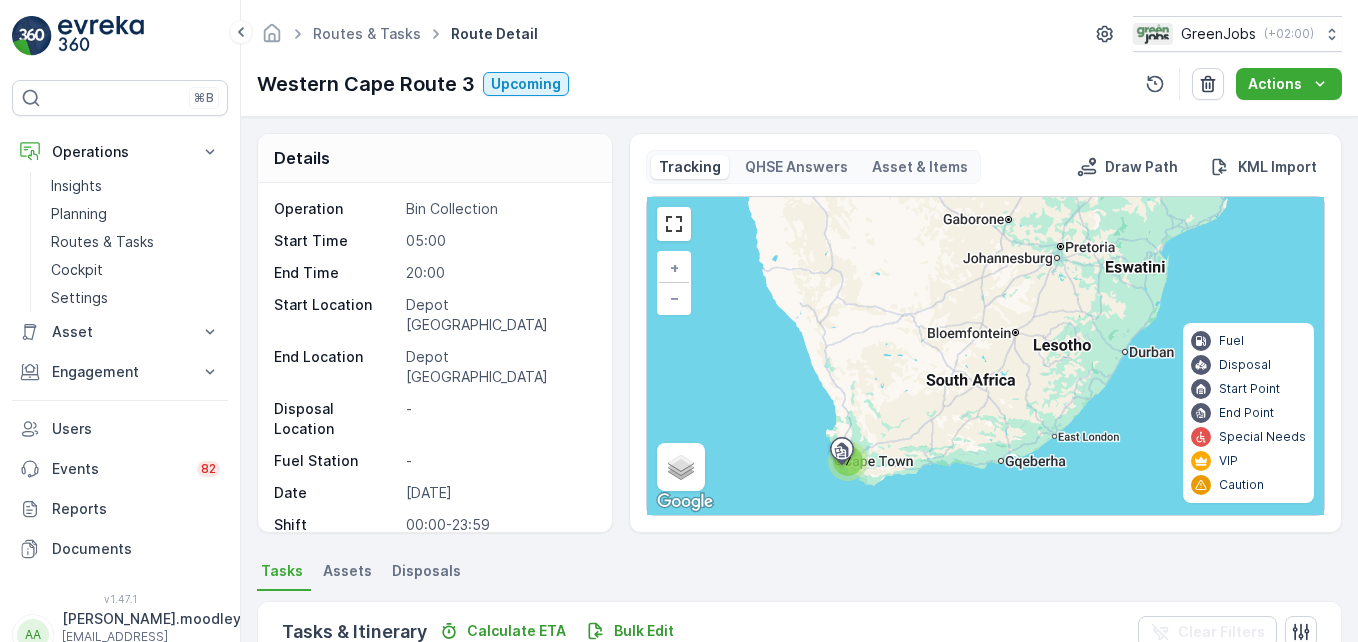 scroll, scrollTop: 513, scrollLeft: 0, axis: vertical 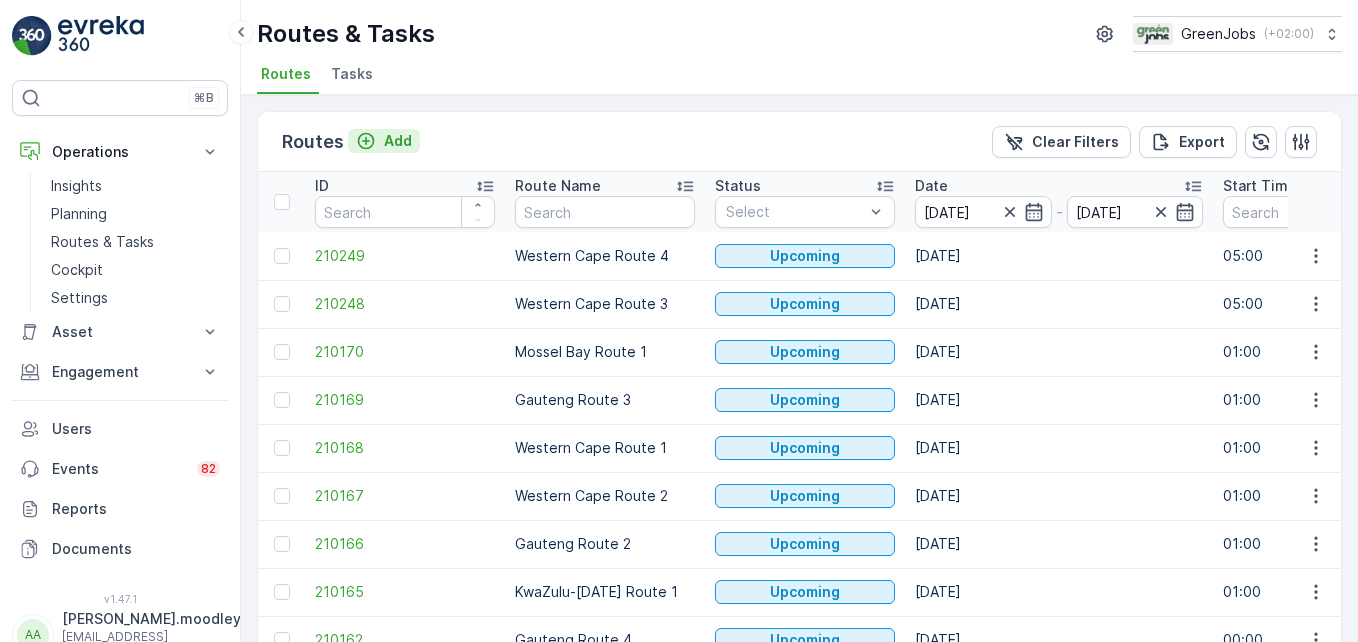 click on "Add" at bounding box center [398, 141] 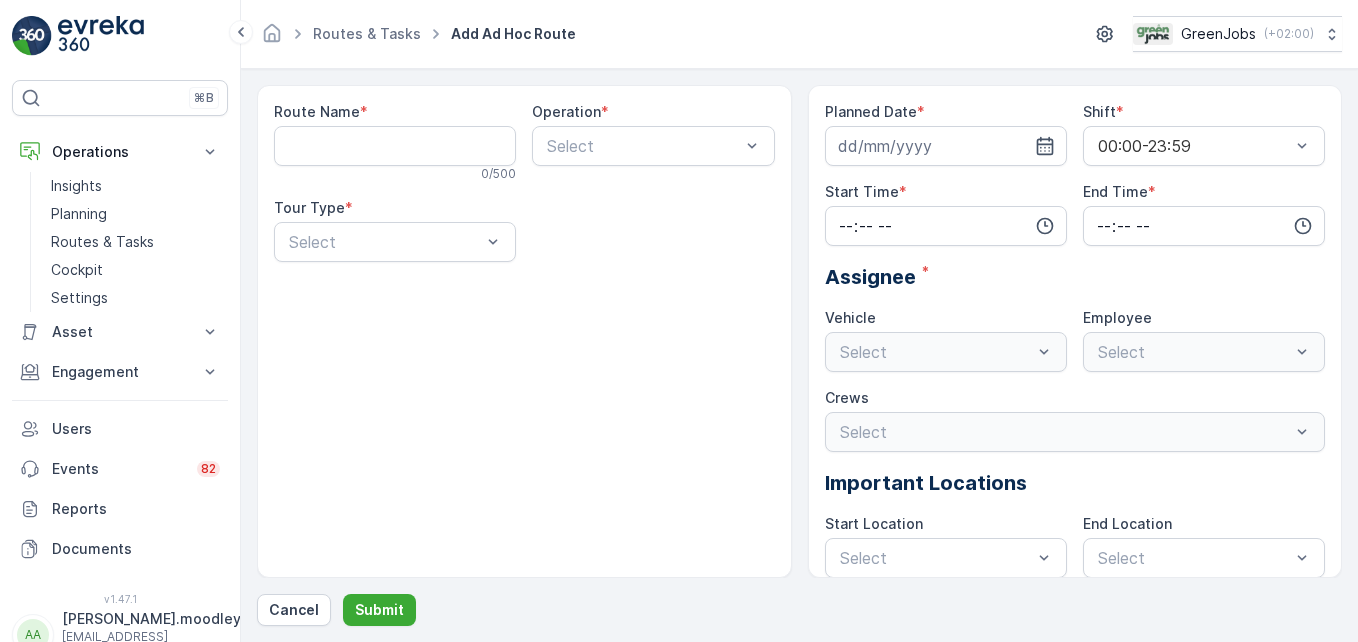 click on "Route Name * 0  /  500 Operation * Select Tour Type * Select" at bounding box center (524, 331) 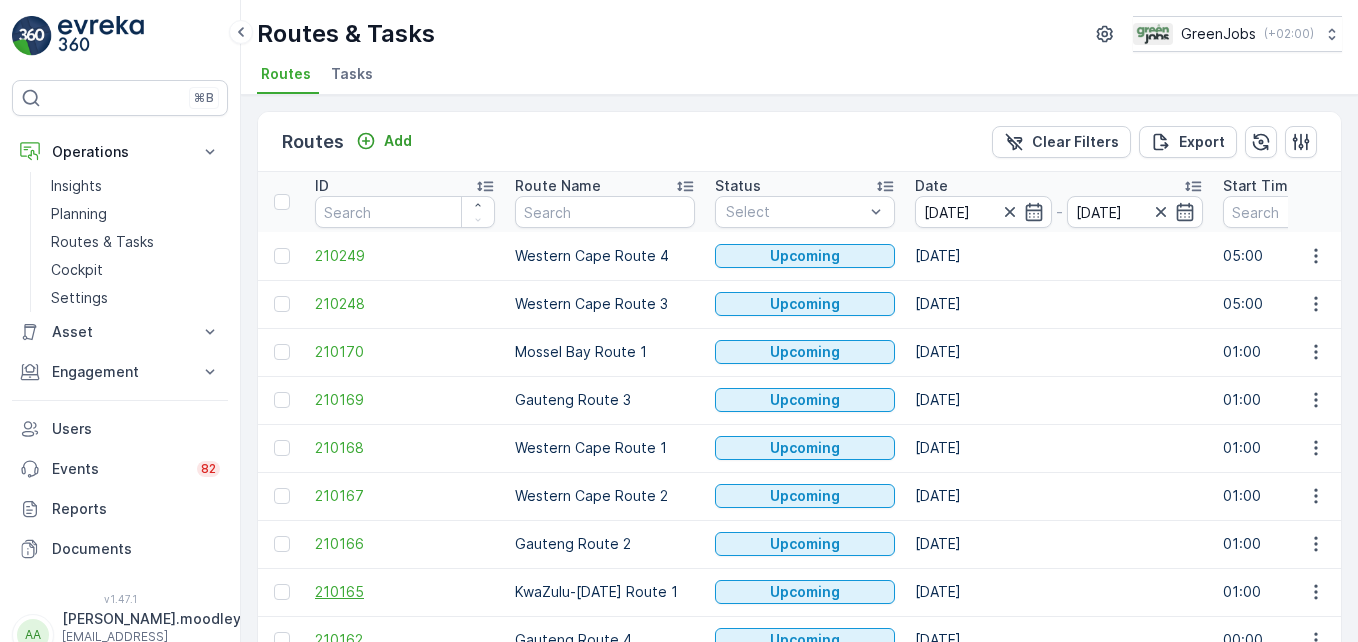 click on "210165" at bounding box center (405, 592) 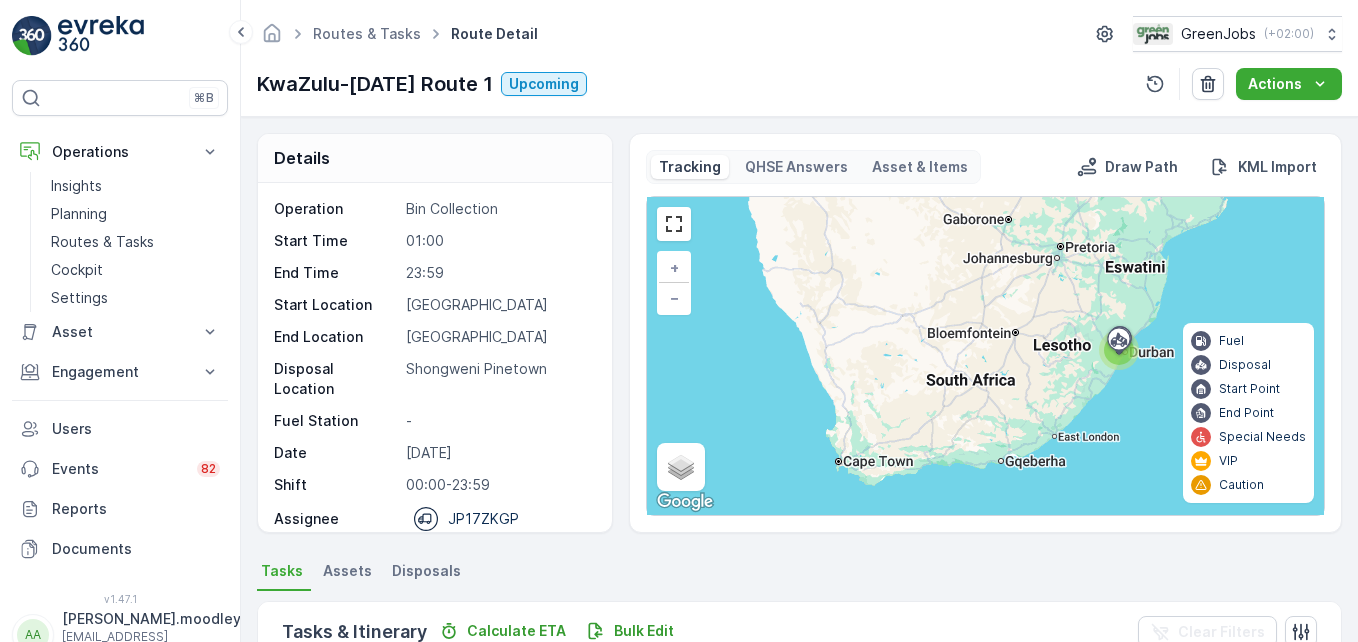 click on "Tasks & Itinerary Calculate ETA Bulk Edit Clear Filters" at bounding box center [799, 632] 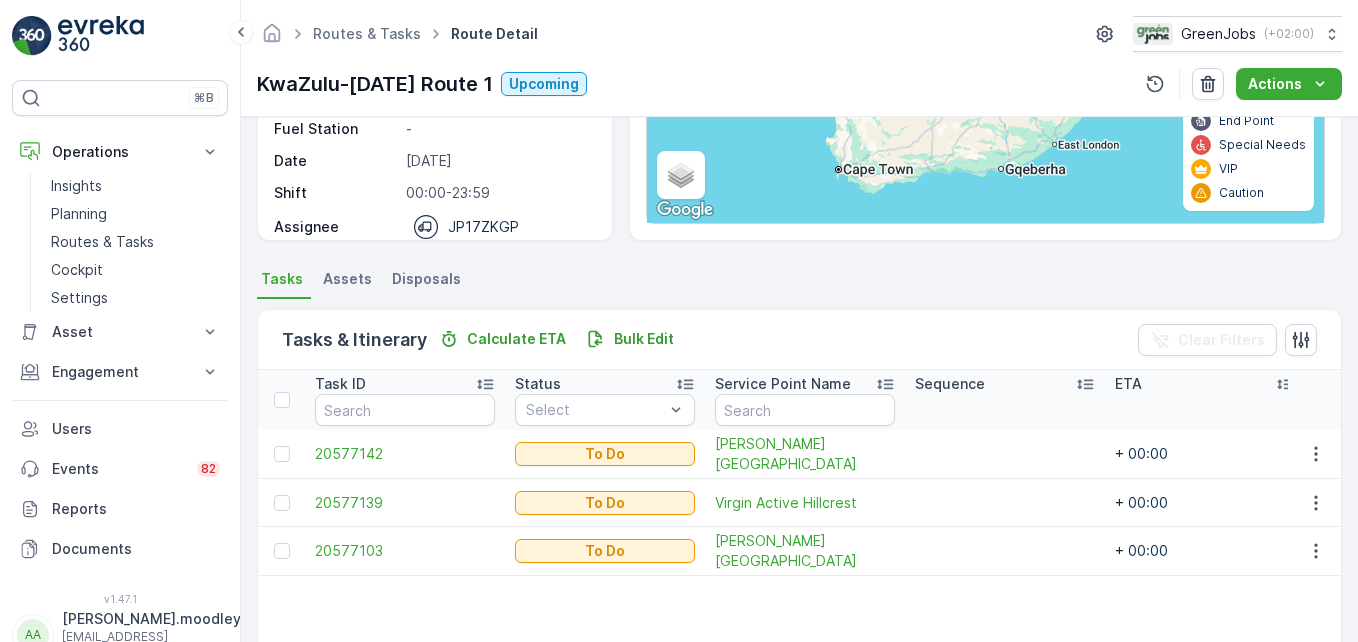 scroll, scrollTop: 390, scrollLeft: 0, axis: vertical 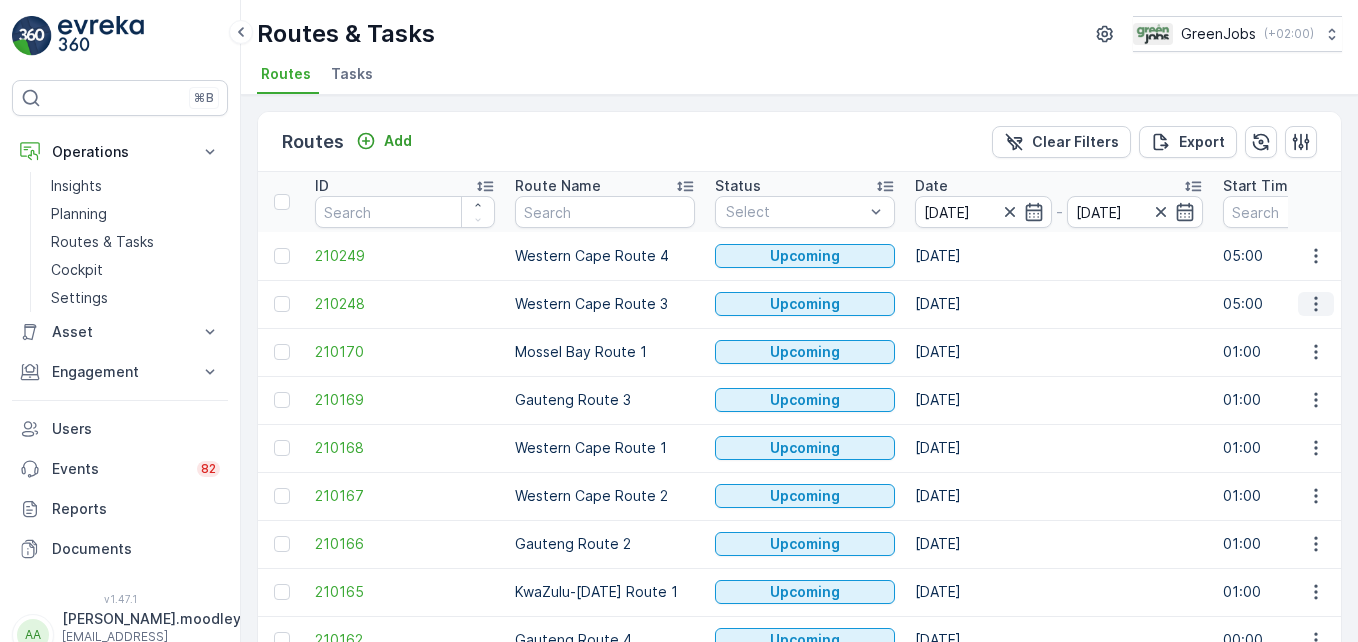 click 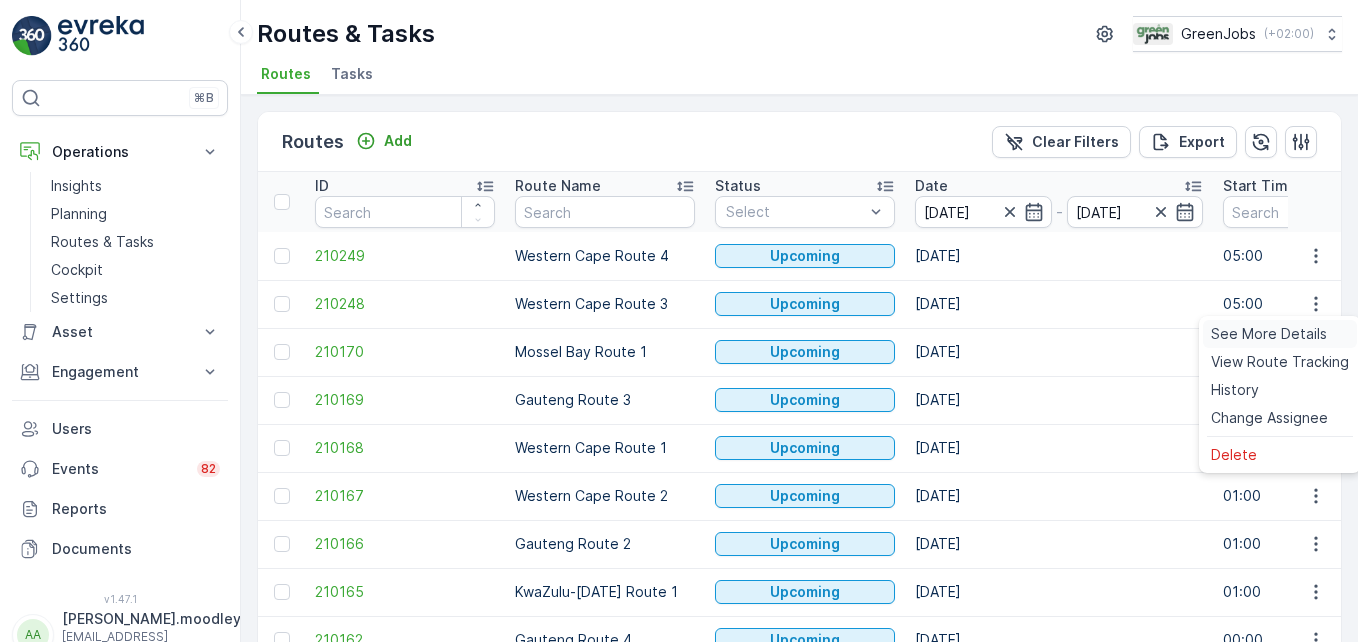 click on "See More Details" at bounding box center (1269, 334) 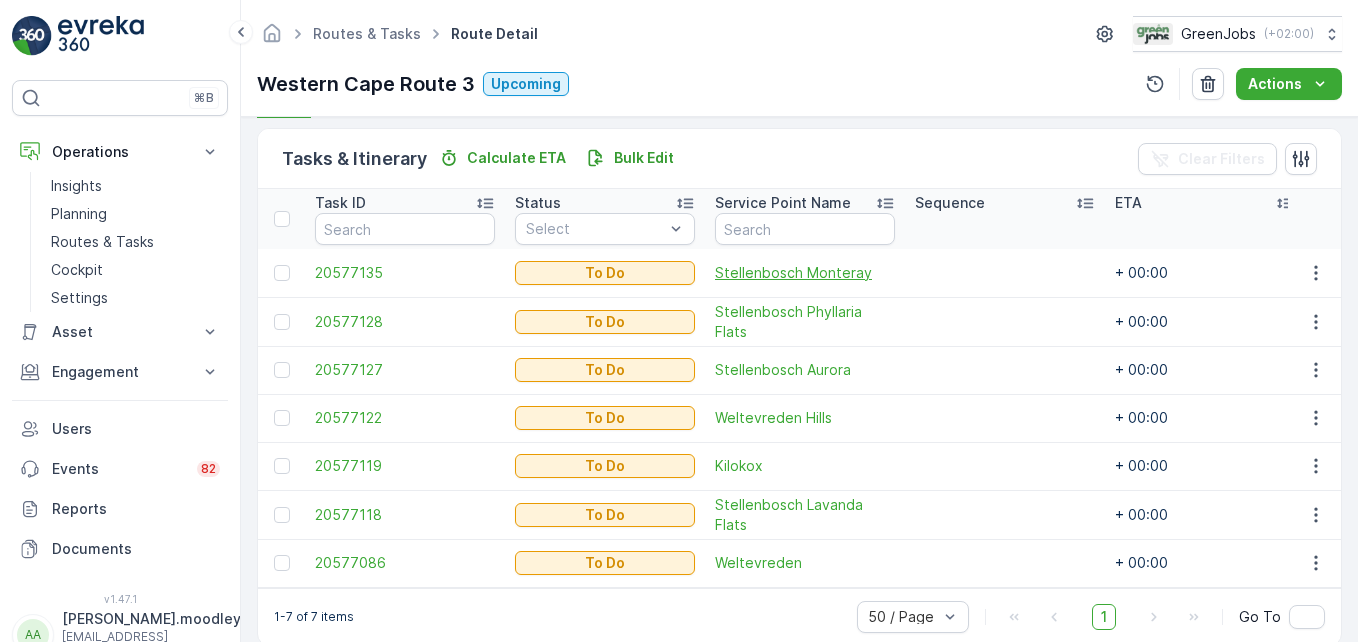 scroll, scrollTop: 513, scrollLeft: 0, axis: vertical 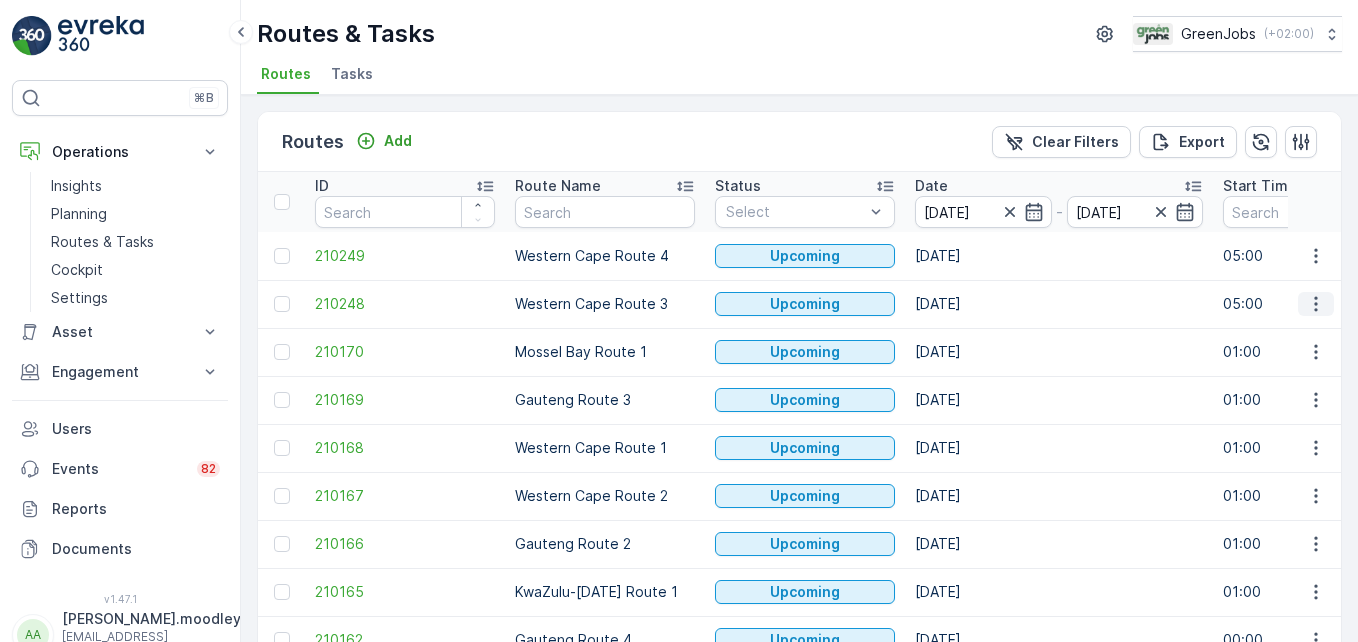 click 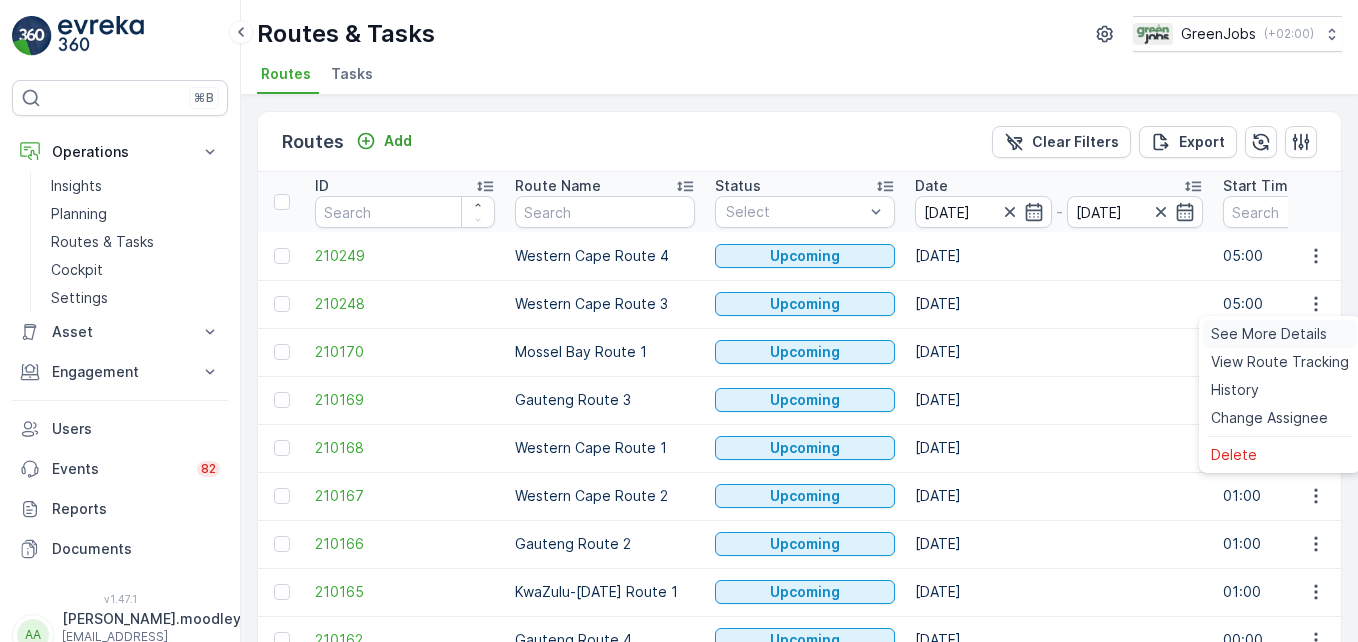click on "See More Details" at bounding box center (1269, 334) 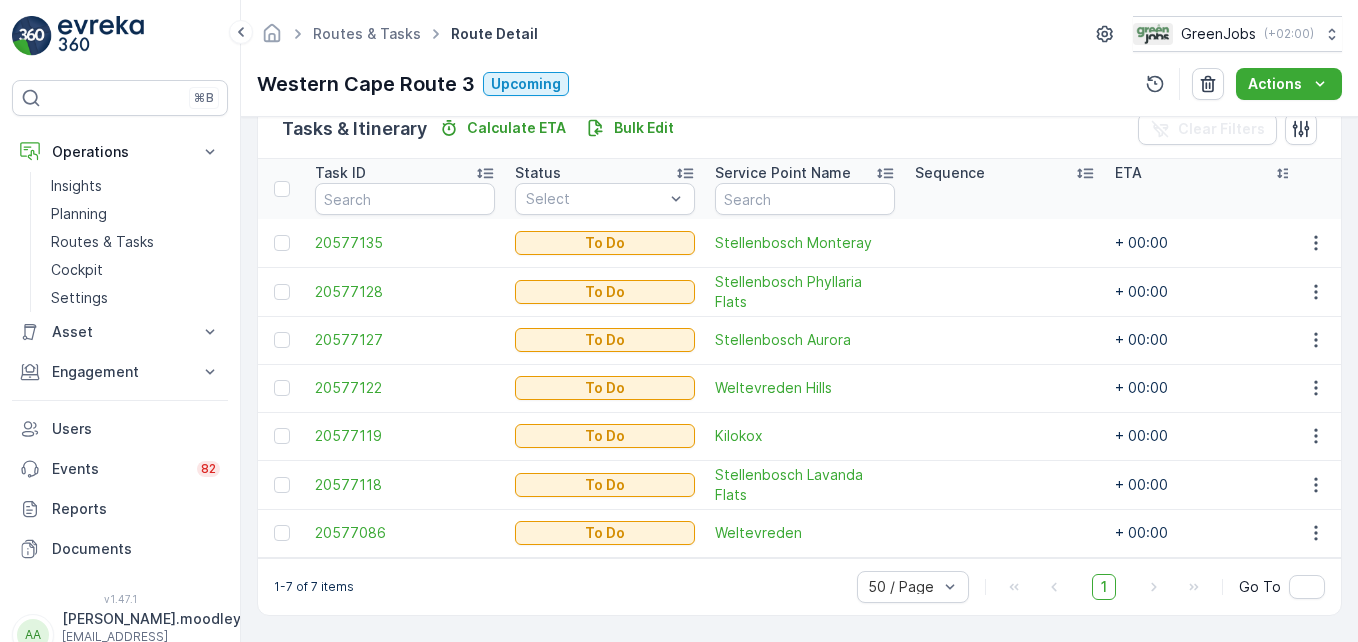 scroll, scrollTop: 113, scrollLeft: 0, axis: vertical 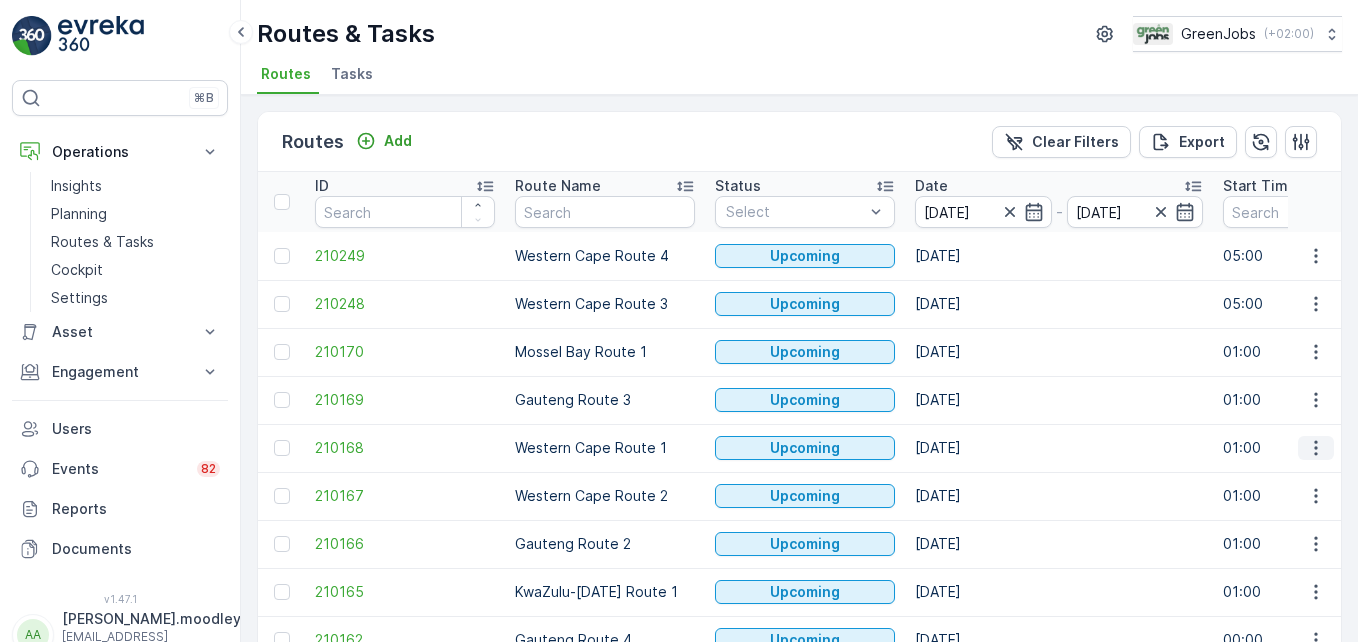 click 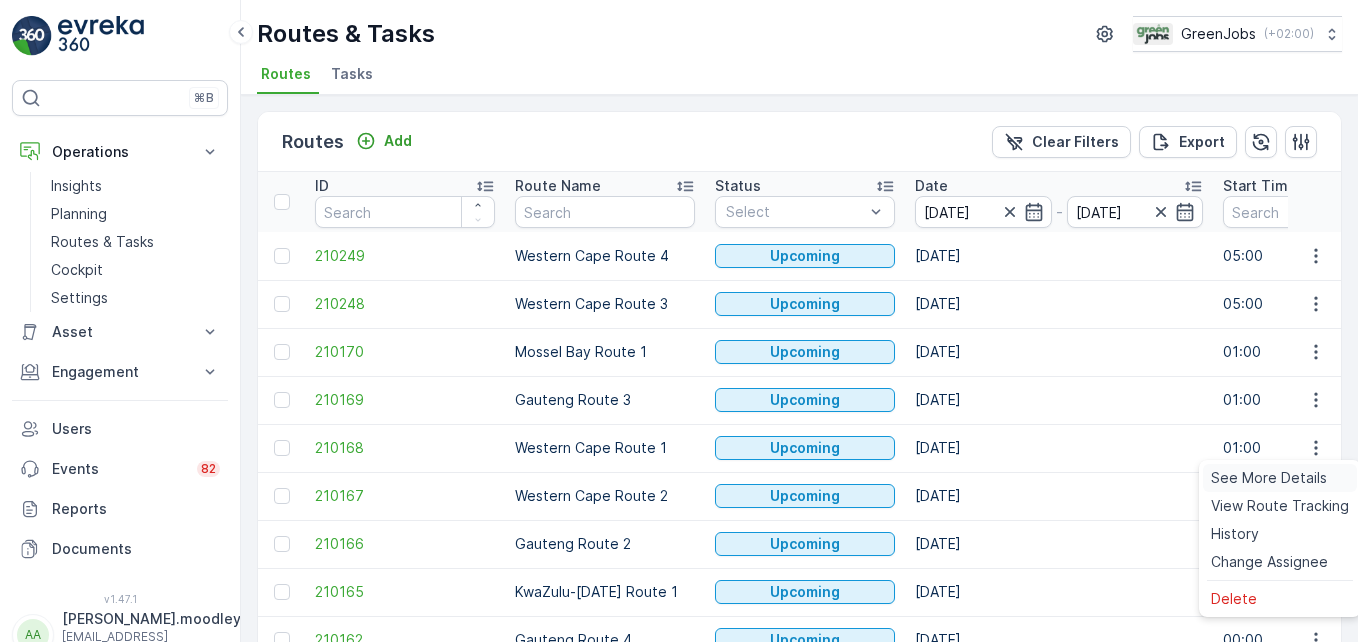 click on "See More Details" at bounding box center (1269, 478) 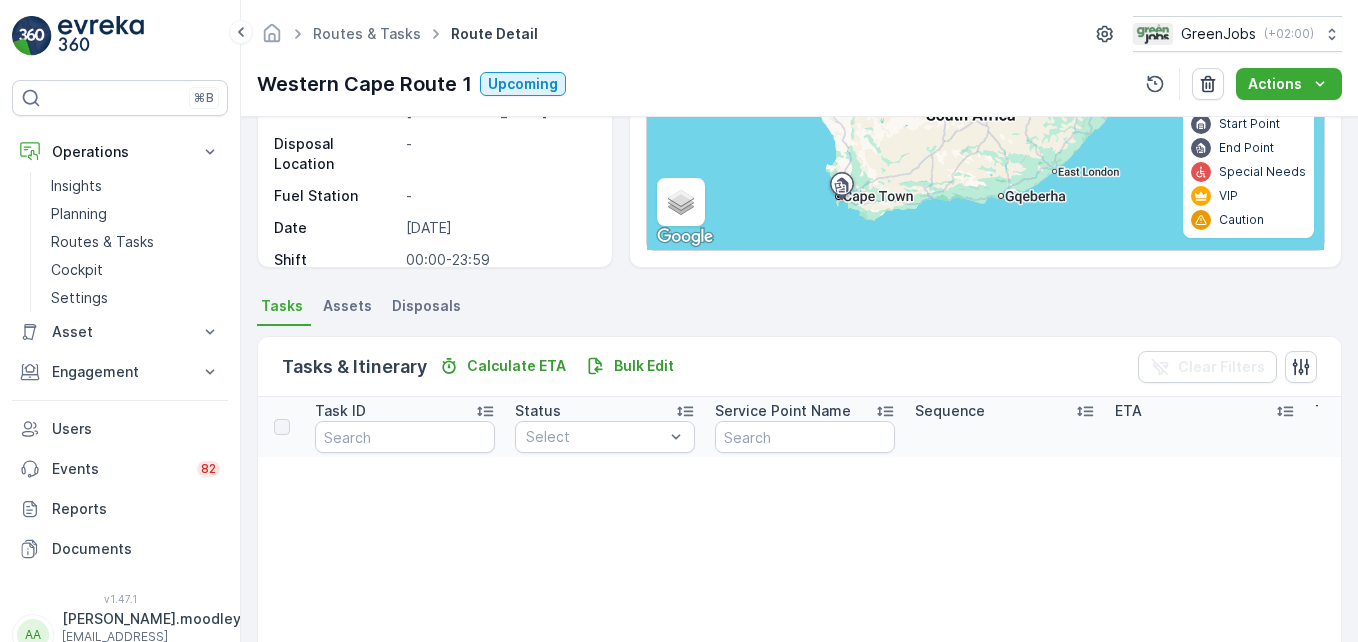 scroll, scrollTop: 300, scrollLeft: 0, axis: vertical 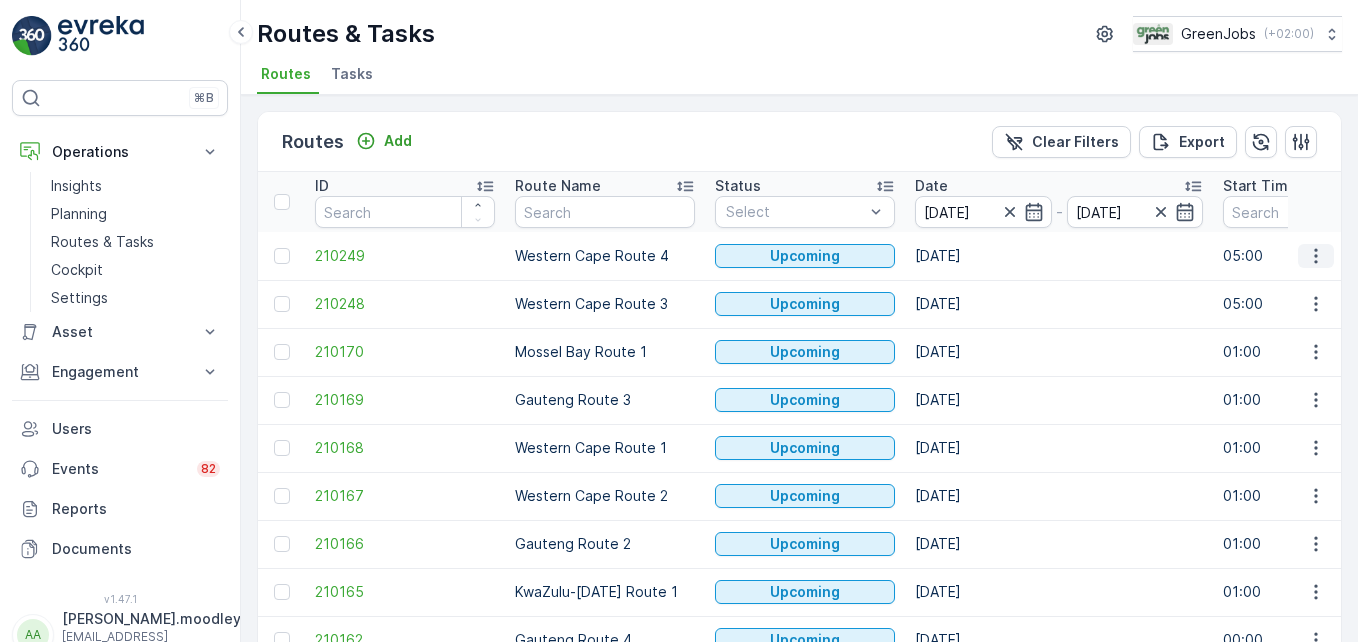 click 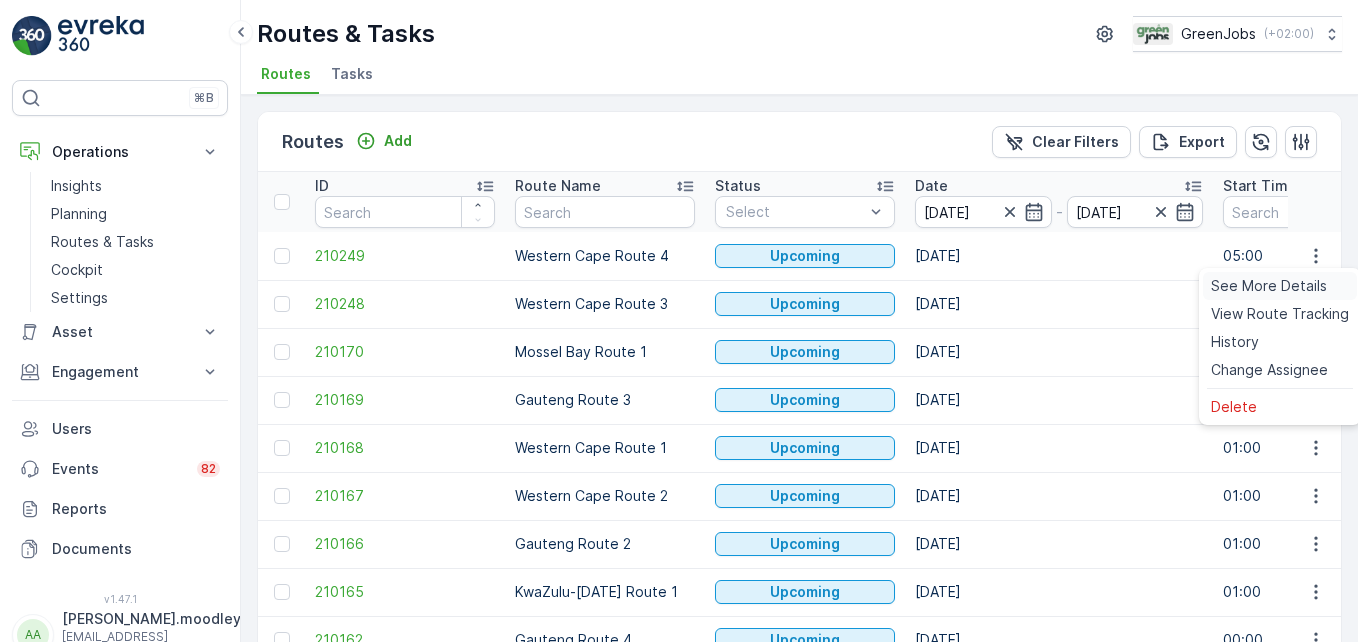 click on "See More Details" at bounding box center [1269, 286] 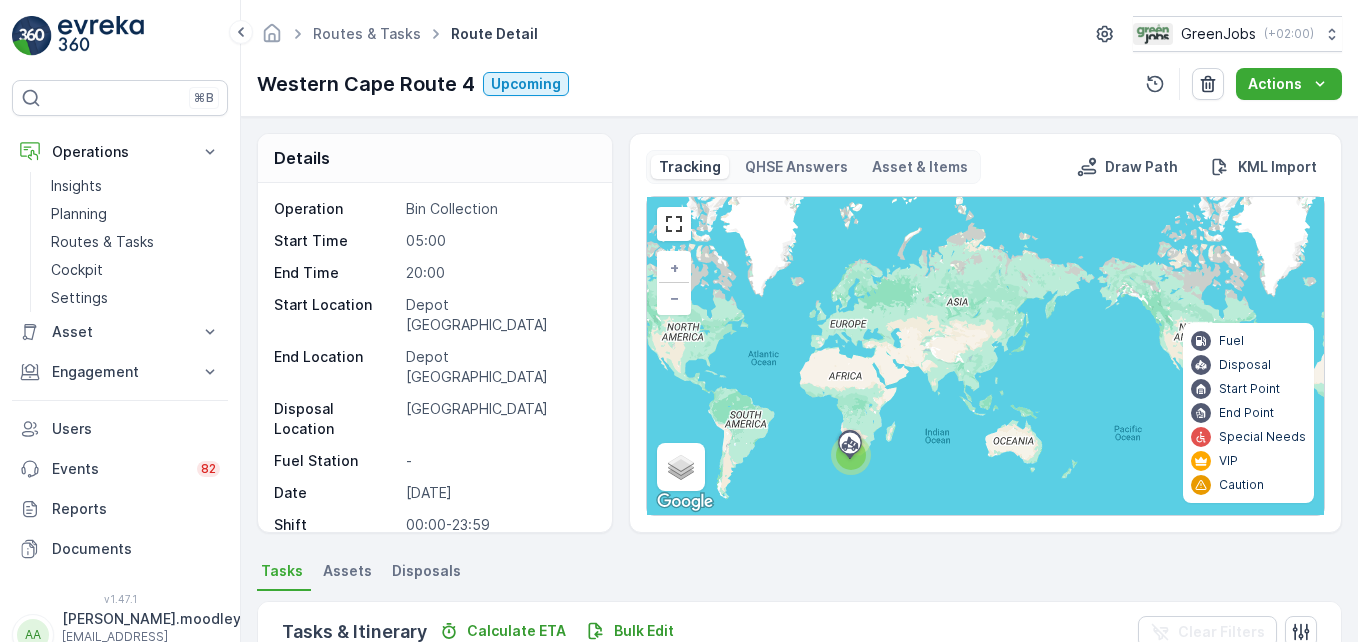scroll, scrollTop: 512, scrollLeft: 0, axis: vertical 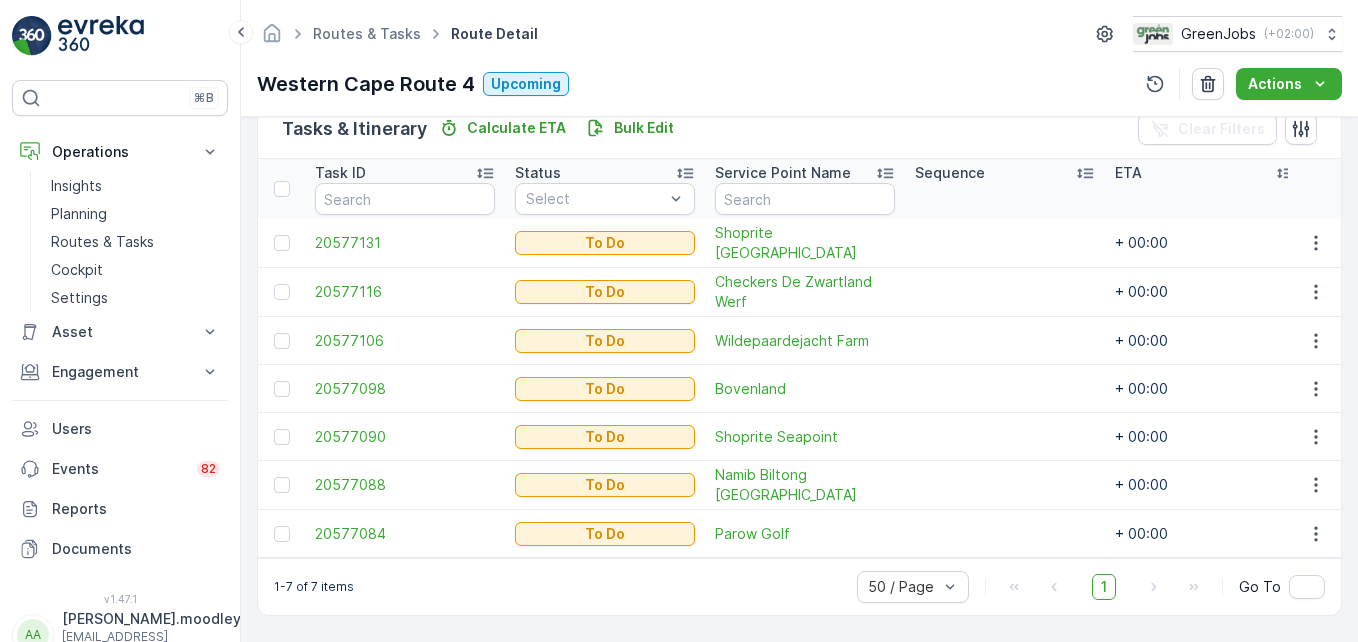 click on "1-7 of 7 items 50 / Page 1 Go To" at bounding box center (799, 586) 